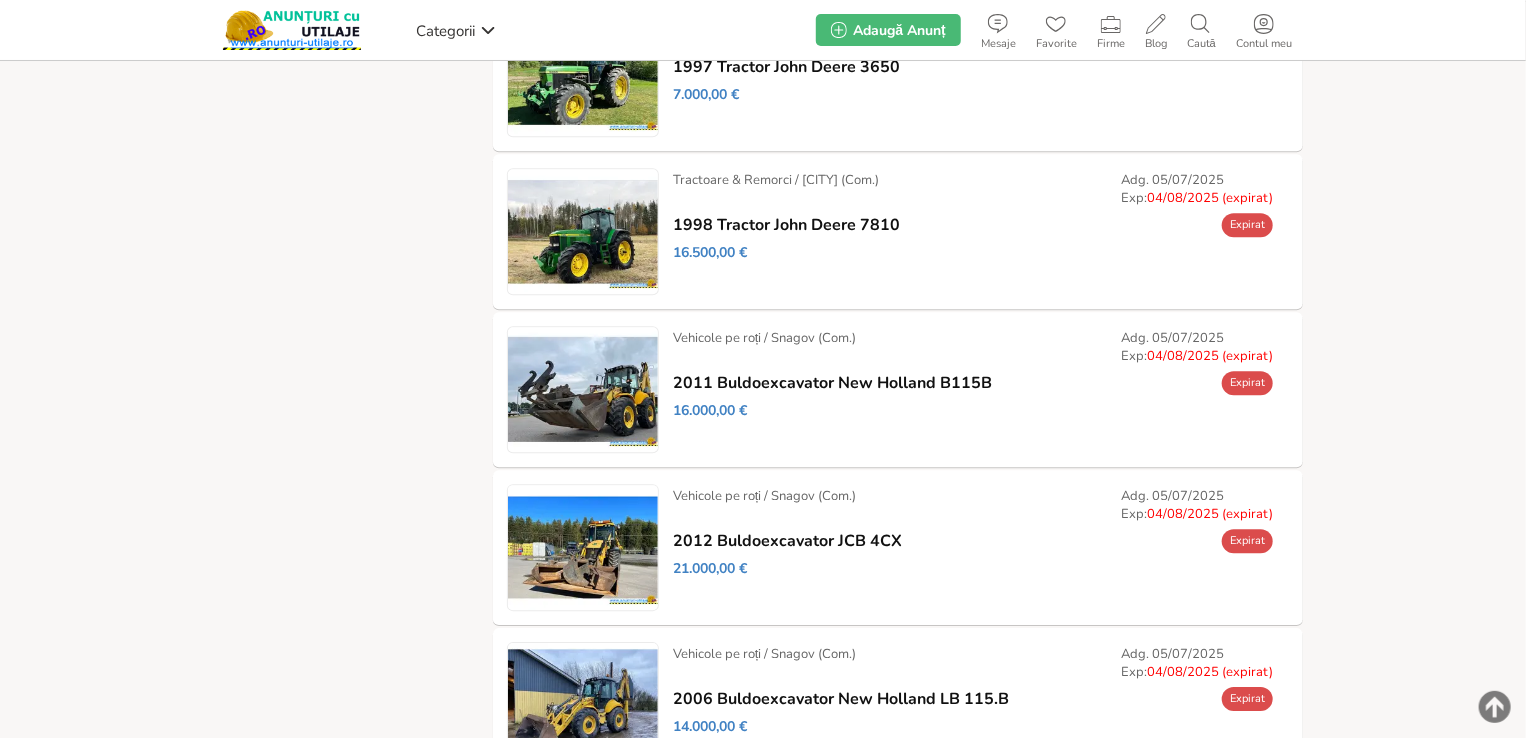 scroll, scrollTop: 2618, scrollLeft: 0, axis: vertical 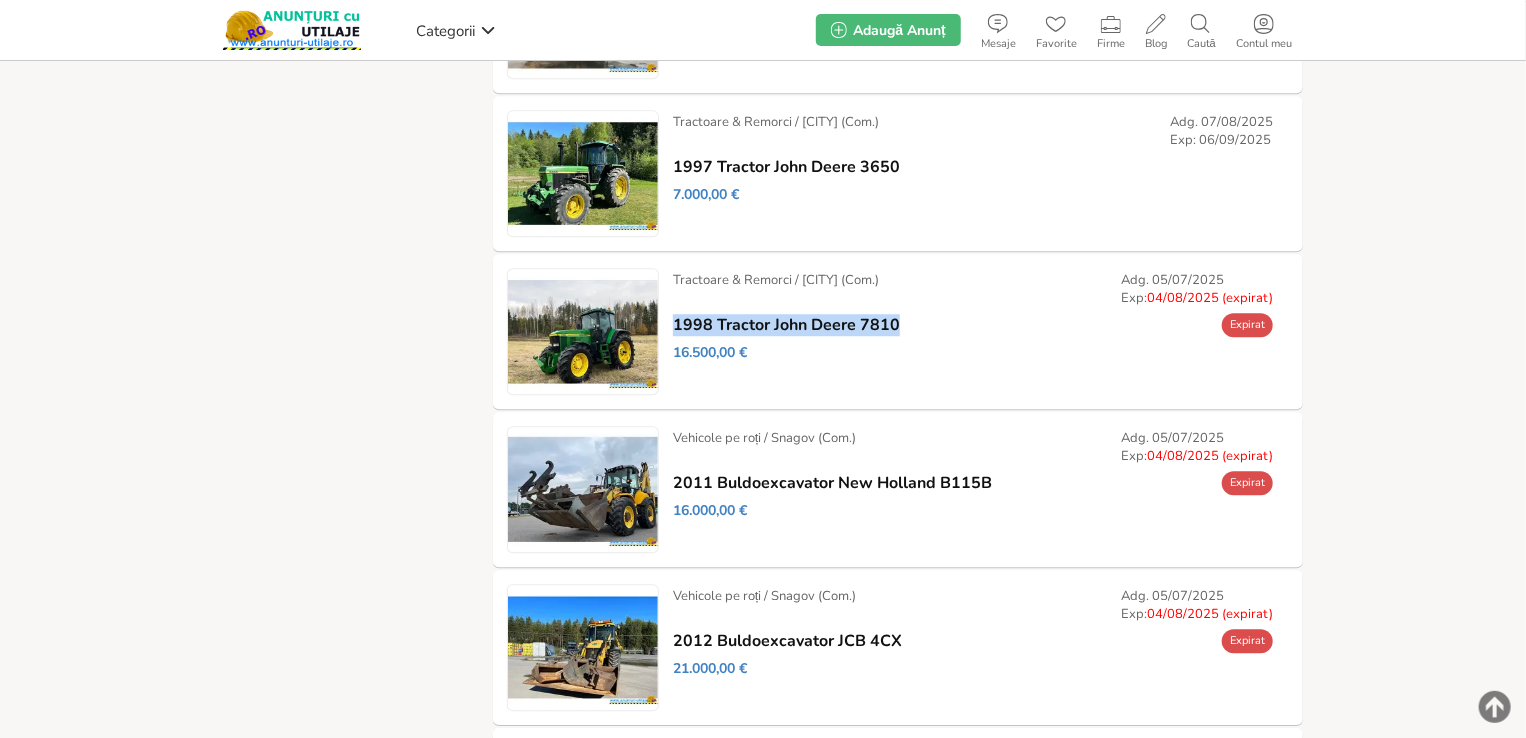 drag, startPoint x: 916, startPoint y: 321, endPoint x: 895, endPoint y: 326, distance: 21.587032 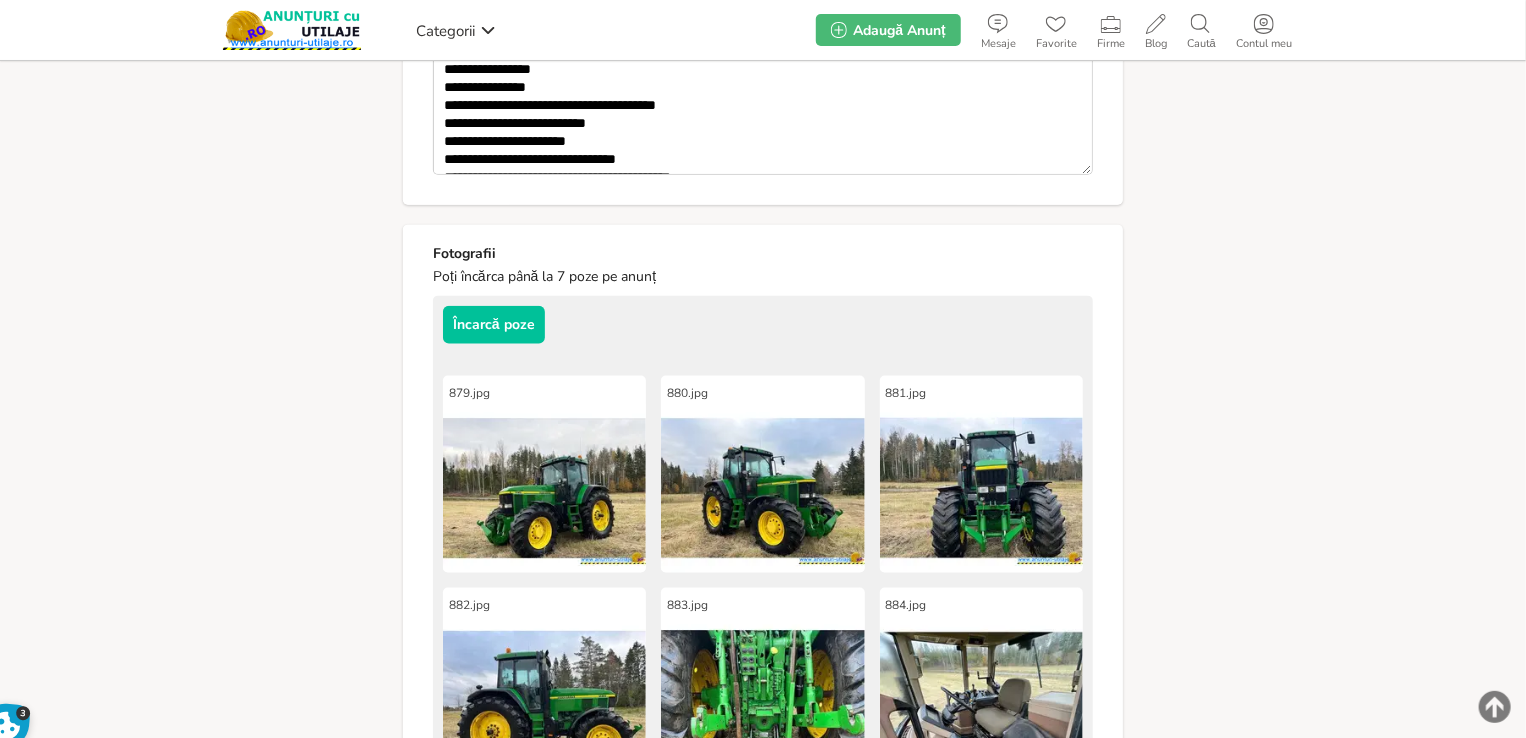 scroll, scrollTop: 1400, scrollLeft: 0, axis: vertical 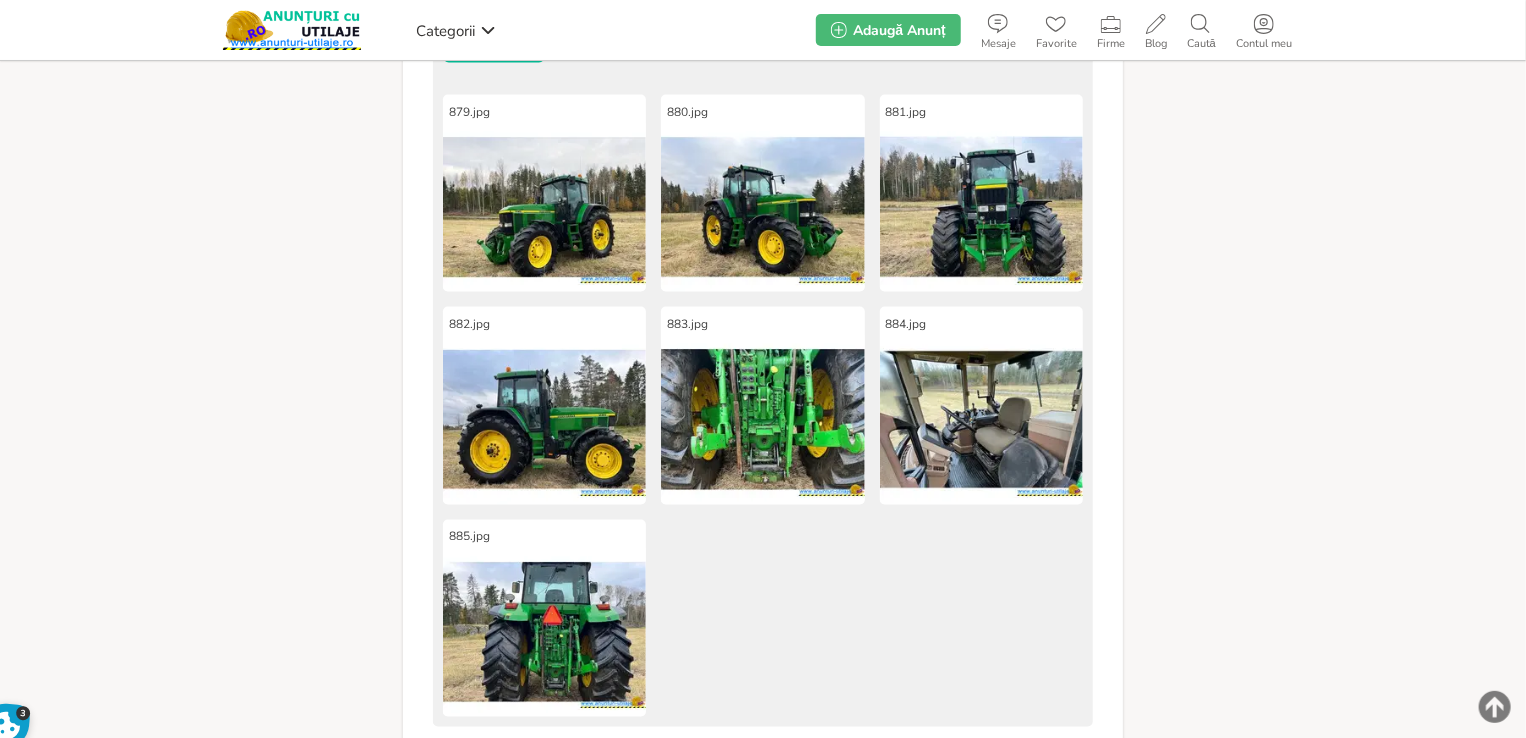 drag, startPoint x: 268, startPoint y: 286, endPoint x: 299, endPoint y: 260, distance: 40.459858 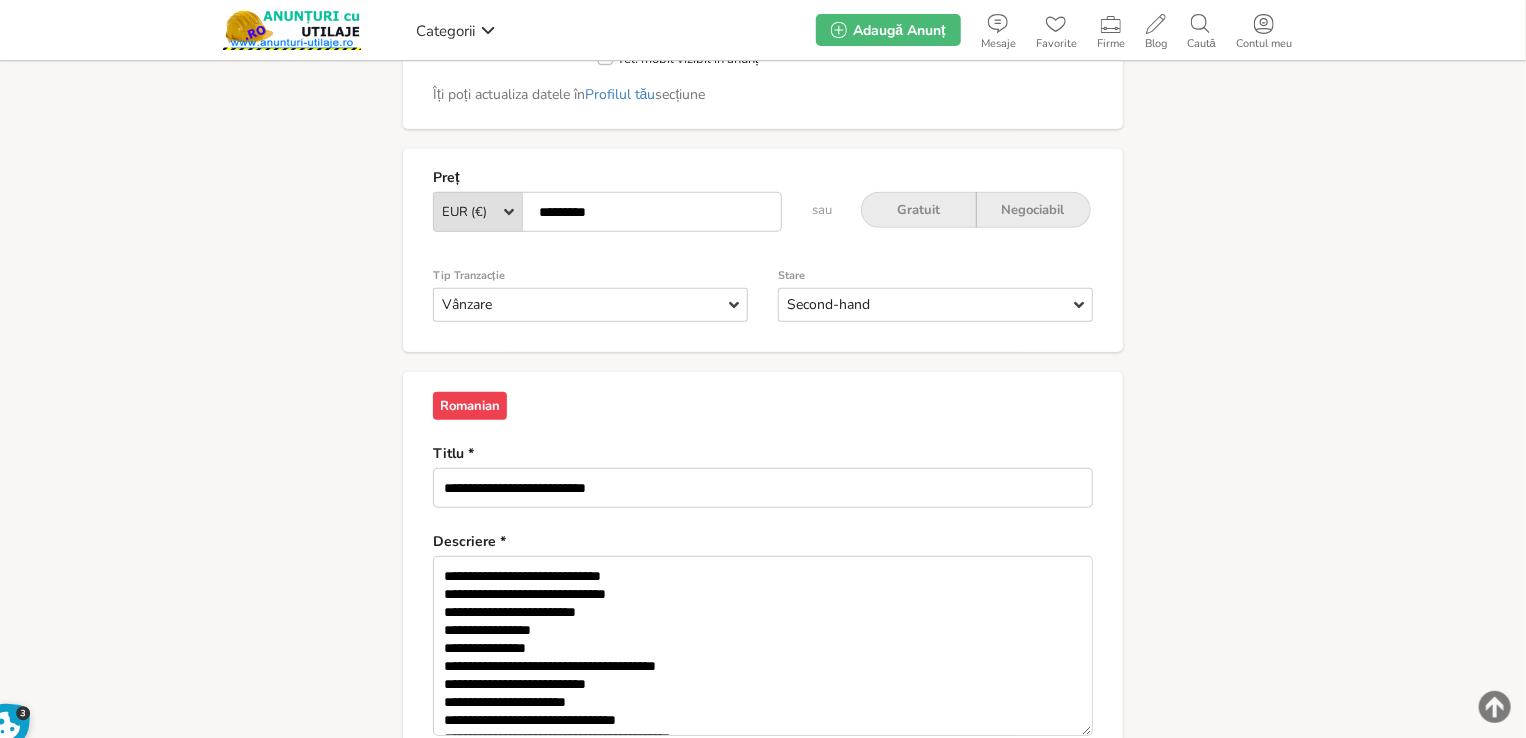scroll, scrollTop: 559, scrollLeft: 0, axis: vertical 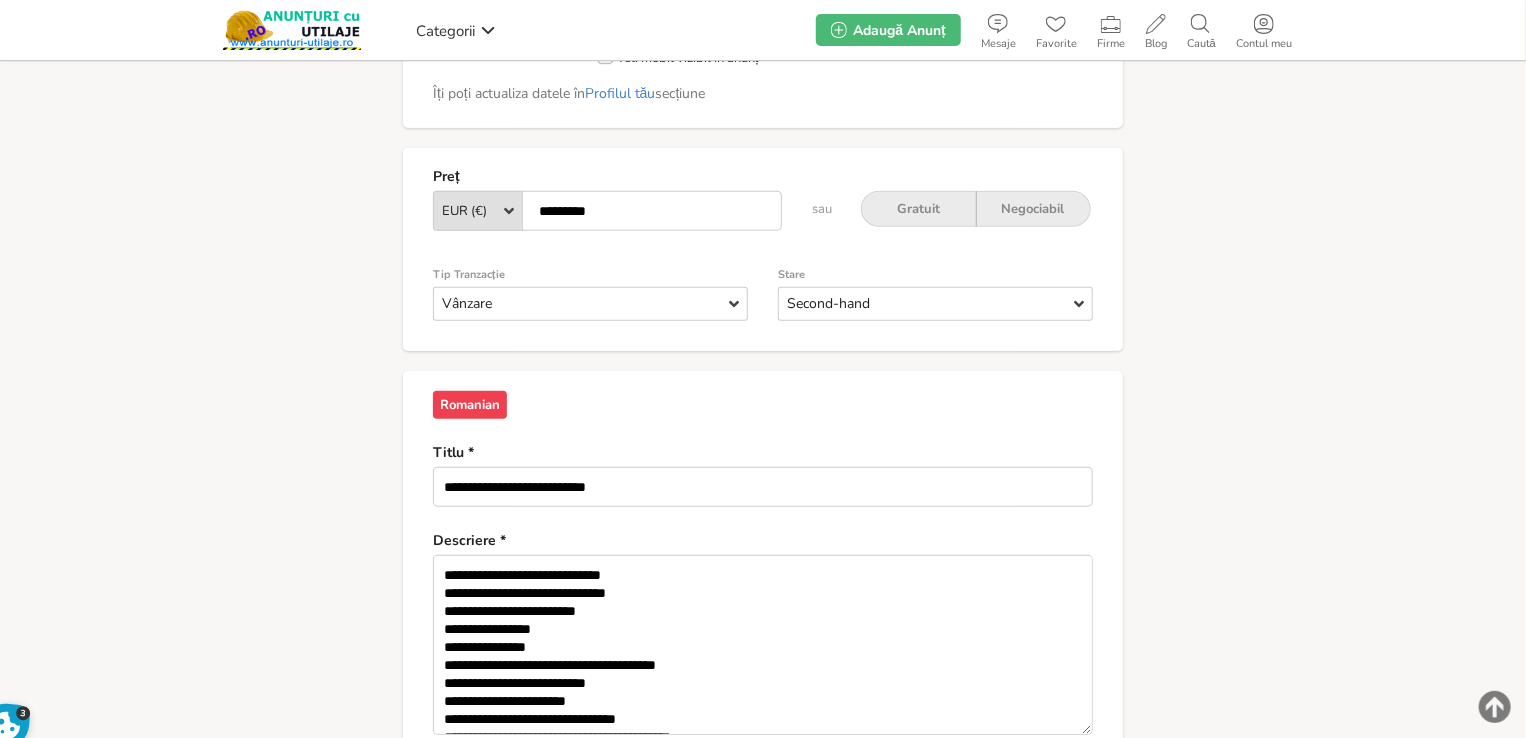 click on "*********" at bounding box center [607, 211] 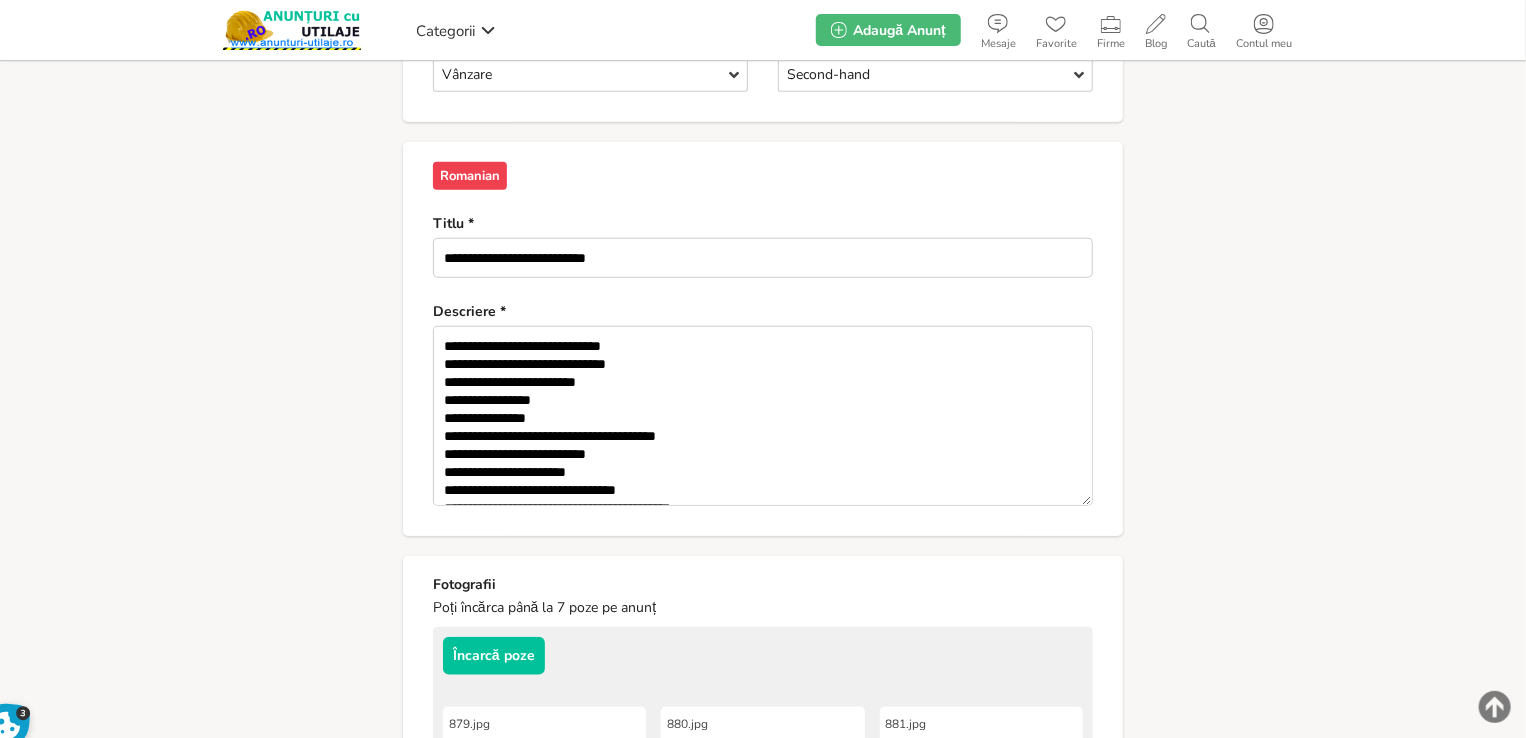 scroll, scrollTop: 959, scrollLeft: 0, axis: vertical 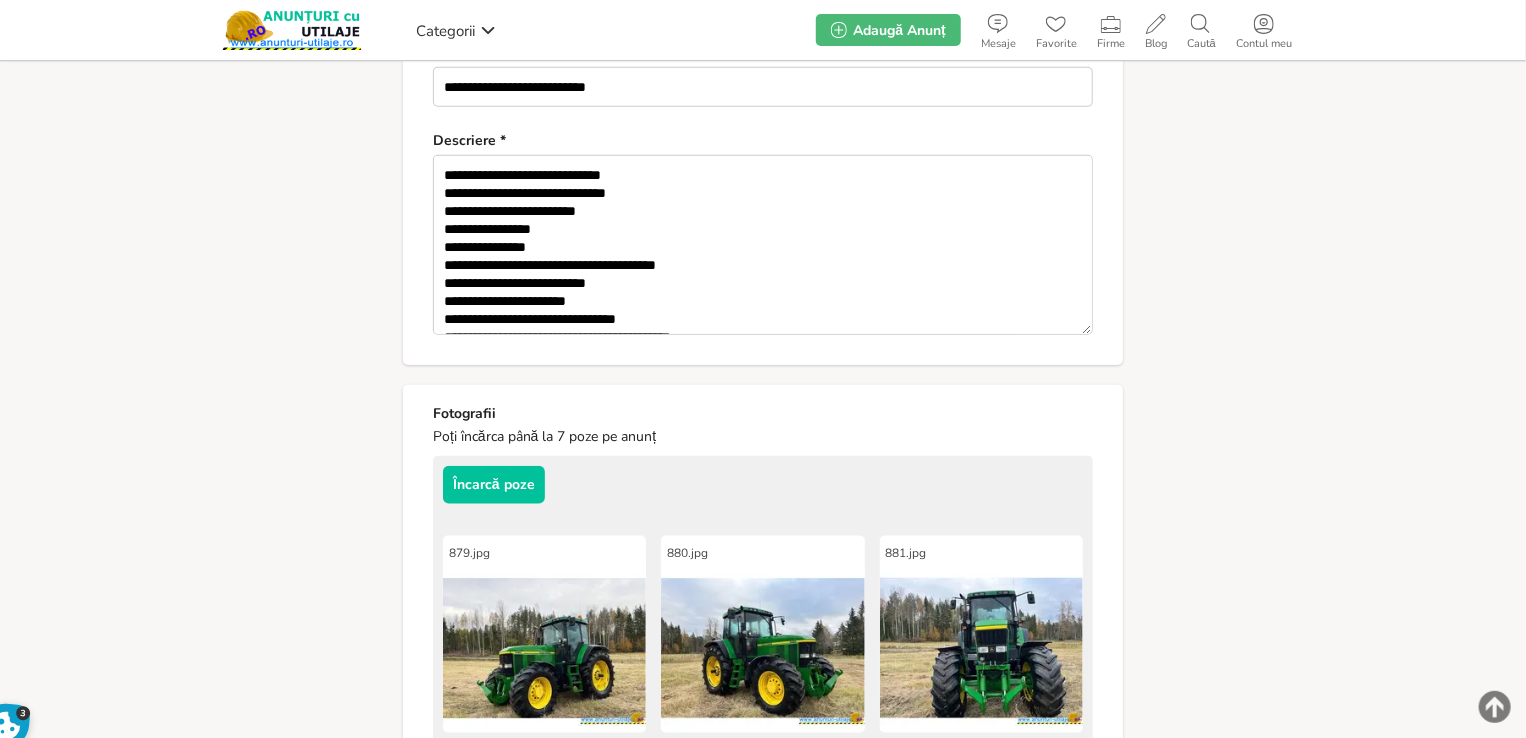 type on "*********" 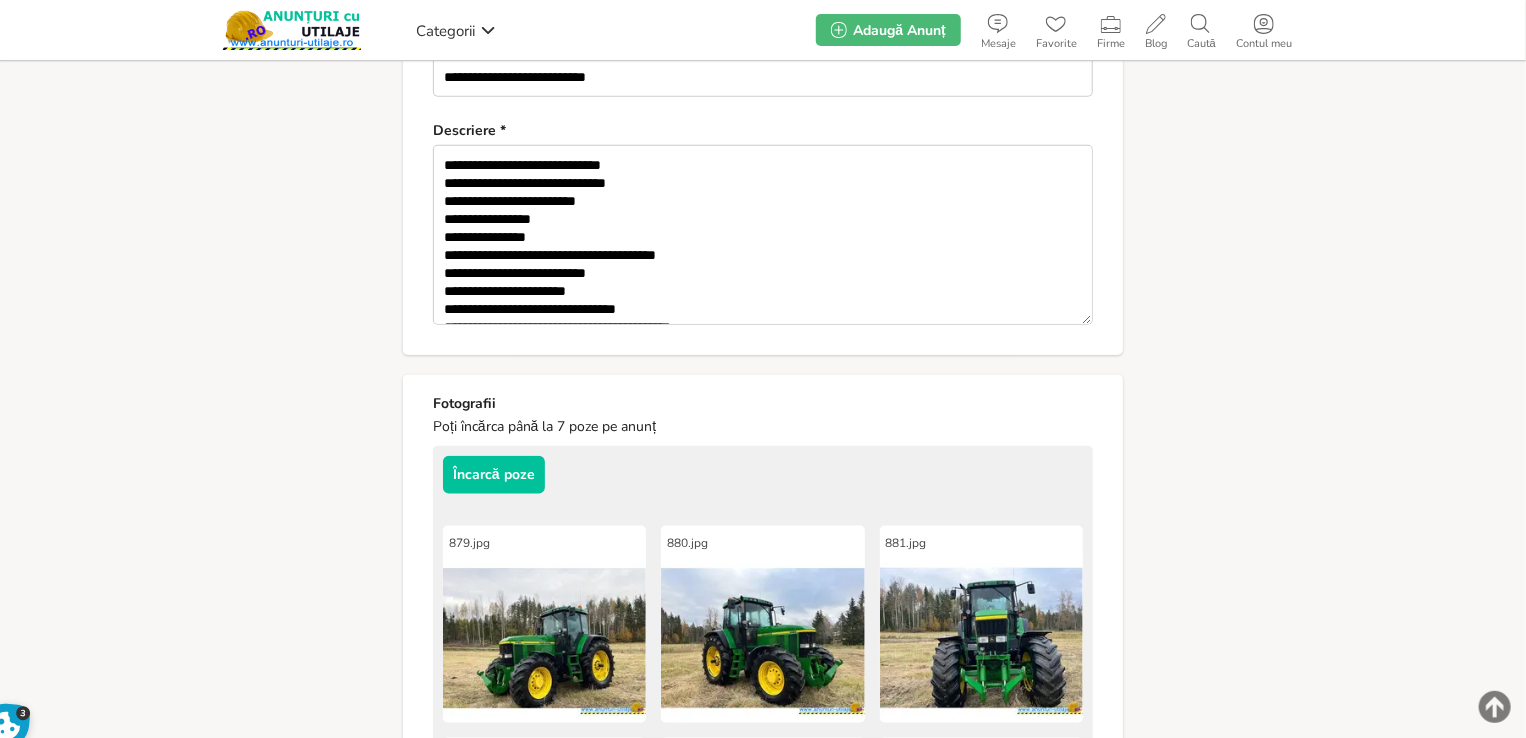 scroll, scrollTop: 1029, scrollLeft: 0, axis: vertical 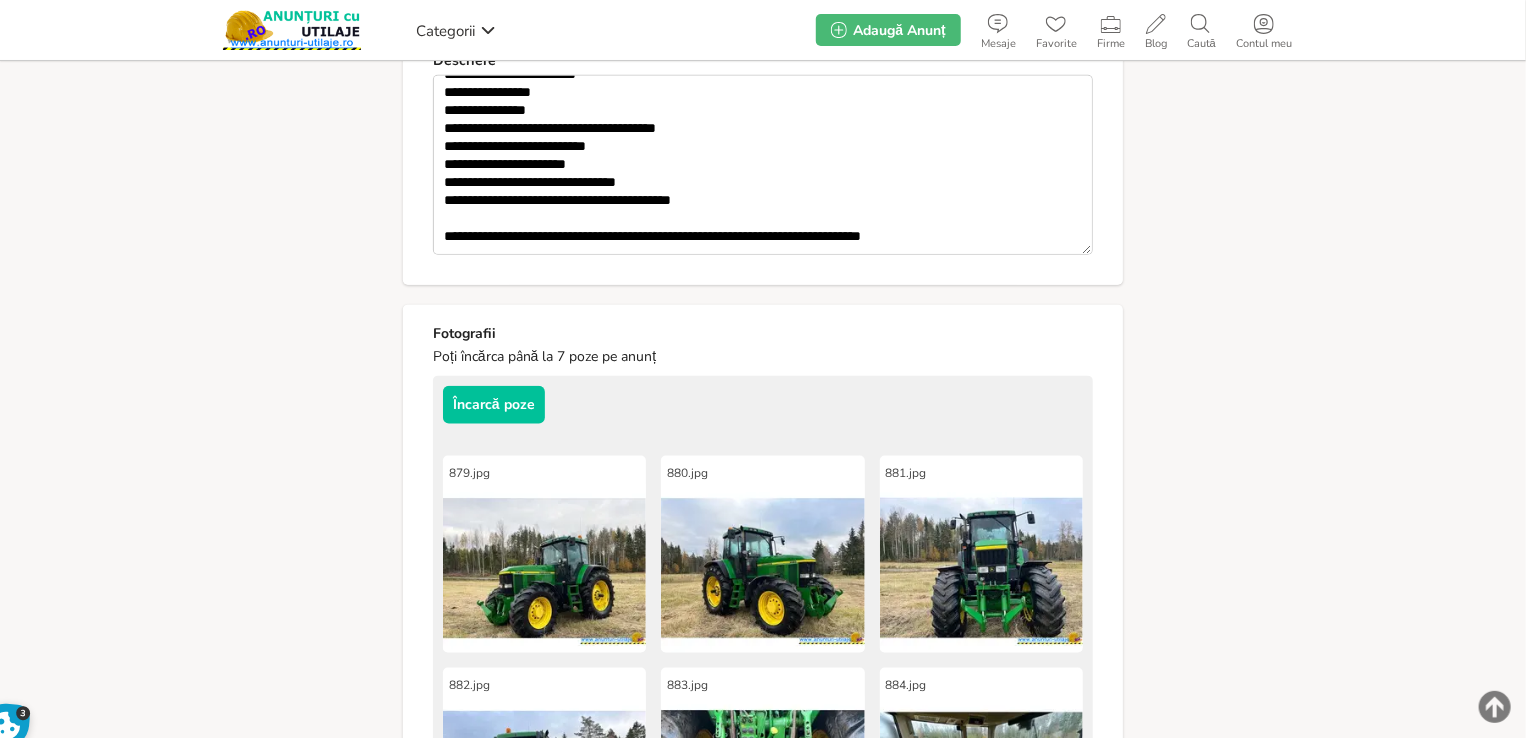 click on "**********" at bounding box center (763, 261) 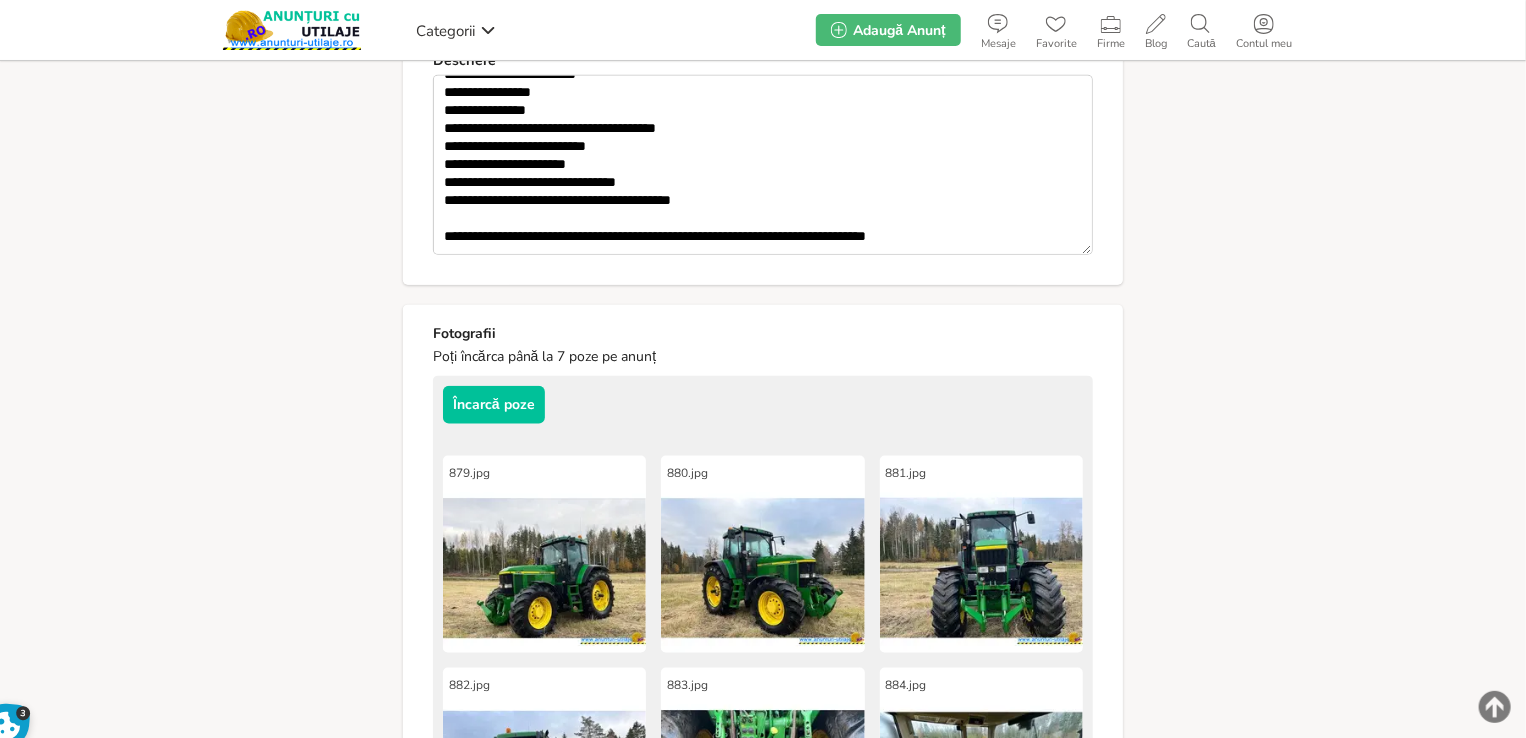scroll, scrollTop: 66, scrollLeft: 0, axis: vertical 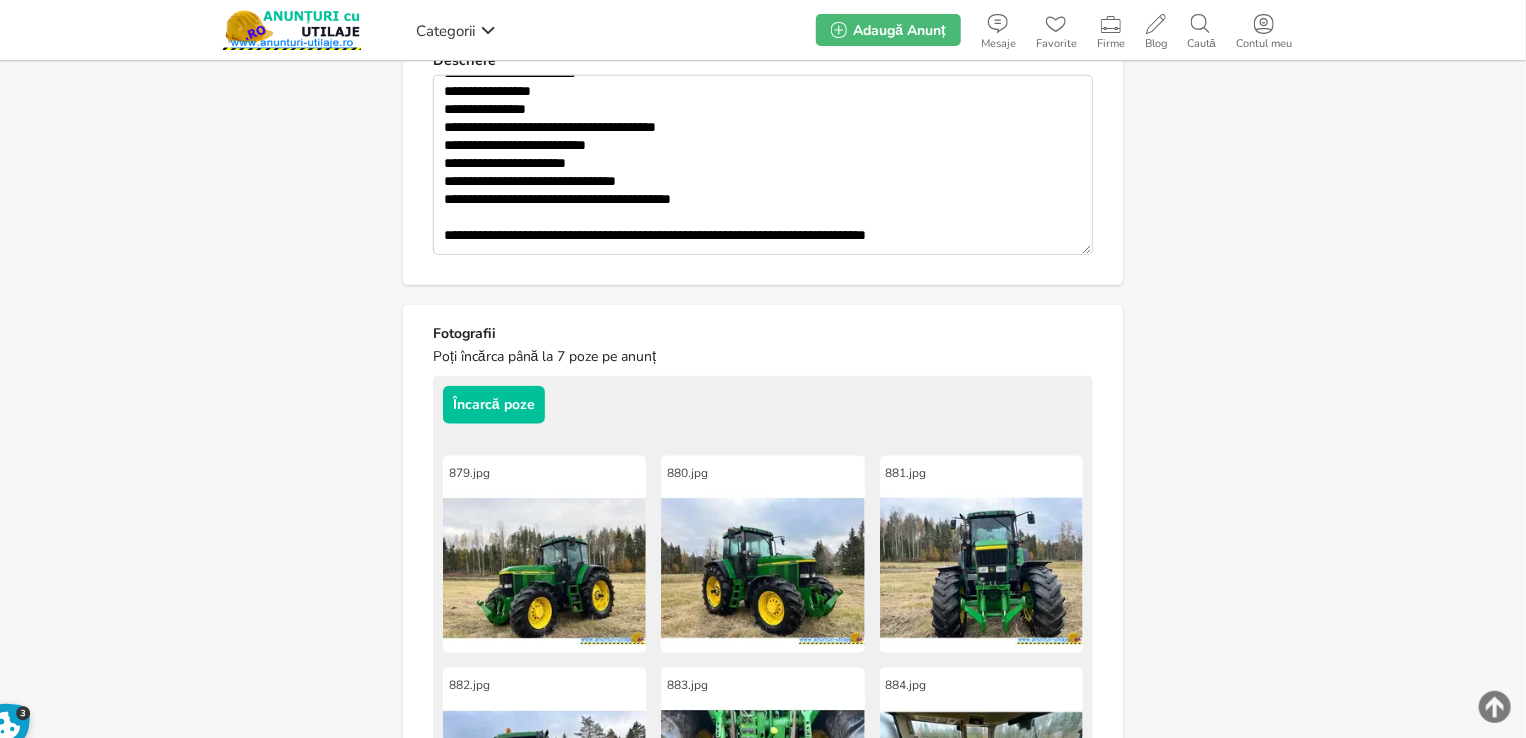 paste on "**********" 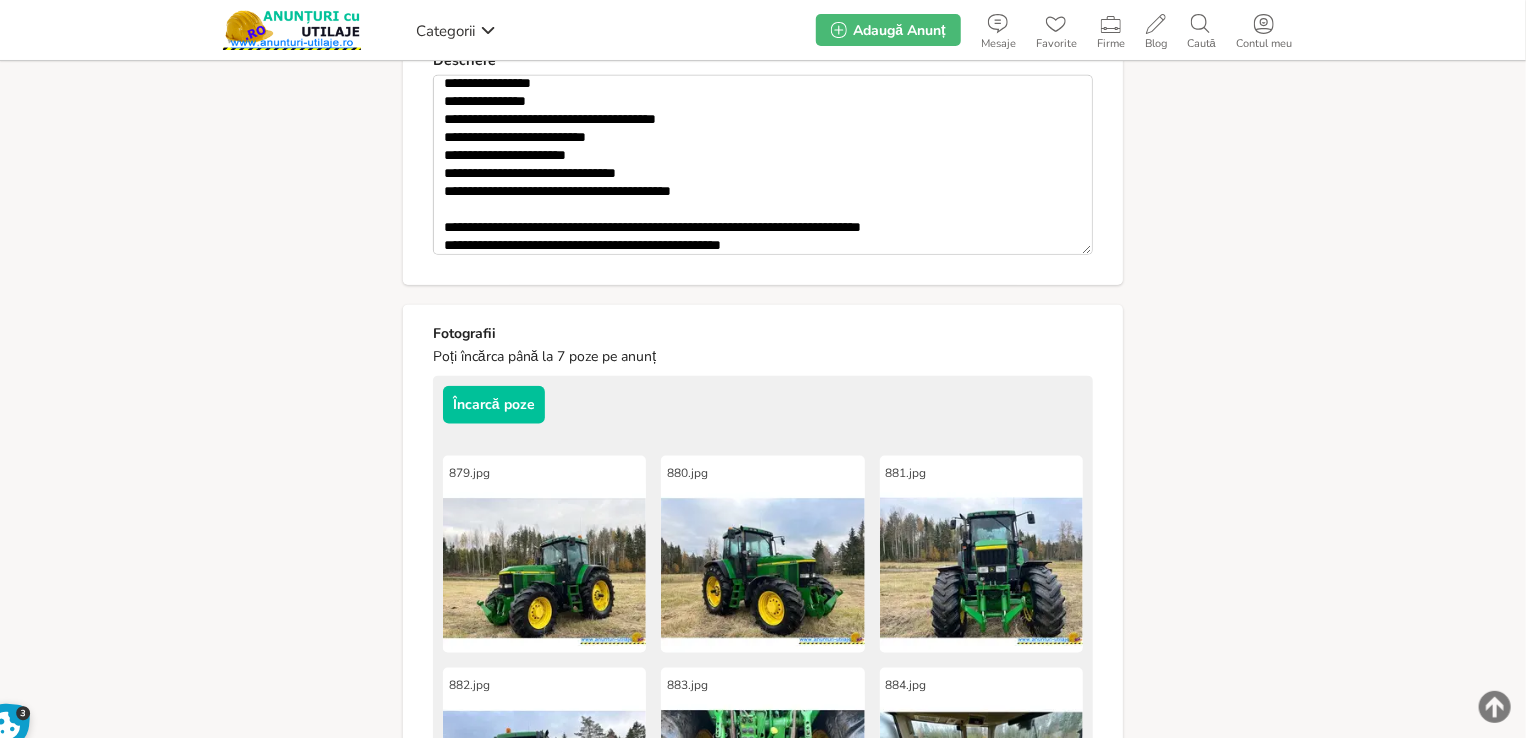 click on "**********" at bounding box center [763, 165] 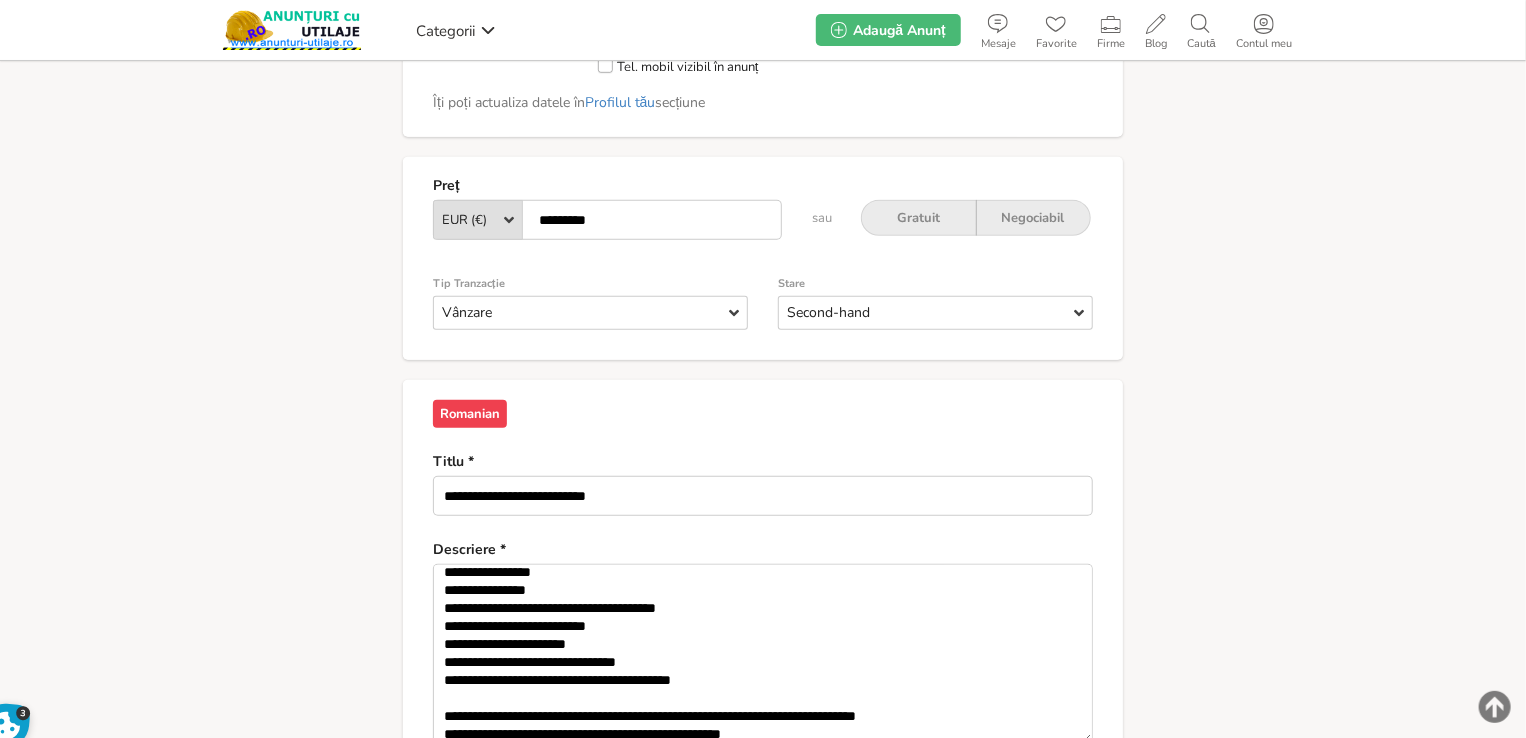 scroll, scrollTop: 517, scrollLeft: 0, axis: vertical 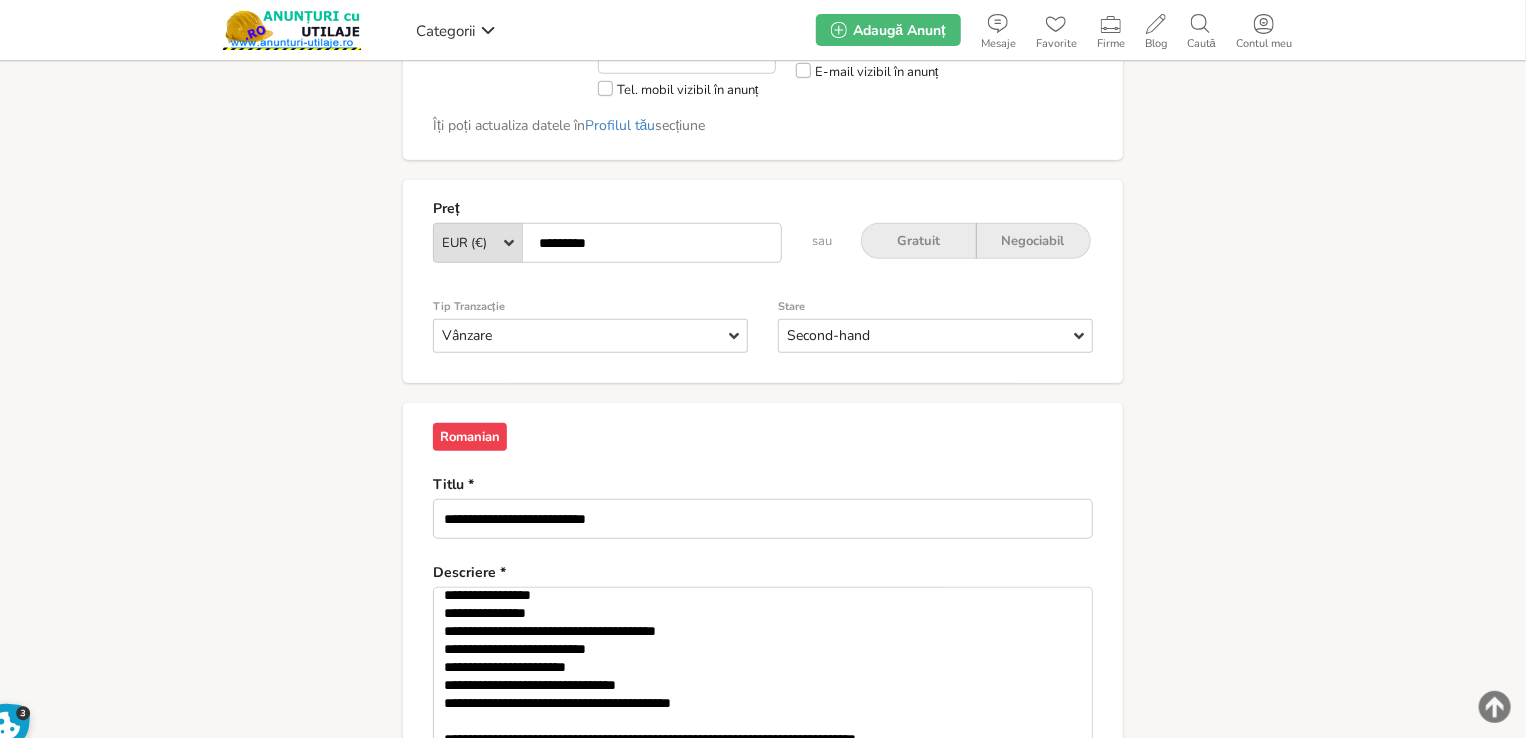 type on "**********" 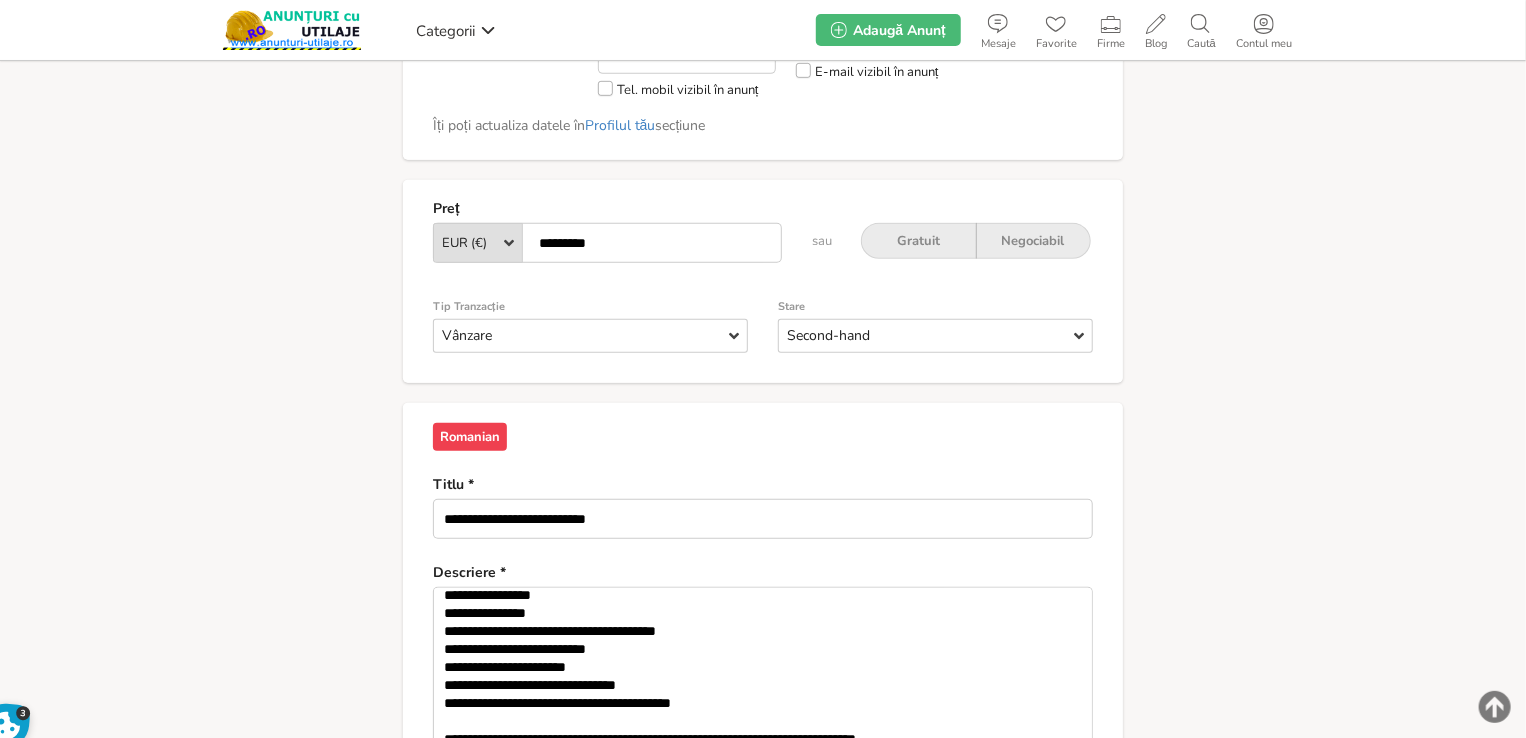 drag, startPoint x: 583, startPoint y: 240, endPoint x: 520, endPoint y: 242, distance: 63.03174 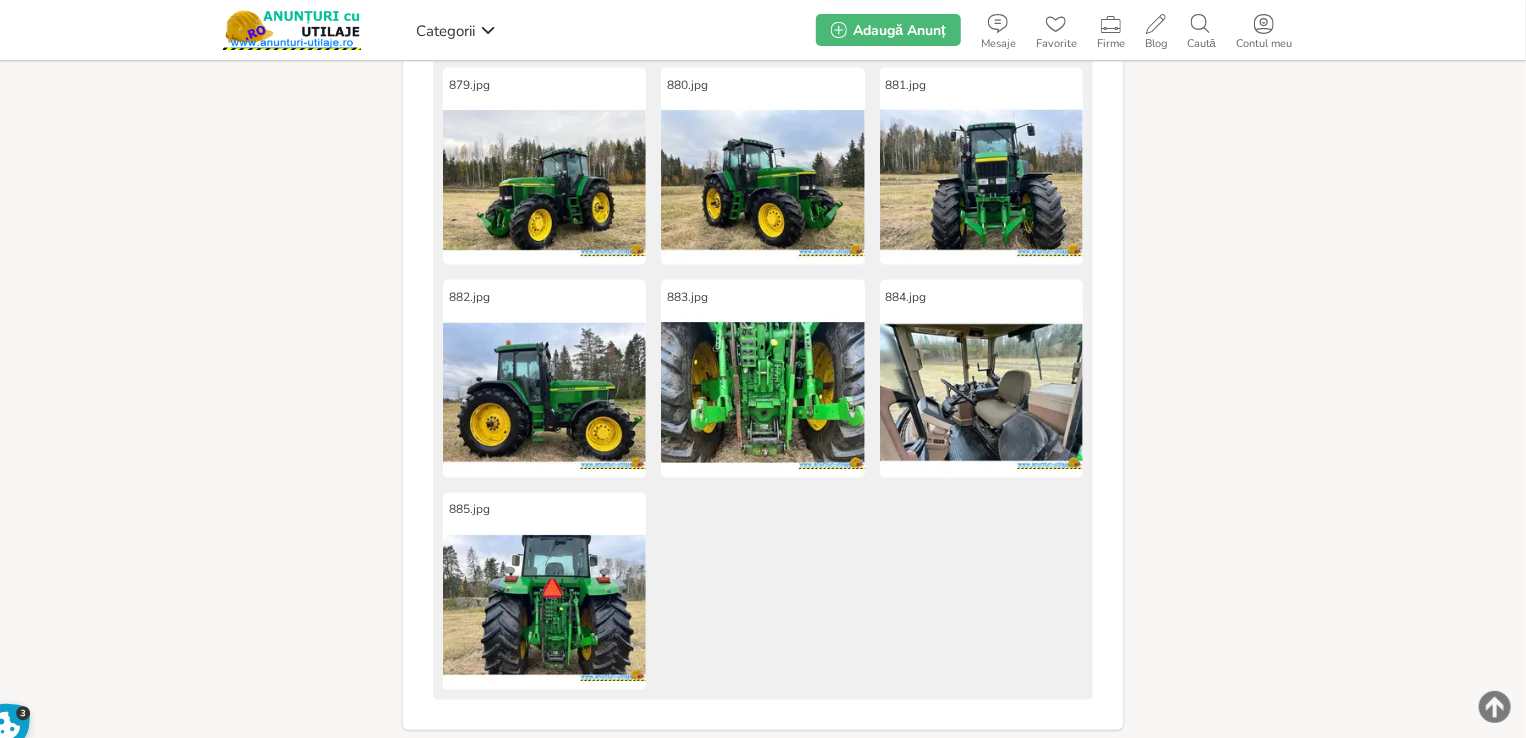 scroll, scrollTop: 1917, scrollLeft: 0, axis: vertical 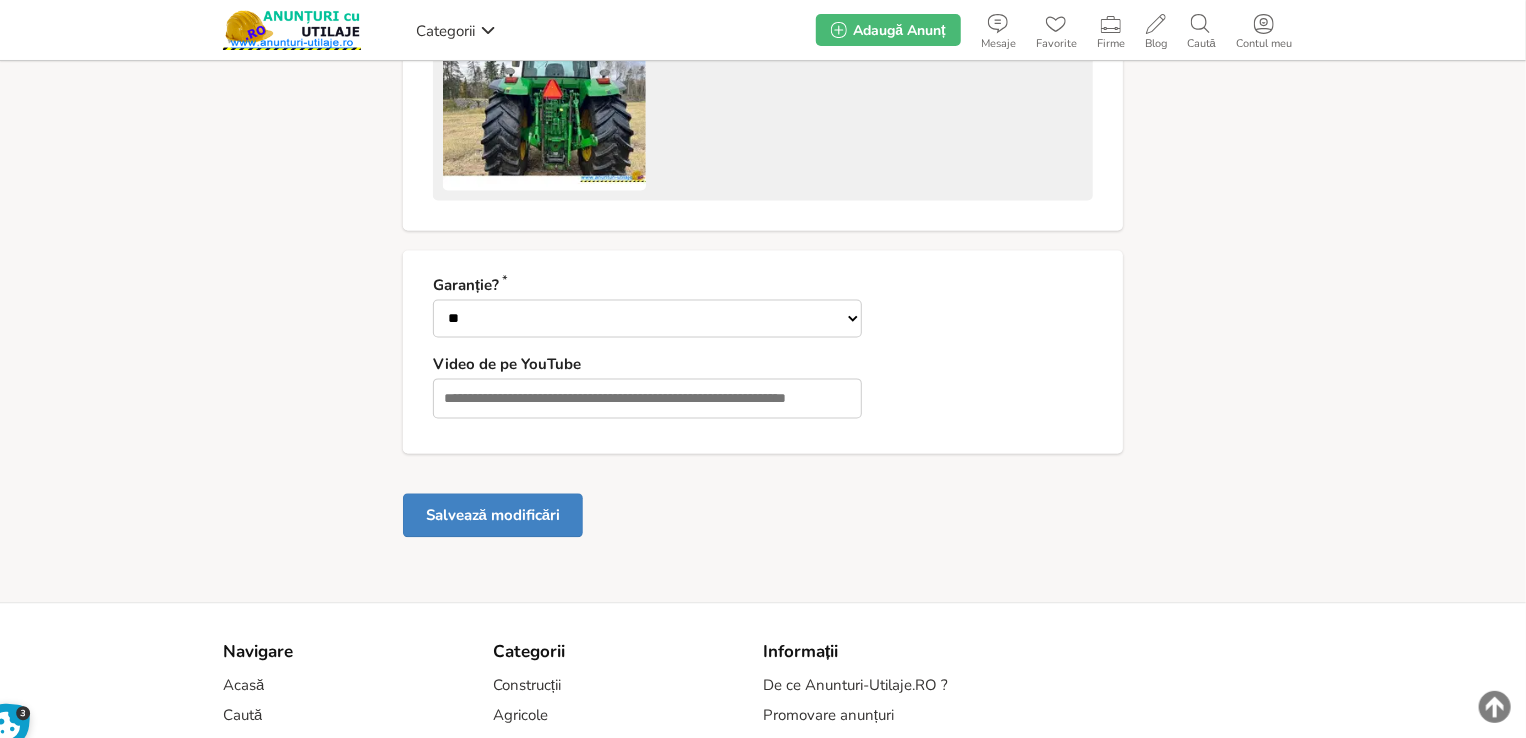 click on "Salvează modificări" at bounding box center [493, 515] 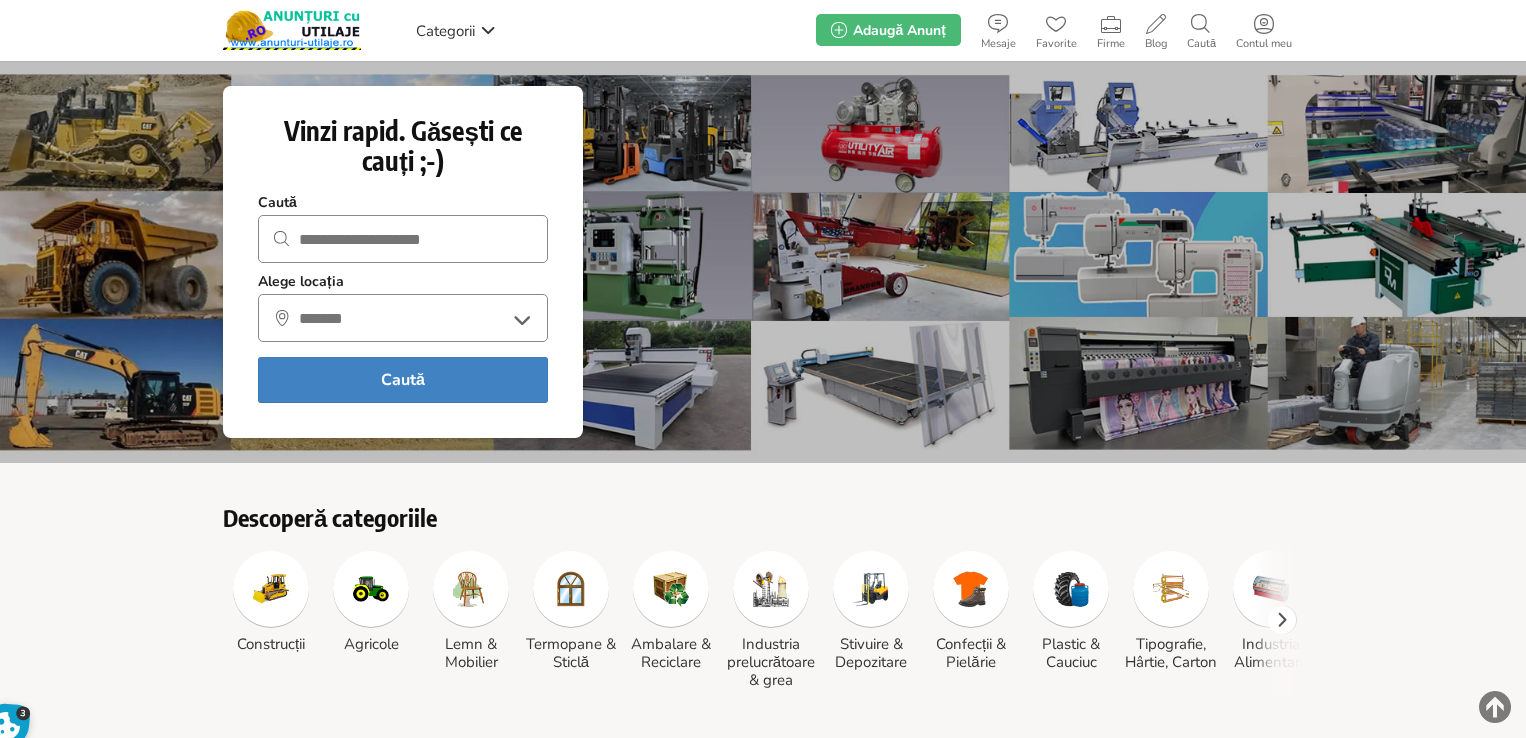 scroll, scrollTop: 0, scrollLeft: 0, axis: both 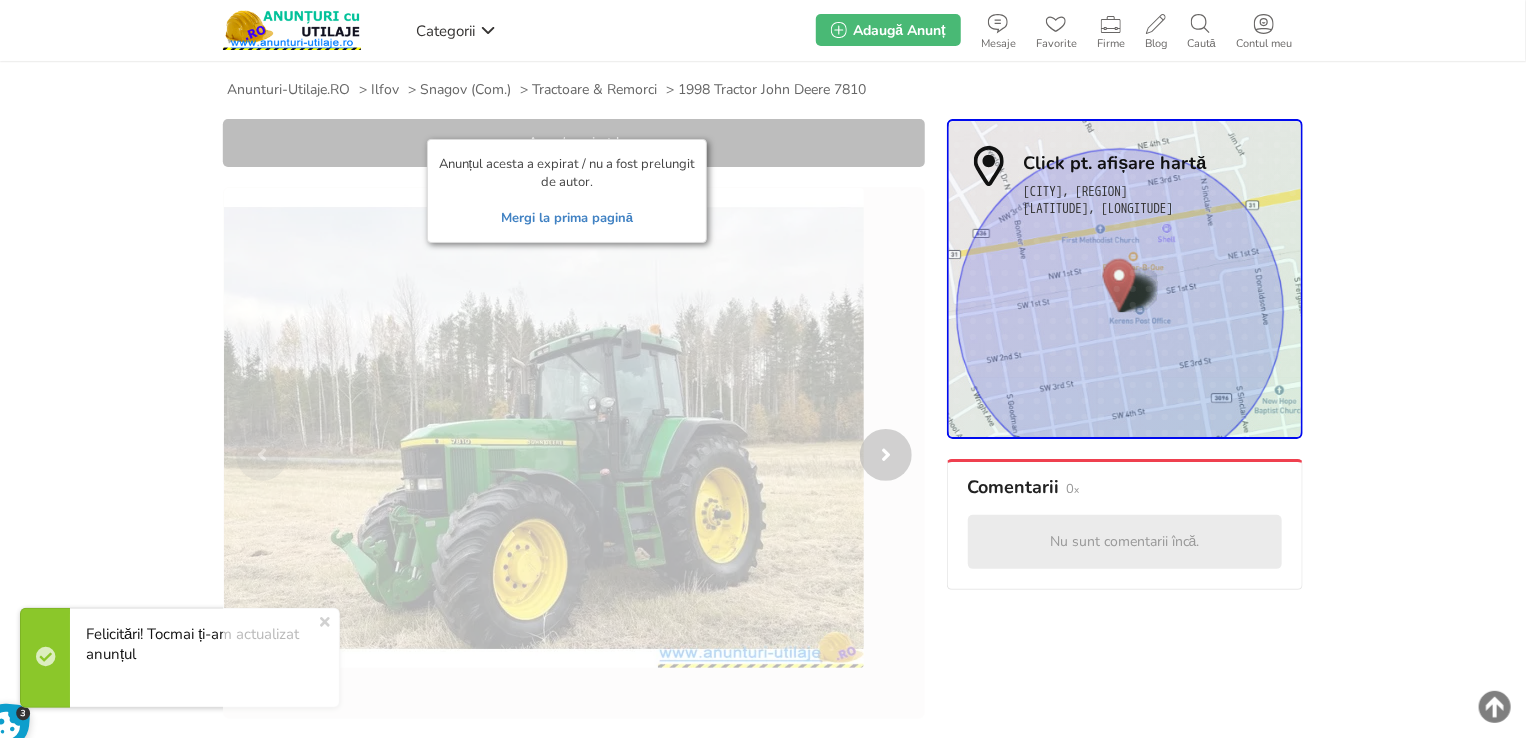 click on "Mergi la prima pagină" at bounding box center (567, 218) 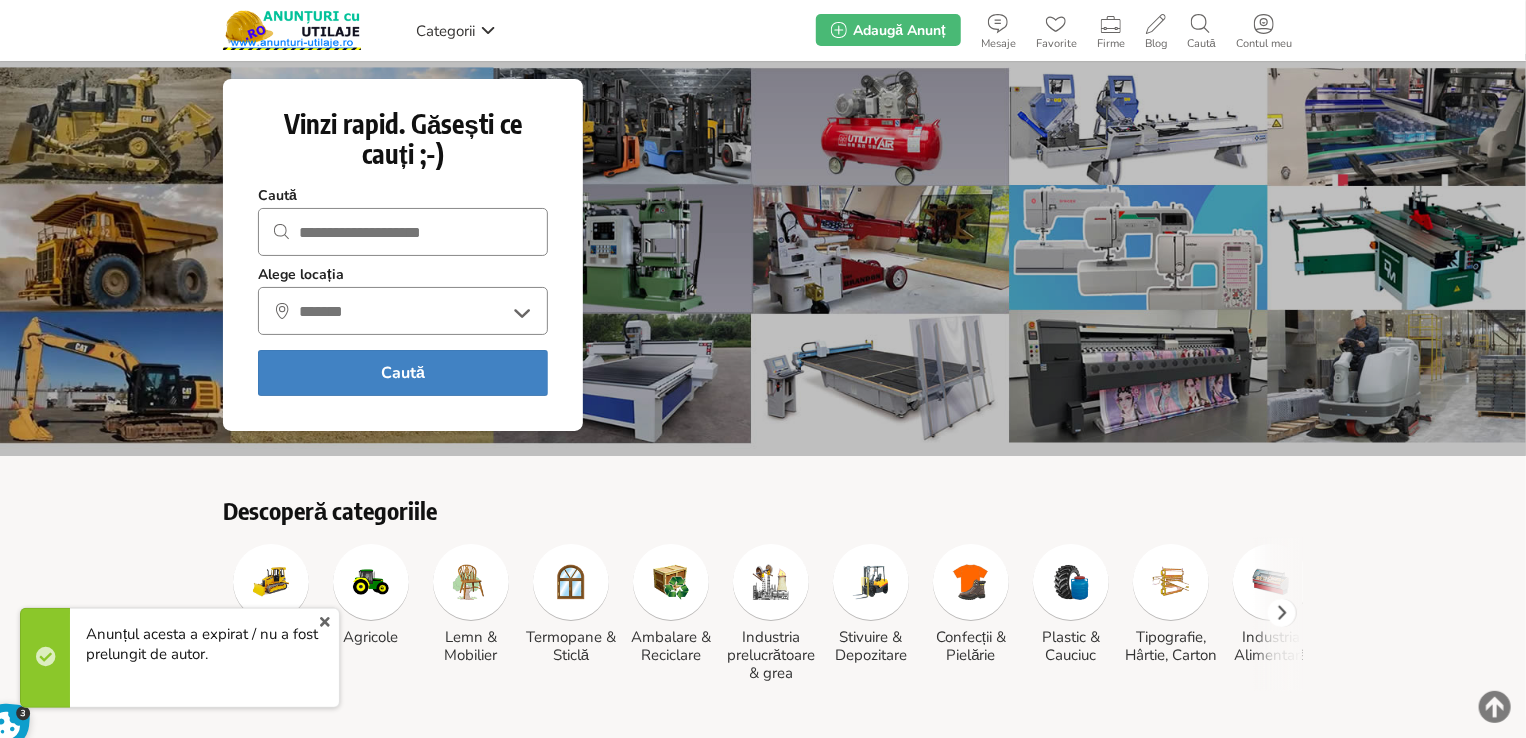 scroll, scrollTop: 0, scrollLeft: 0, axis: both 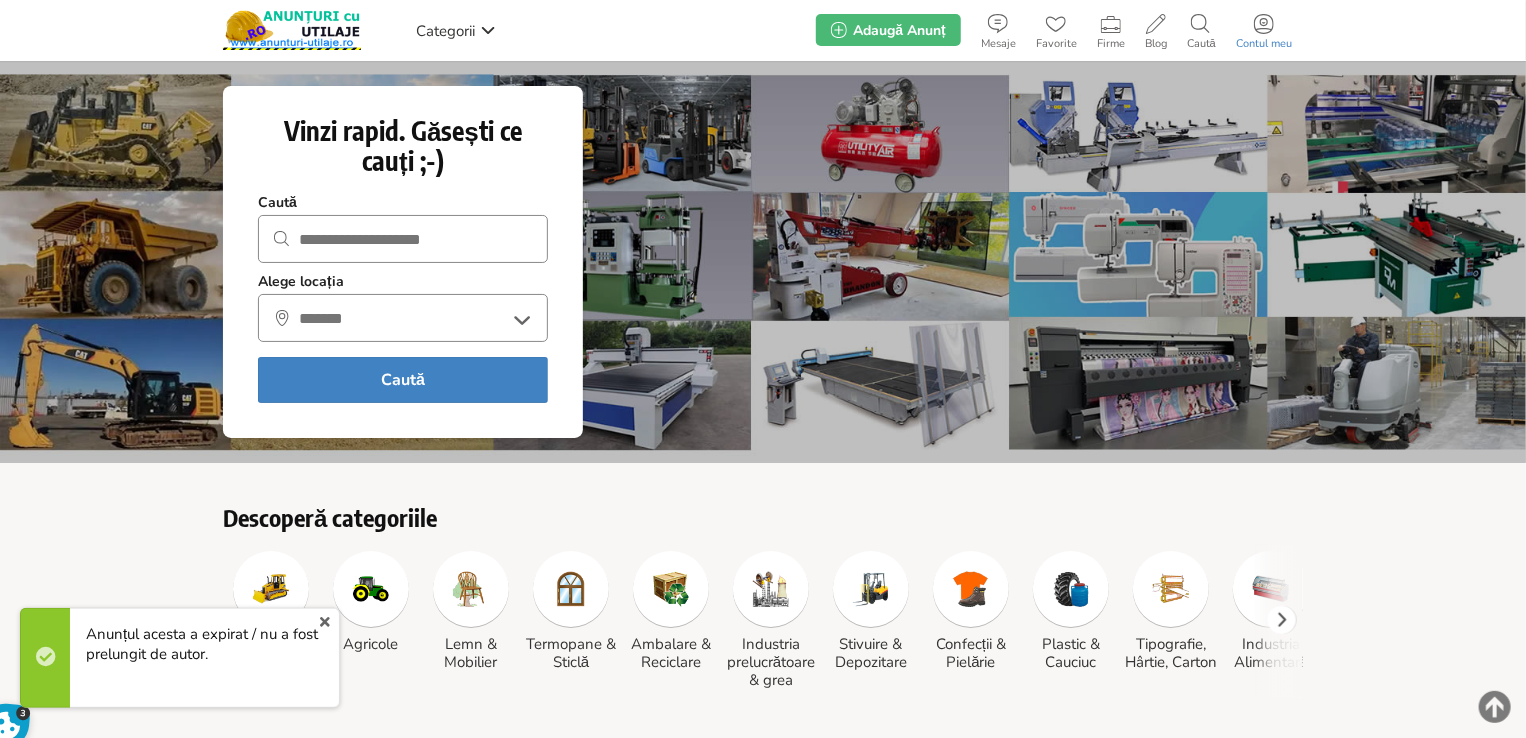 click on "Contul meu" at bounding box center [1264, 30] 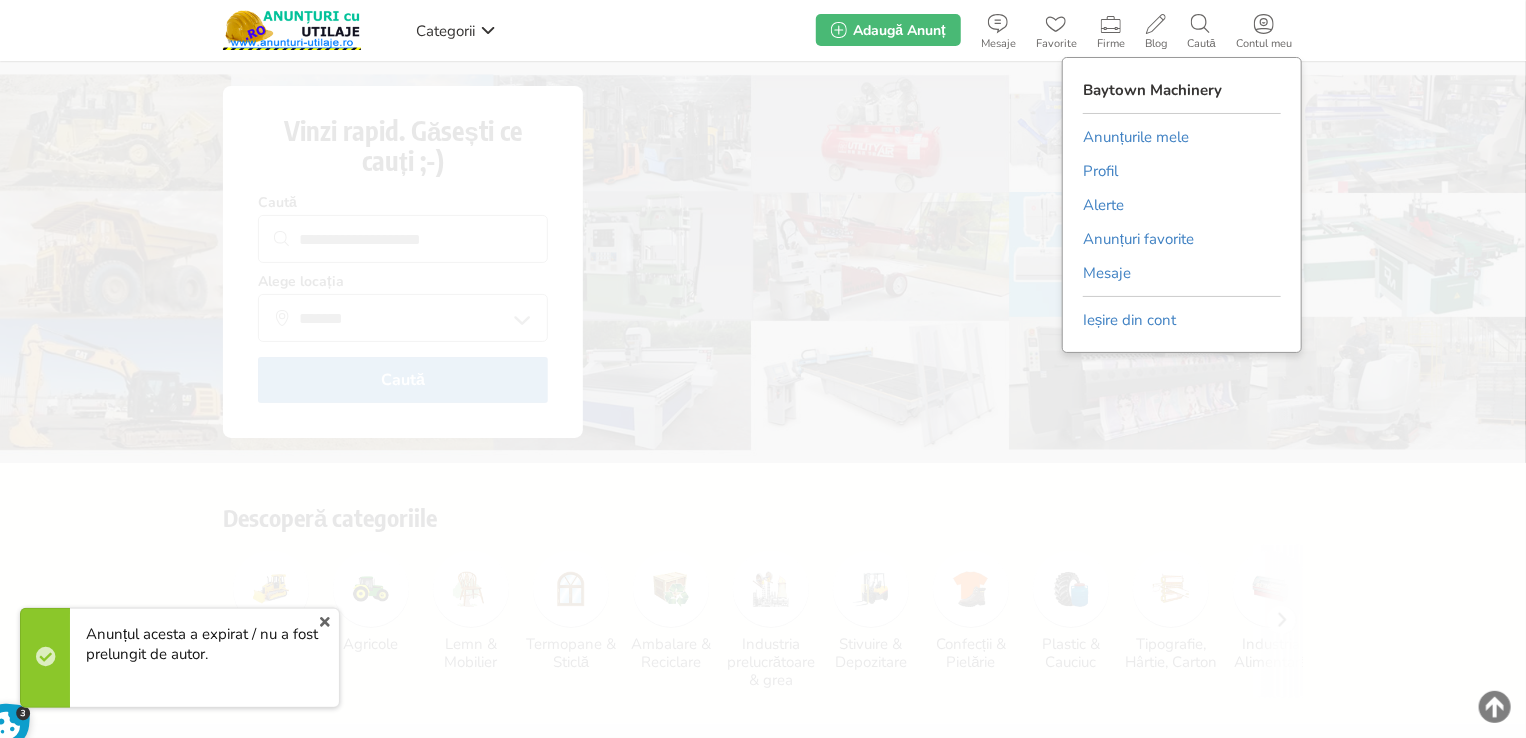 click on "Anunțurile mele" at bounding box center (1136, 137) 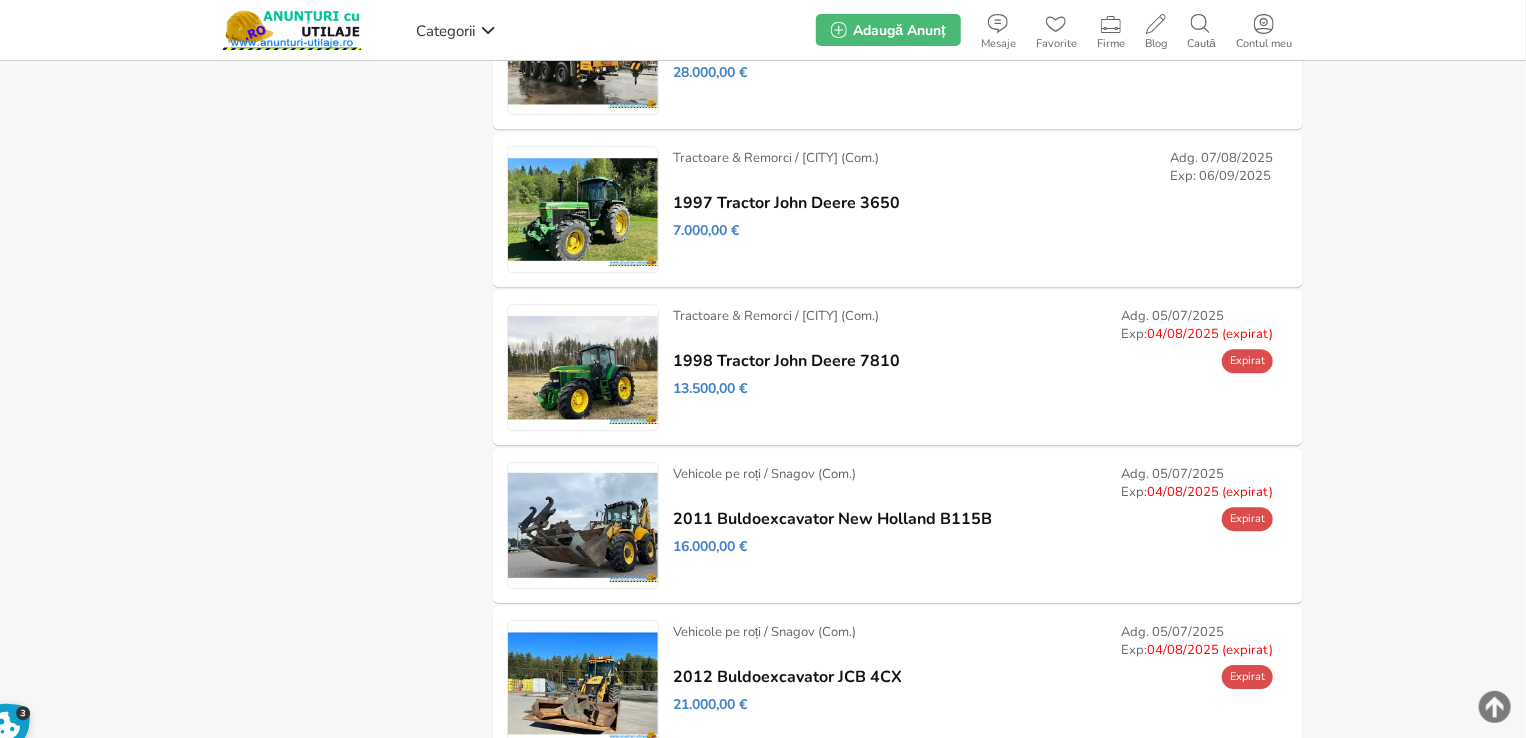 scroll, scrollTop: 2788, scrollLeft: 0, axis: vertical 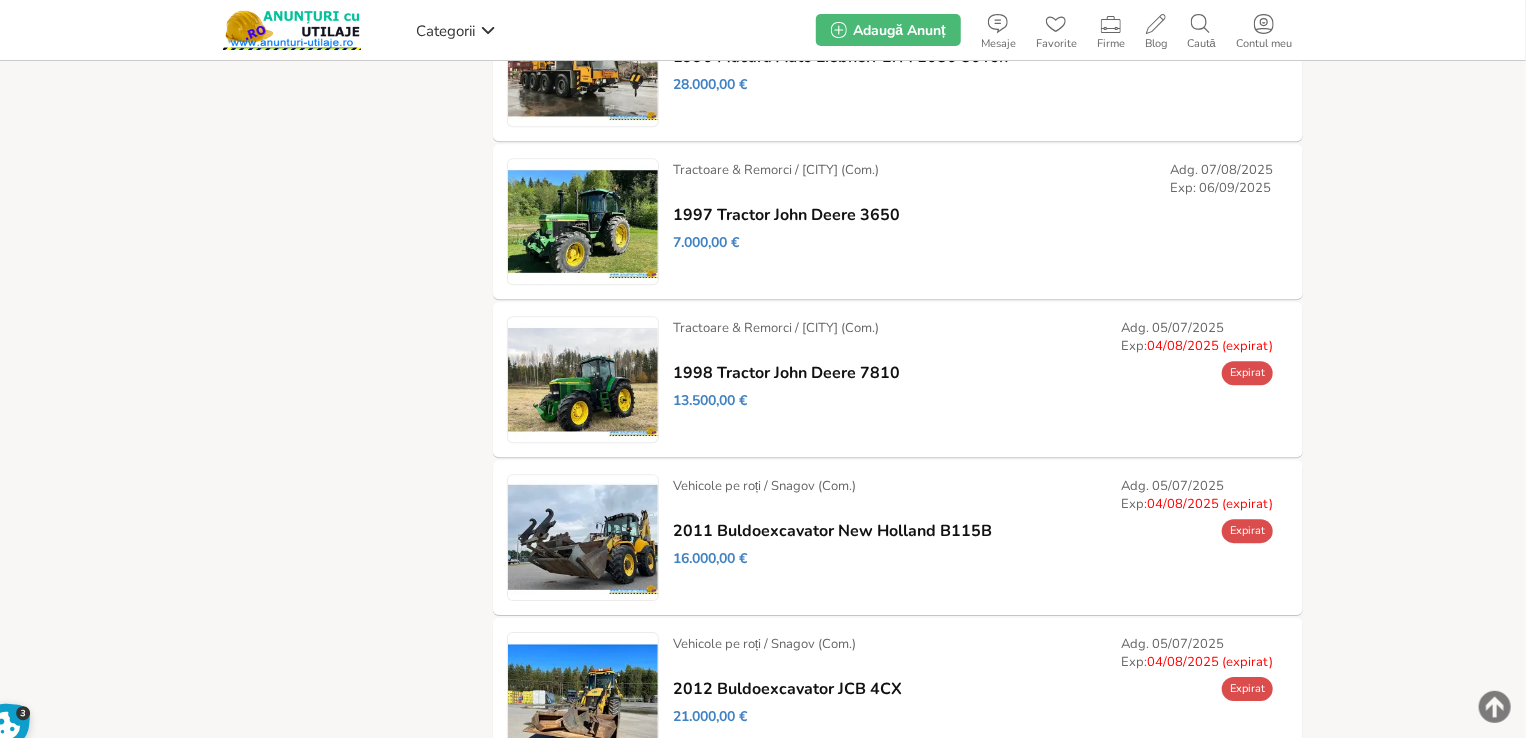 click on "Prelungește" at bounding box center (0, 0) 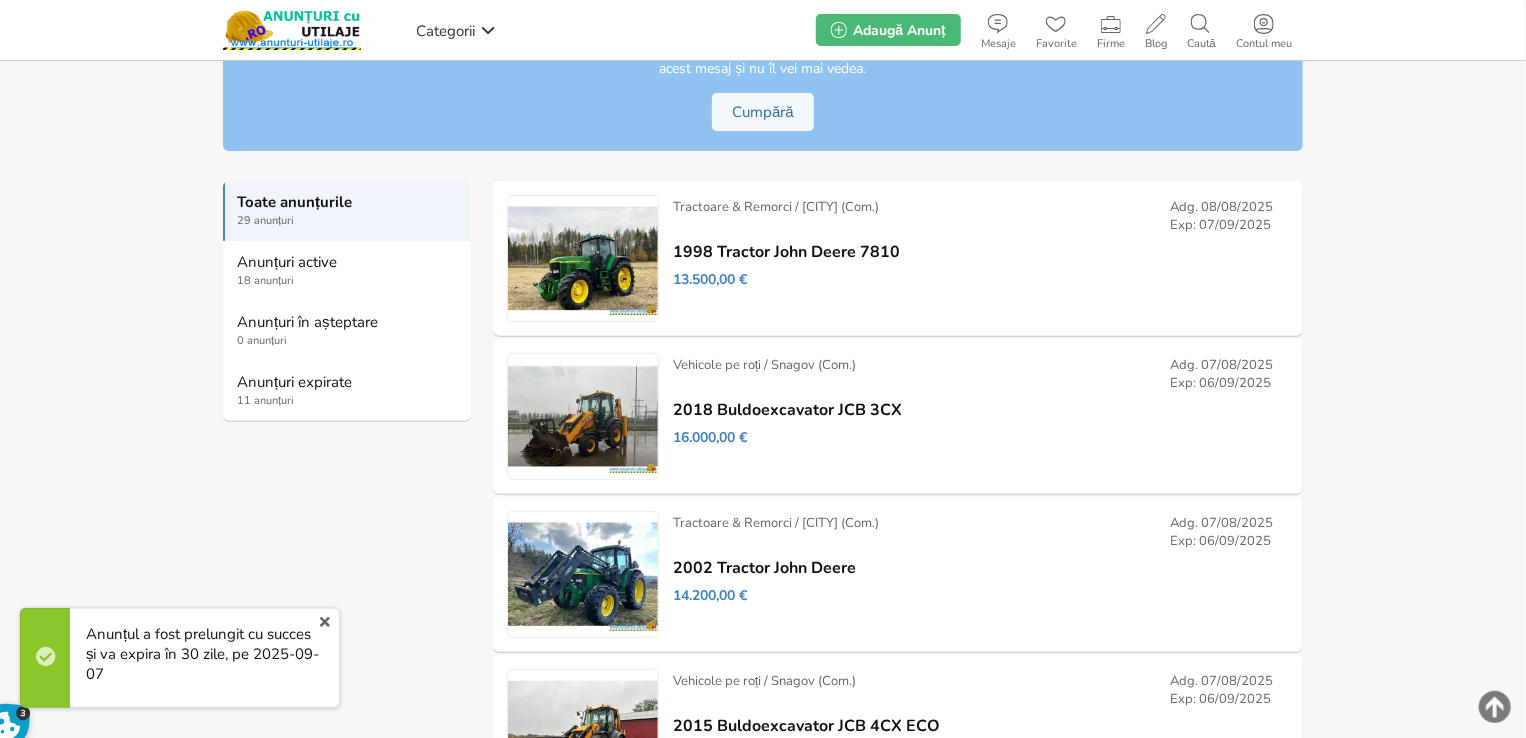 scroll, scrollTop: 500, scrollLeft: 0, axis: vertical 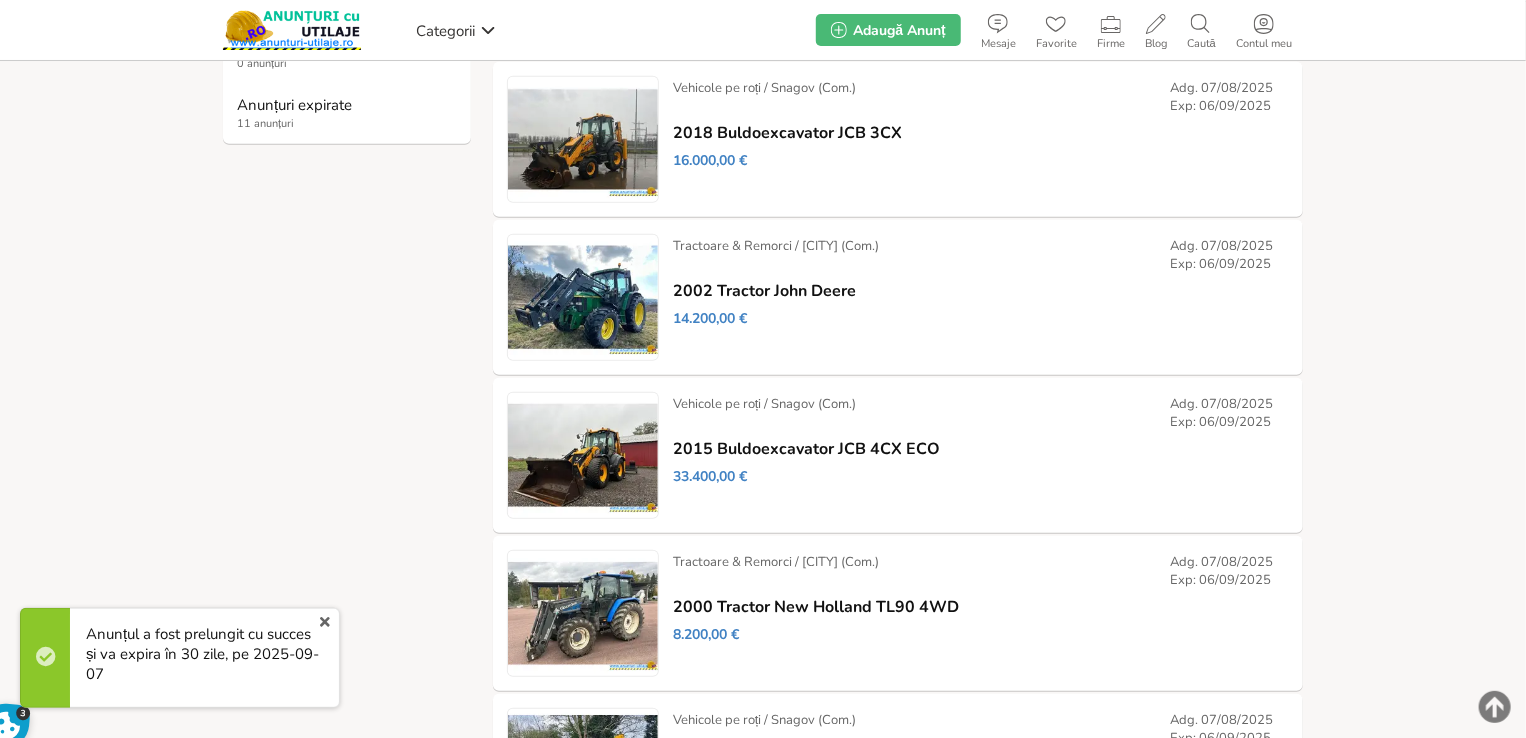 click on "x" at bounding box center [325, 622] 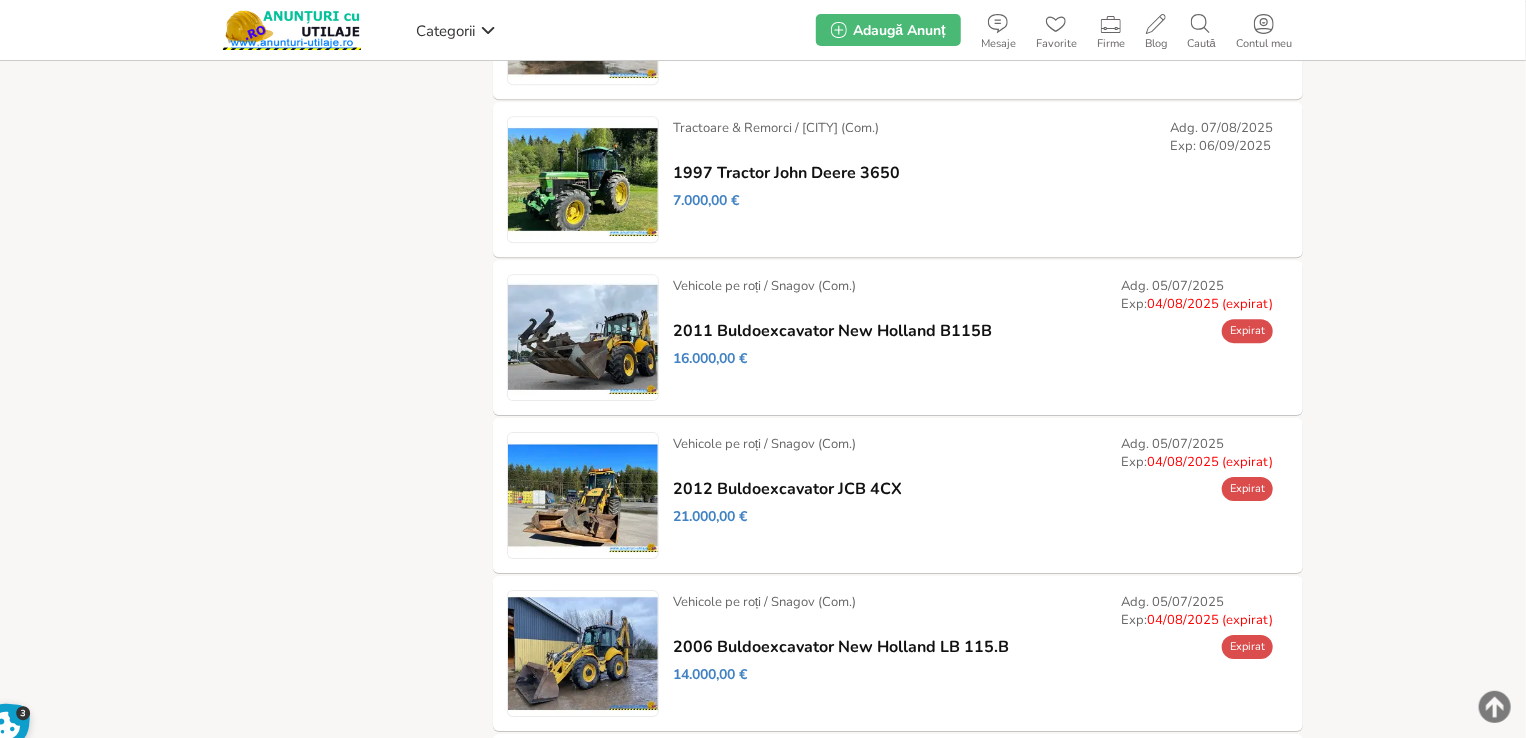scroll, scrollTop: 2977, scrollLeft: 0, axis: vertical 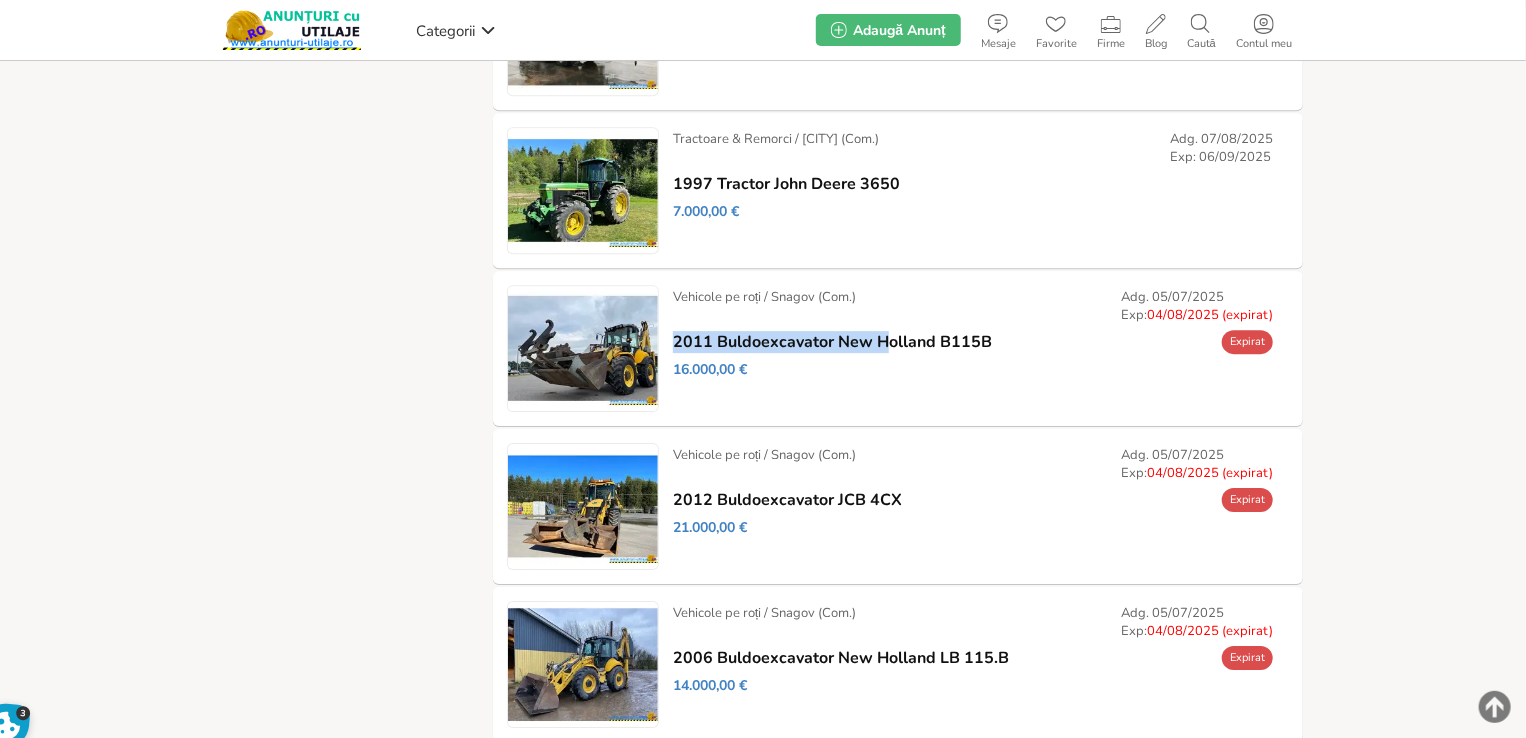drag, startPoint x: 1020, startPoint y: 339, endPoint x: 890, endPoint y: 349, distance: 130.38405 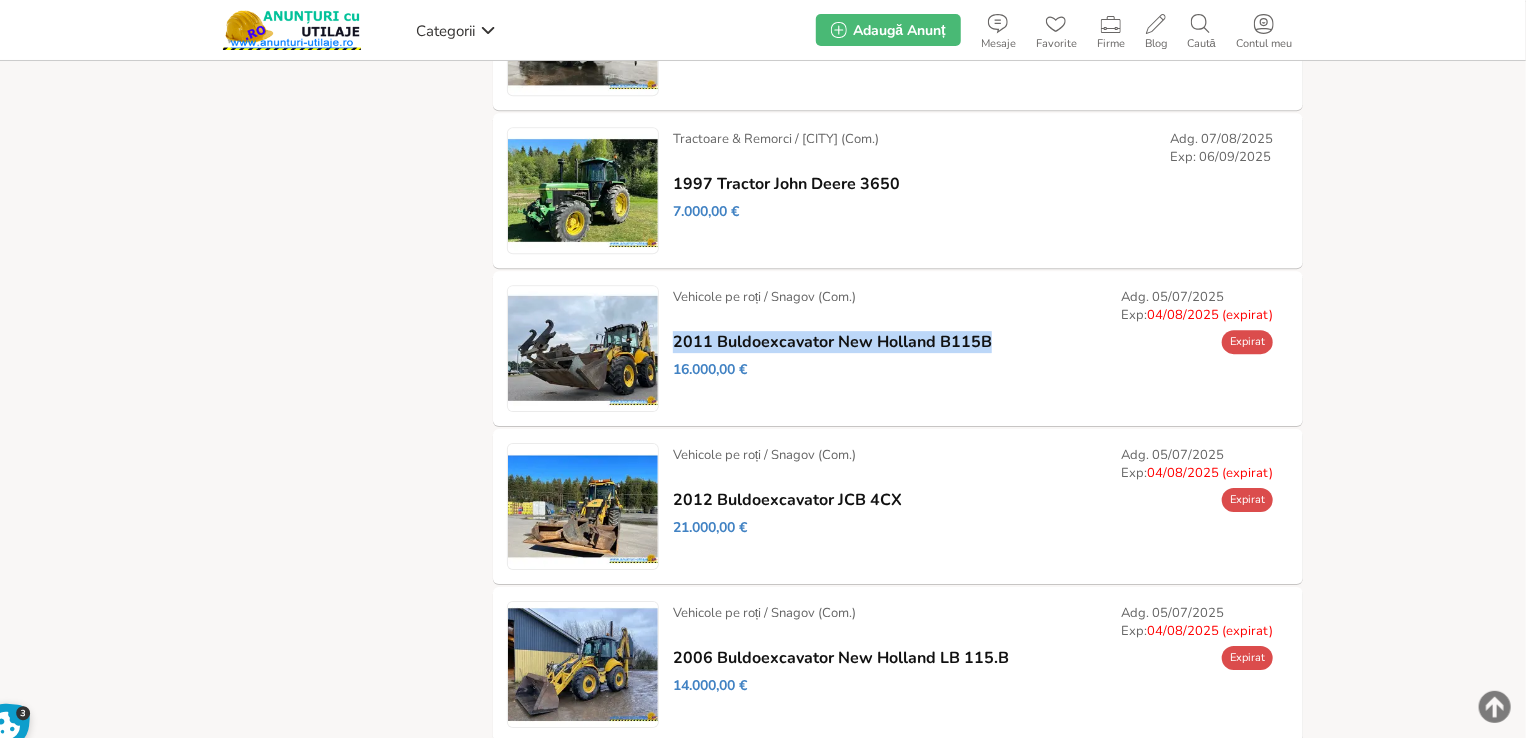 drag, startPoint x: 1020, startPoint y: 345, endPoint x: 988, endPoint y: 341, distance: 32.24903 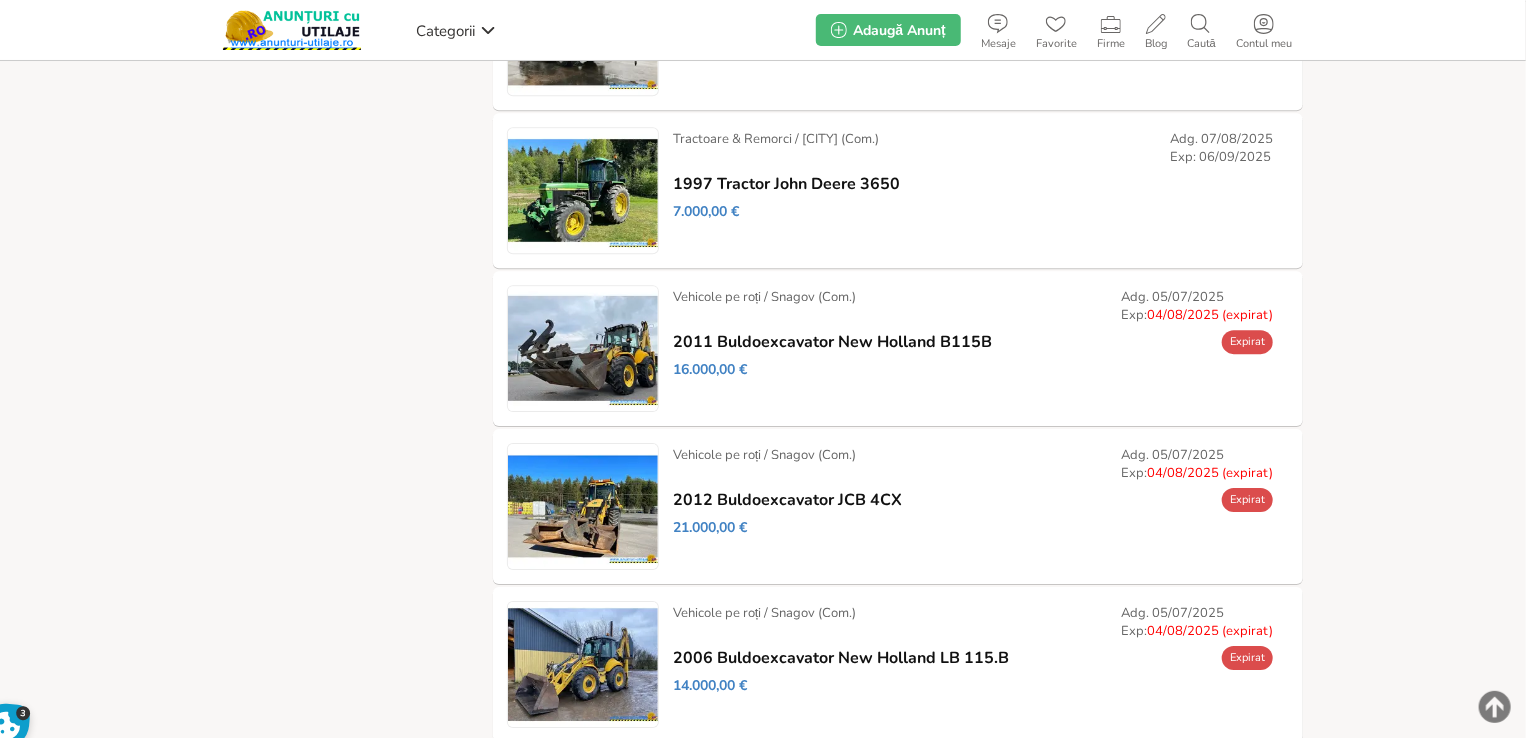 click on "Dezactivează
/
Setează ca: Vândut
/
Setează ca: Rezervat
/
Modifică
/
Prelungește
/
Șterge" at bounding box center (0, 0) 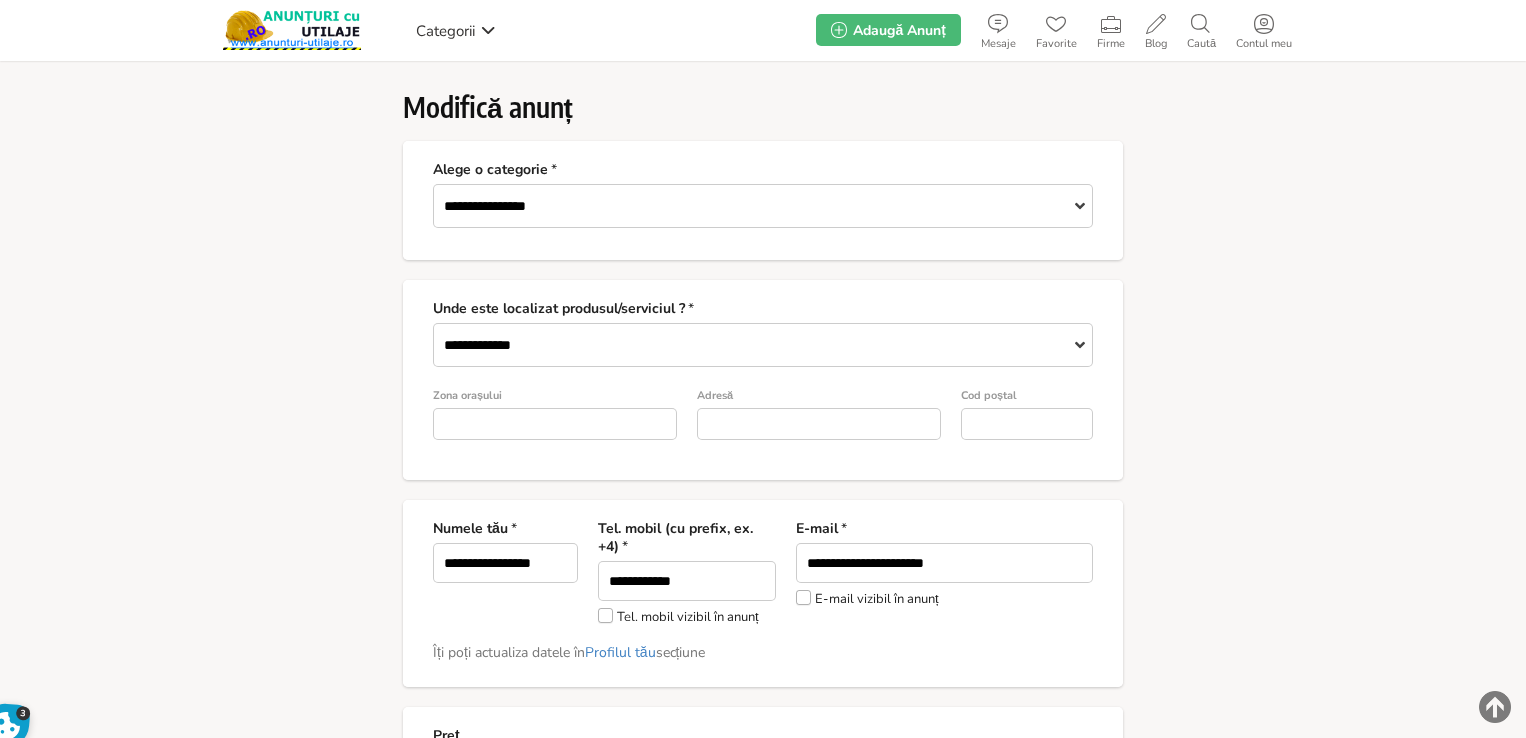 scroll, scrollTop: 0, scrollLeft: 0, axis: both 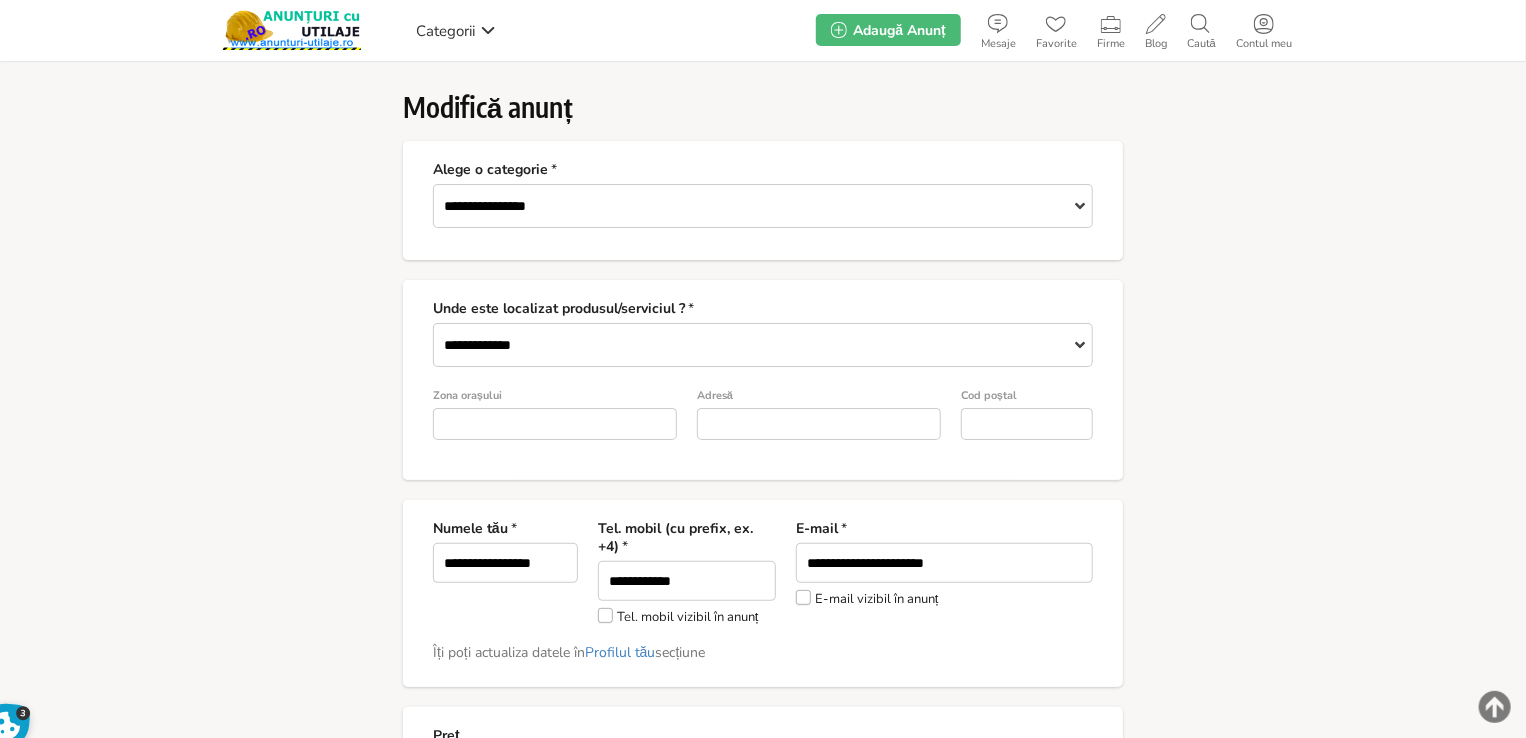 drag, startPoint x: 604, startPoint y: 617, endPoint x: 740, endPoint y: 613, distance: 136.0588 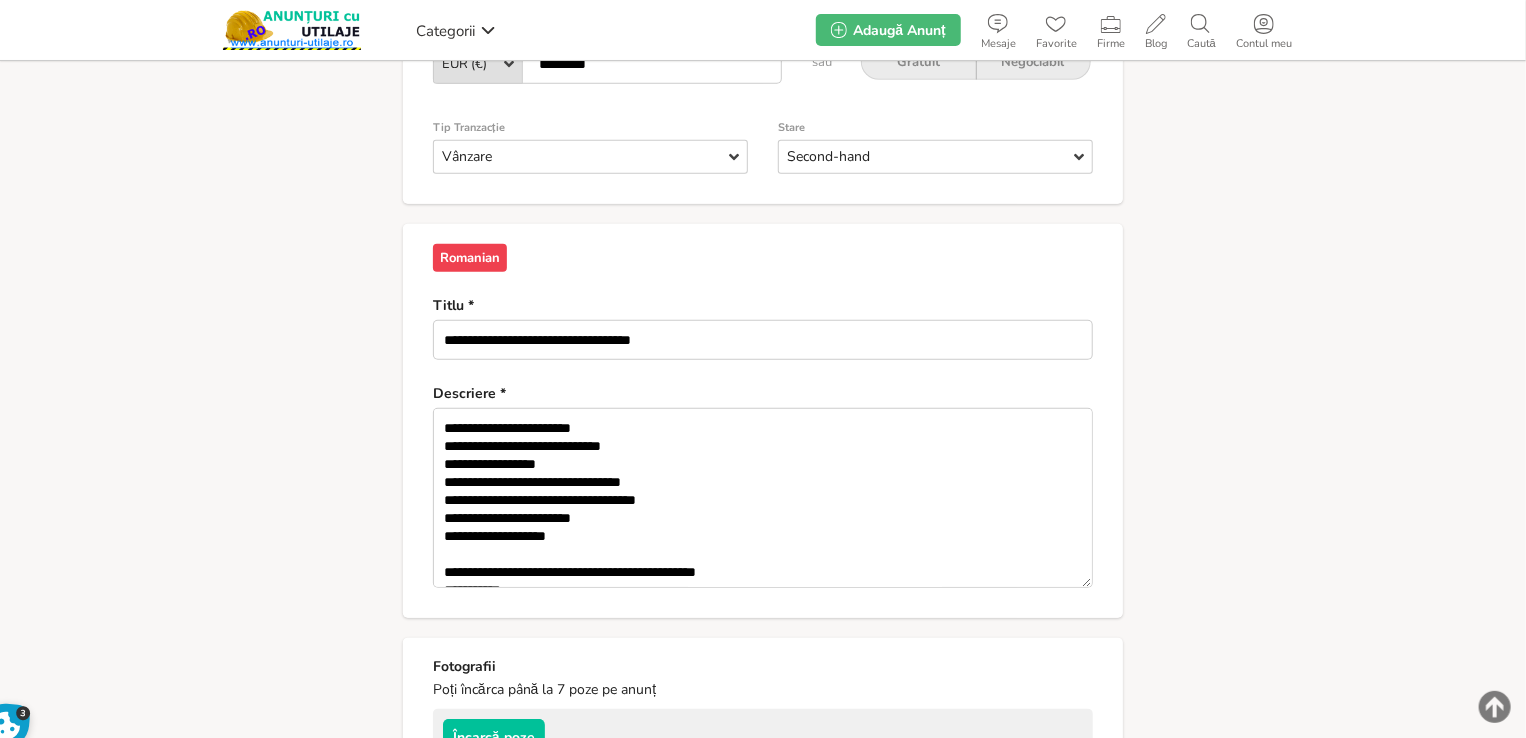 scroll, scrollTop: 900, scrollLeft: 0, axis: vertical 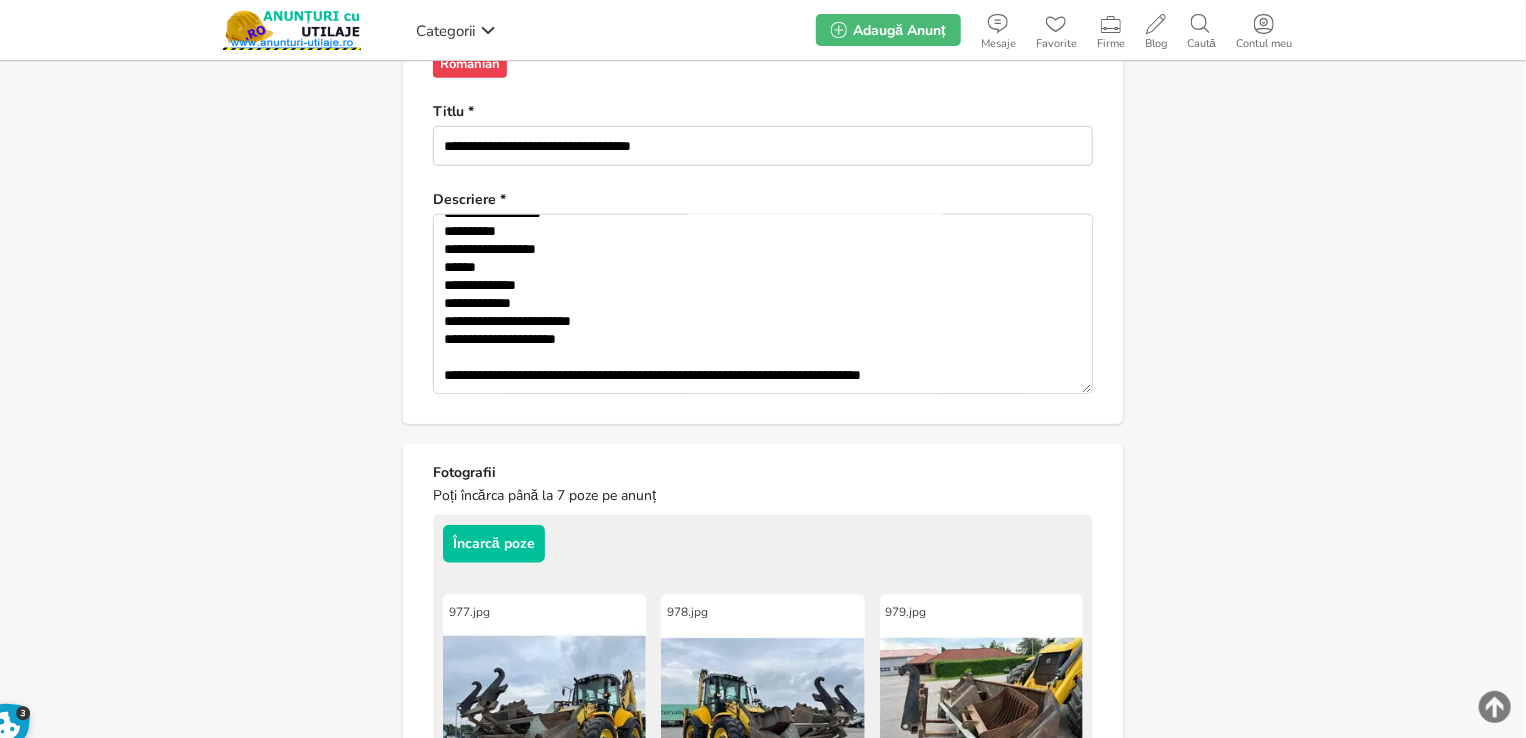 click on "**********" at bounding box center (763, 304) 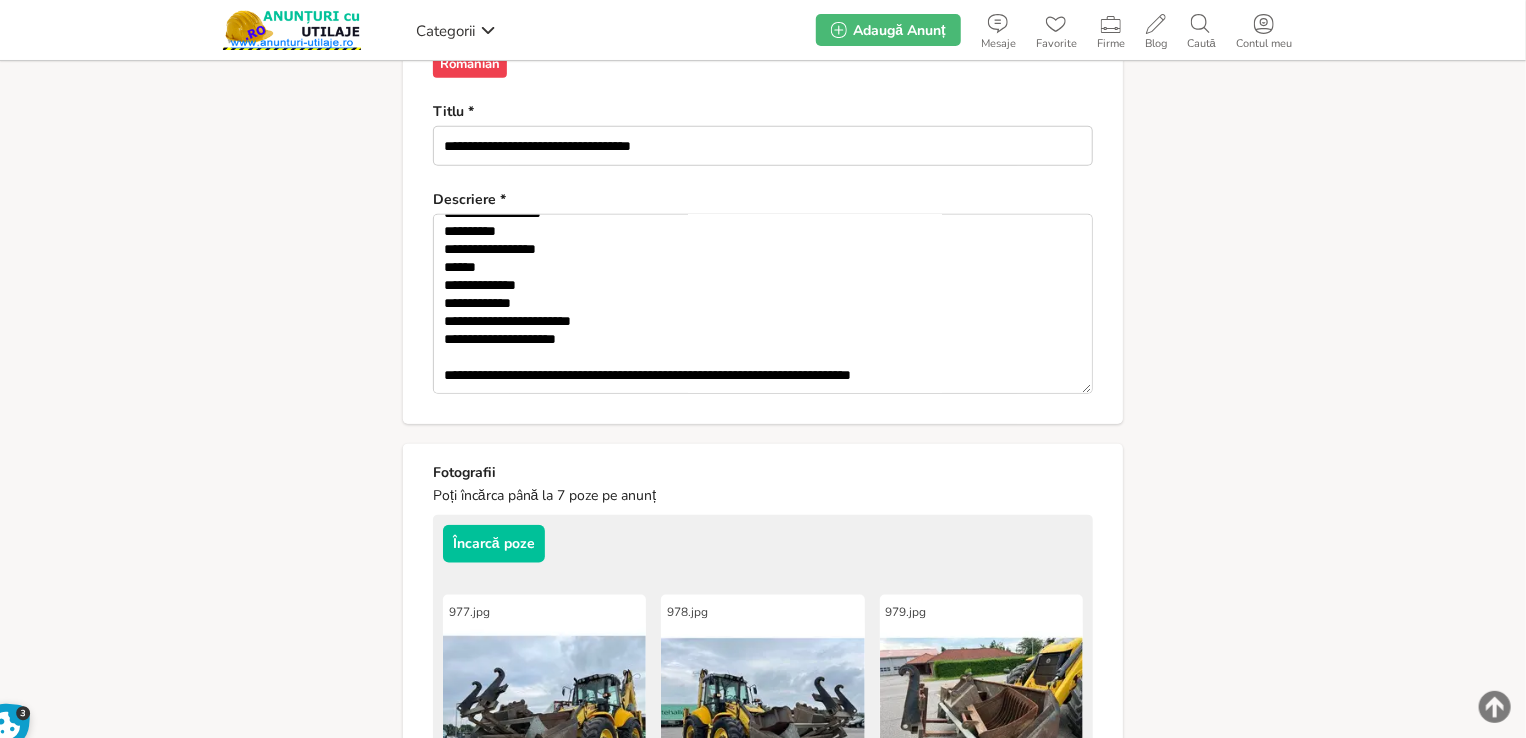 click on "**********" at bounding box center [763, 304] 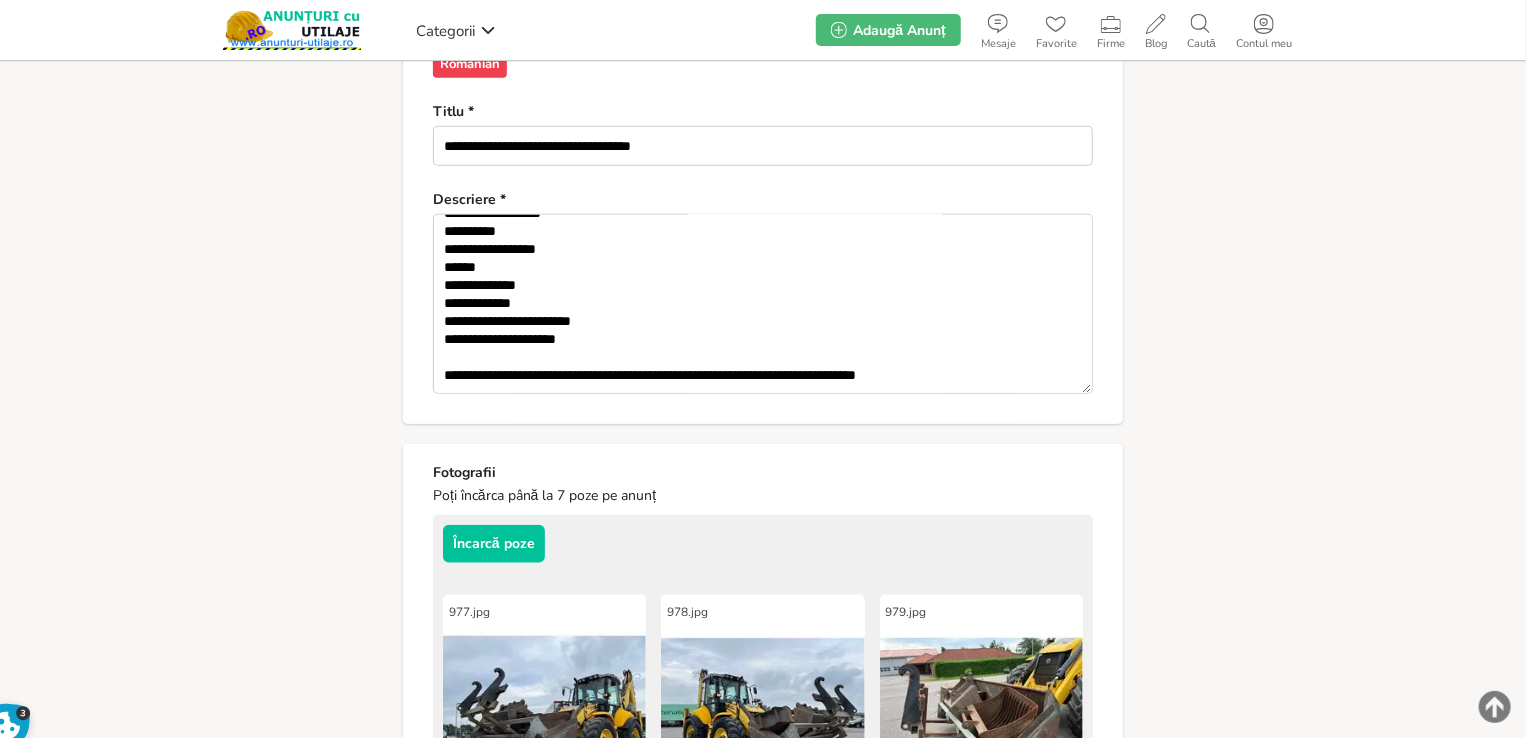 click on "**********" at bounding box center (763, 304) 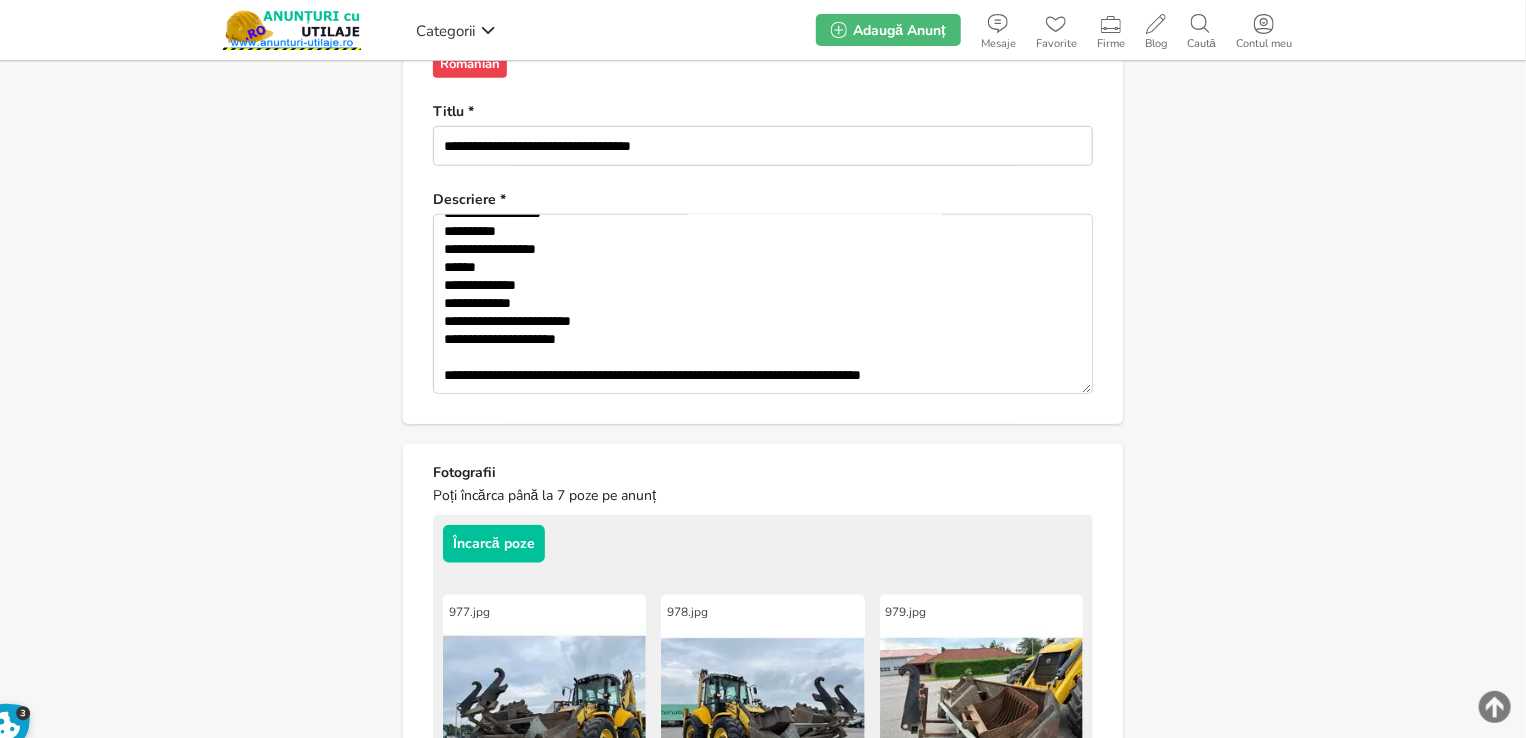 scroll, scrollTop: 282, scrollLeft: 0, axis: vertical 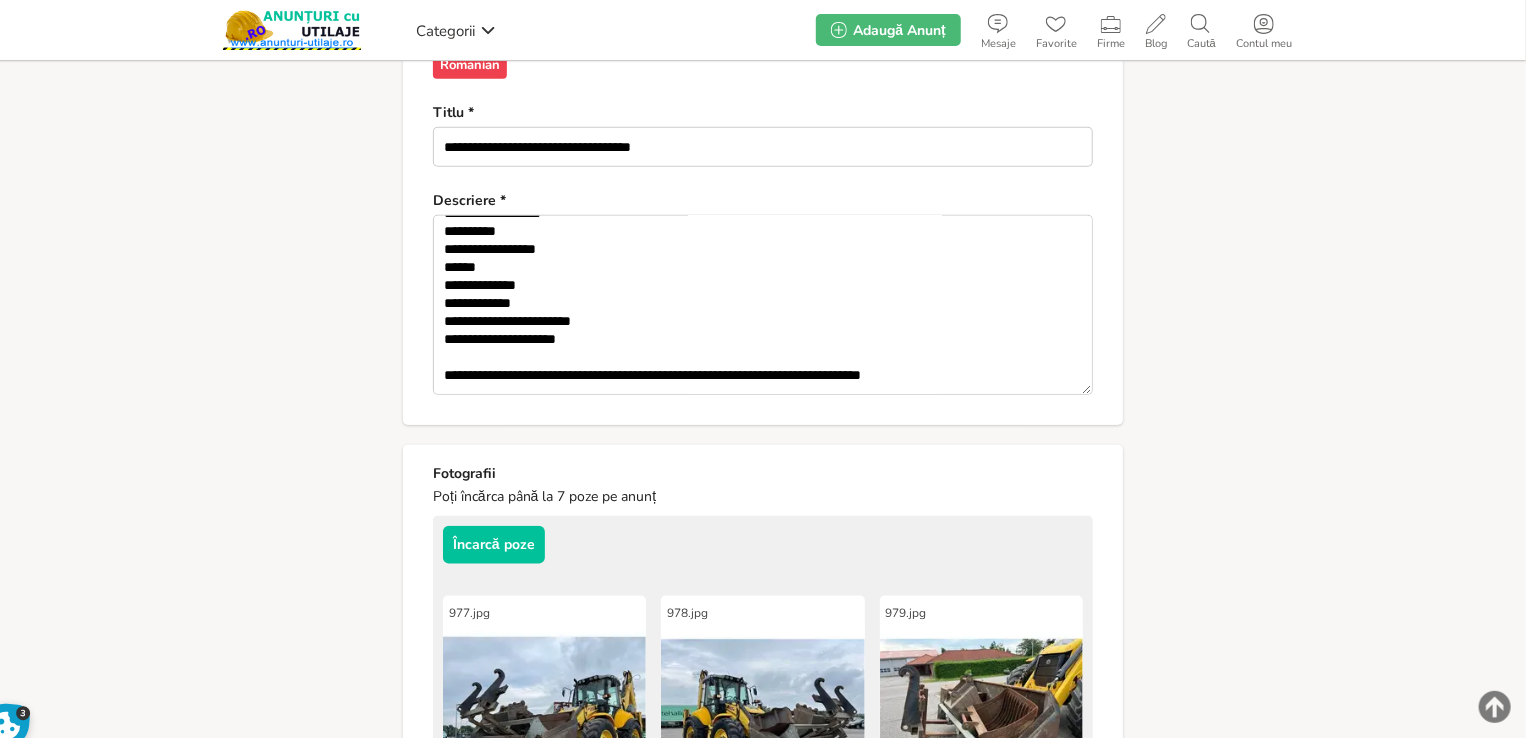 click on "**********" at bounding box center (763, 401) 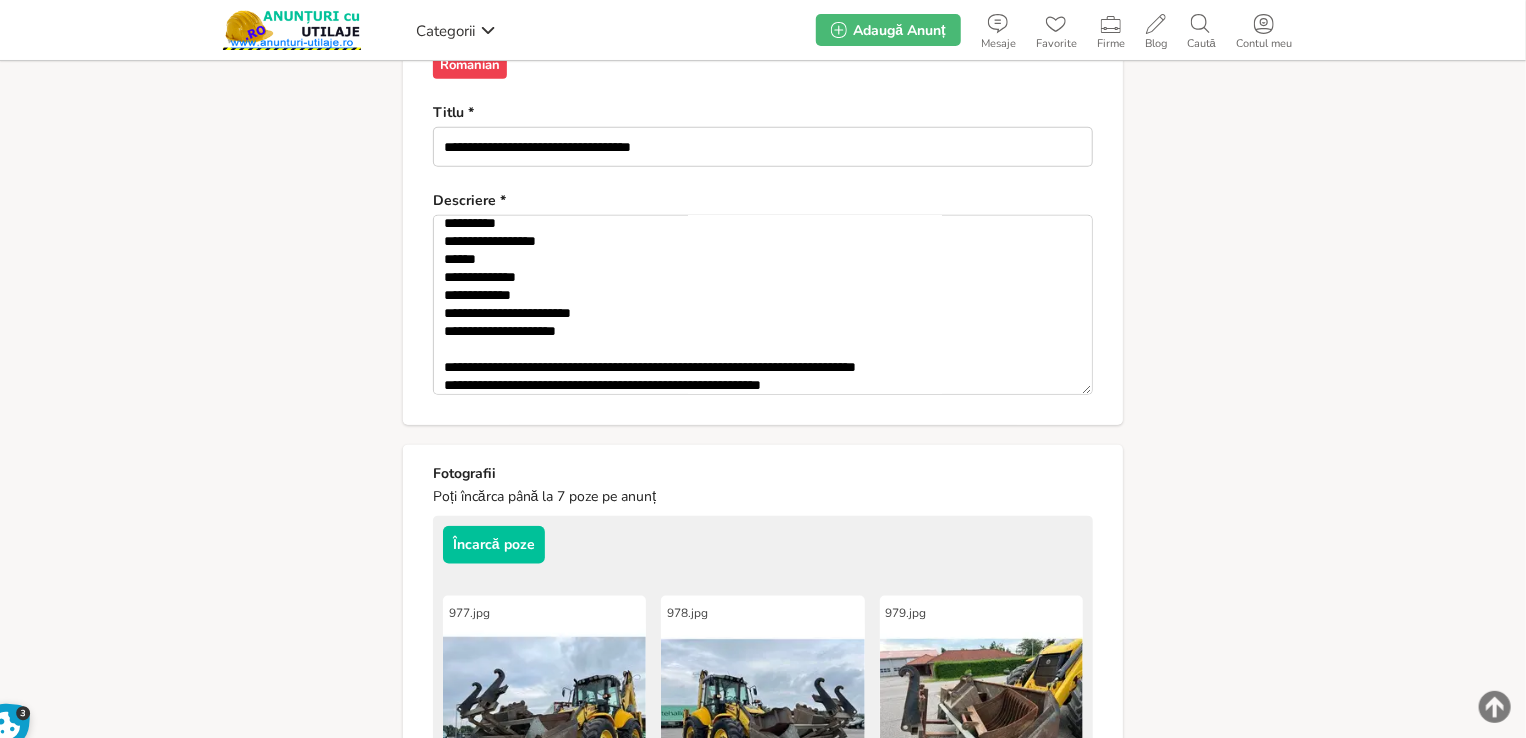 scroll, scrollTop: 300, scrollLeft: 0, axis: vertical 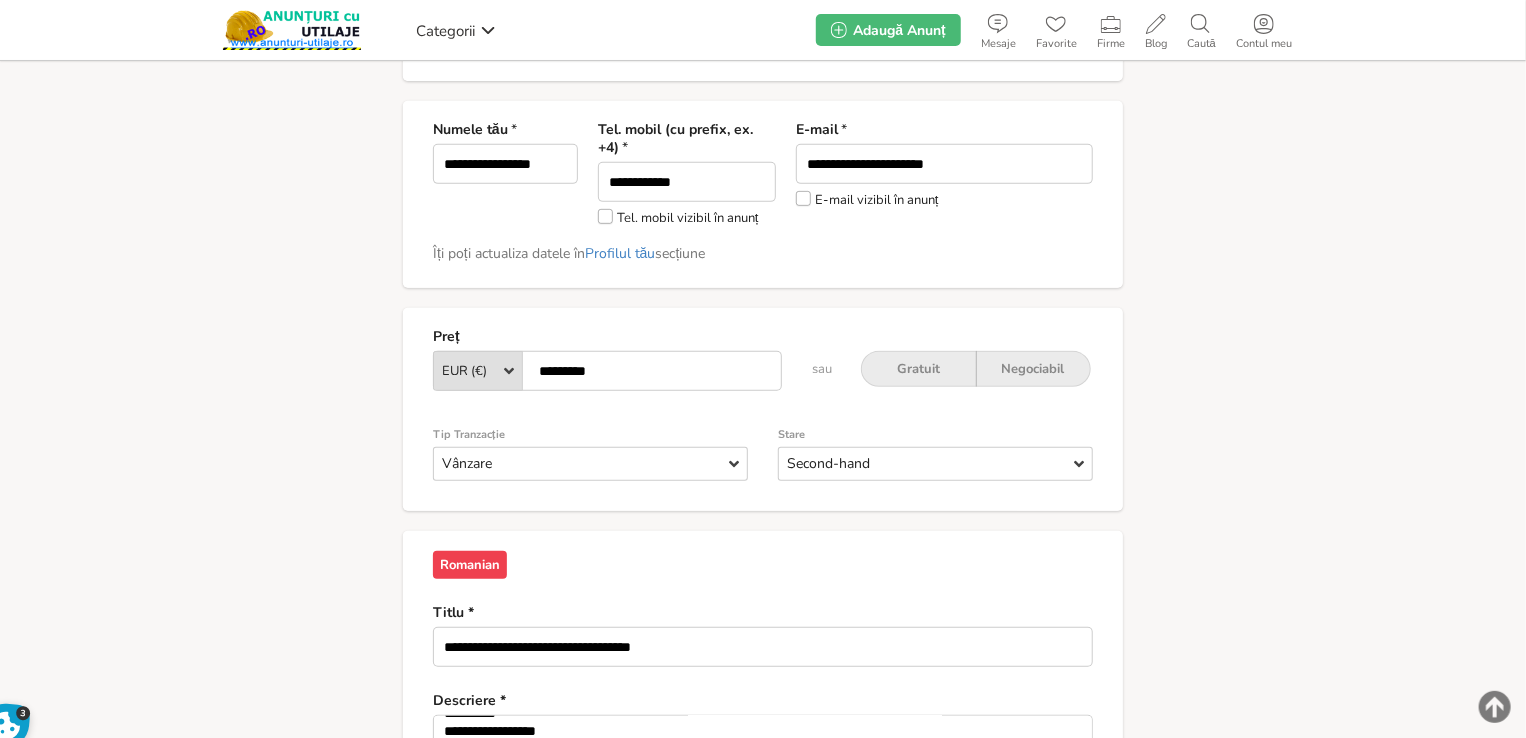 type on "**********" 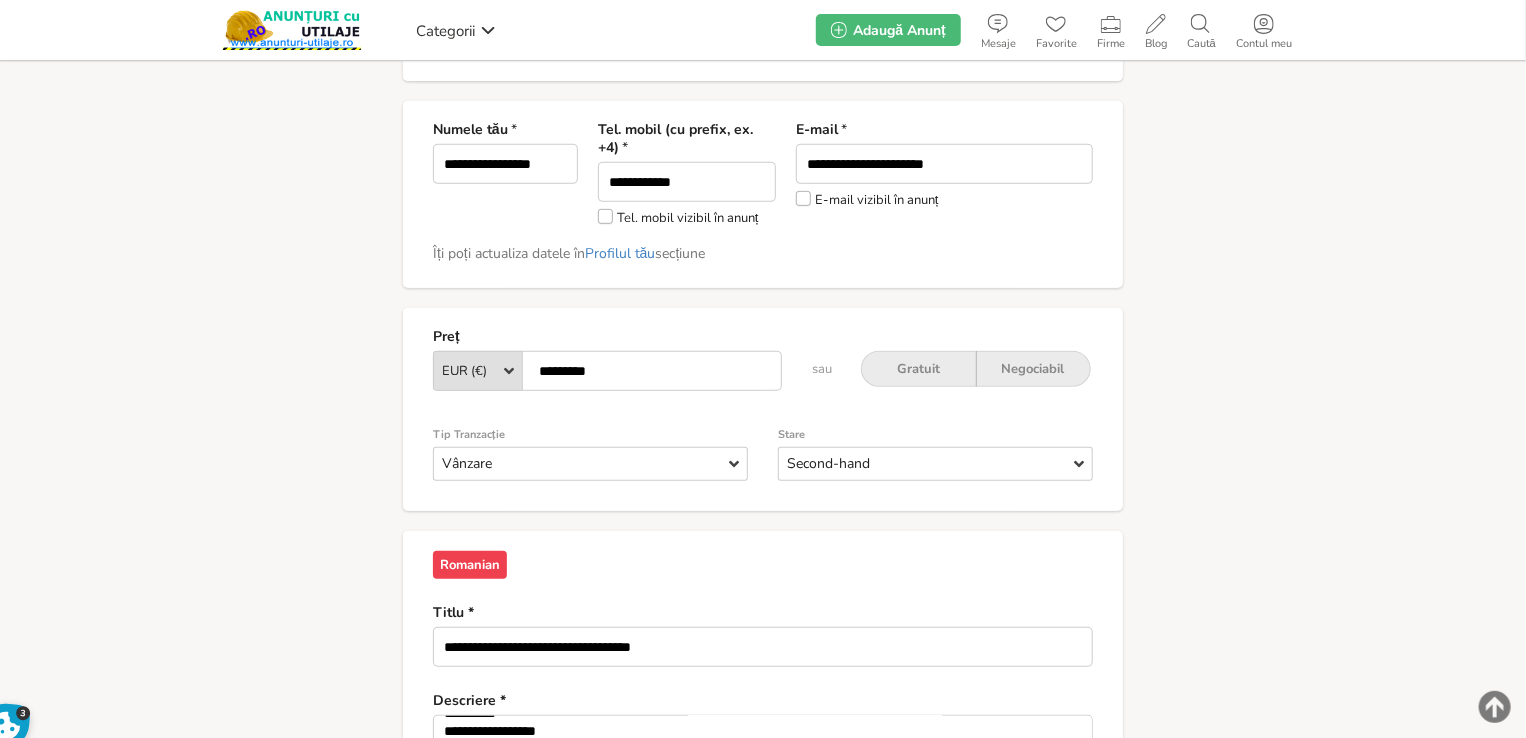 click on "*********" at bounding box center (607, 371) 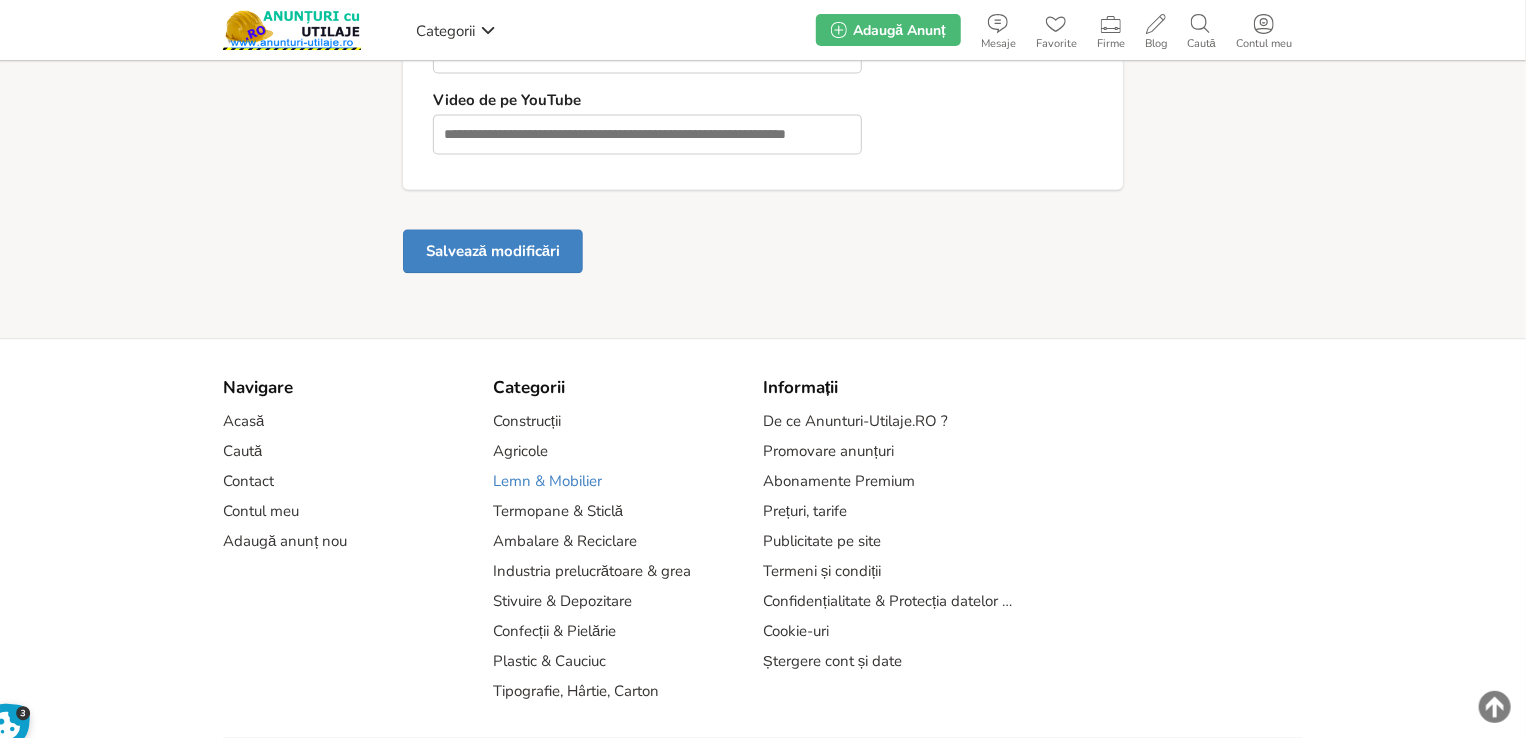 scroll, scrollTop: 2301, scrollLeft: 0, axis: vertical 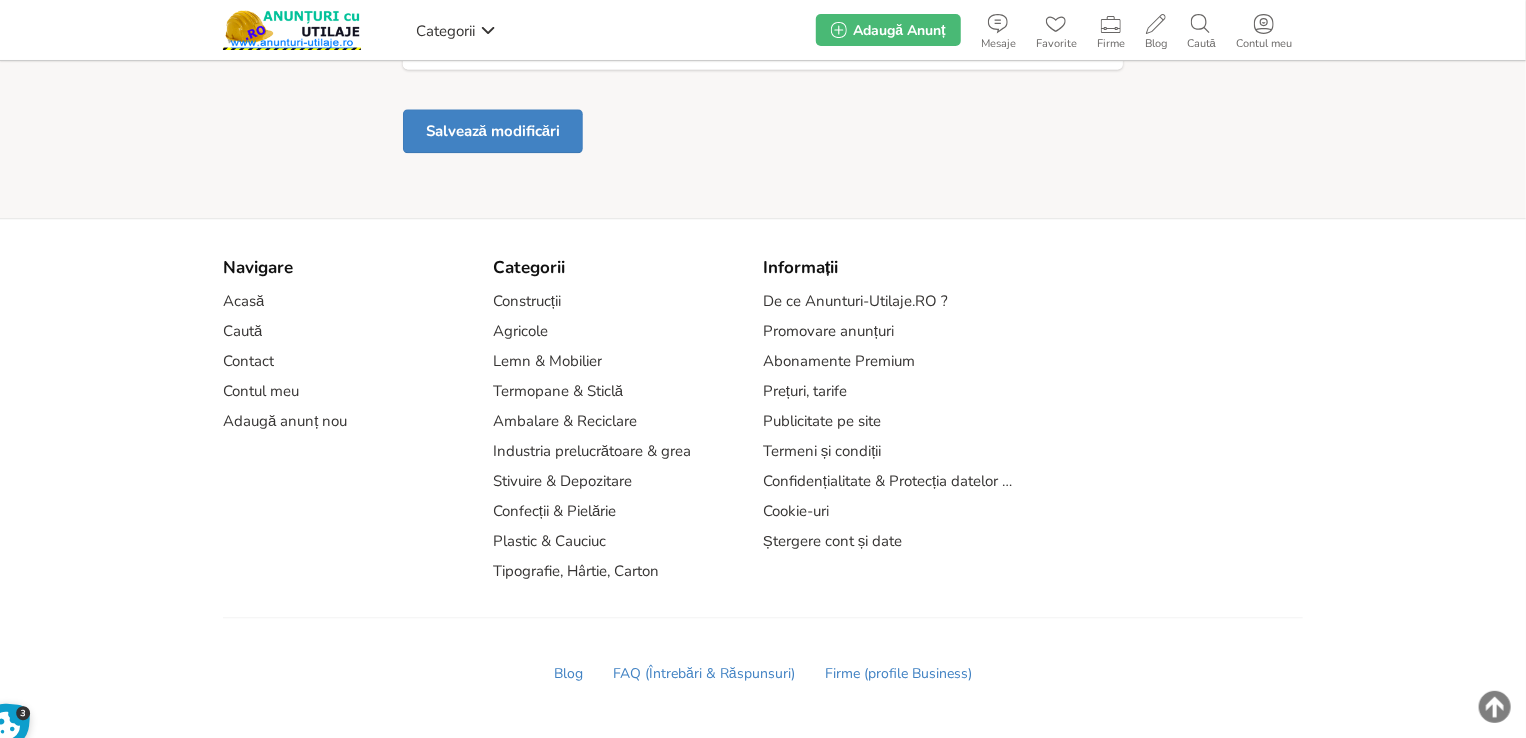 type on "*********" 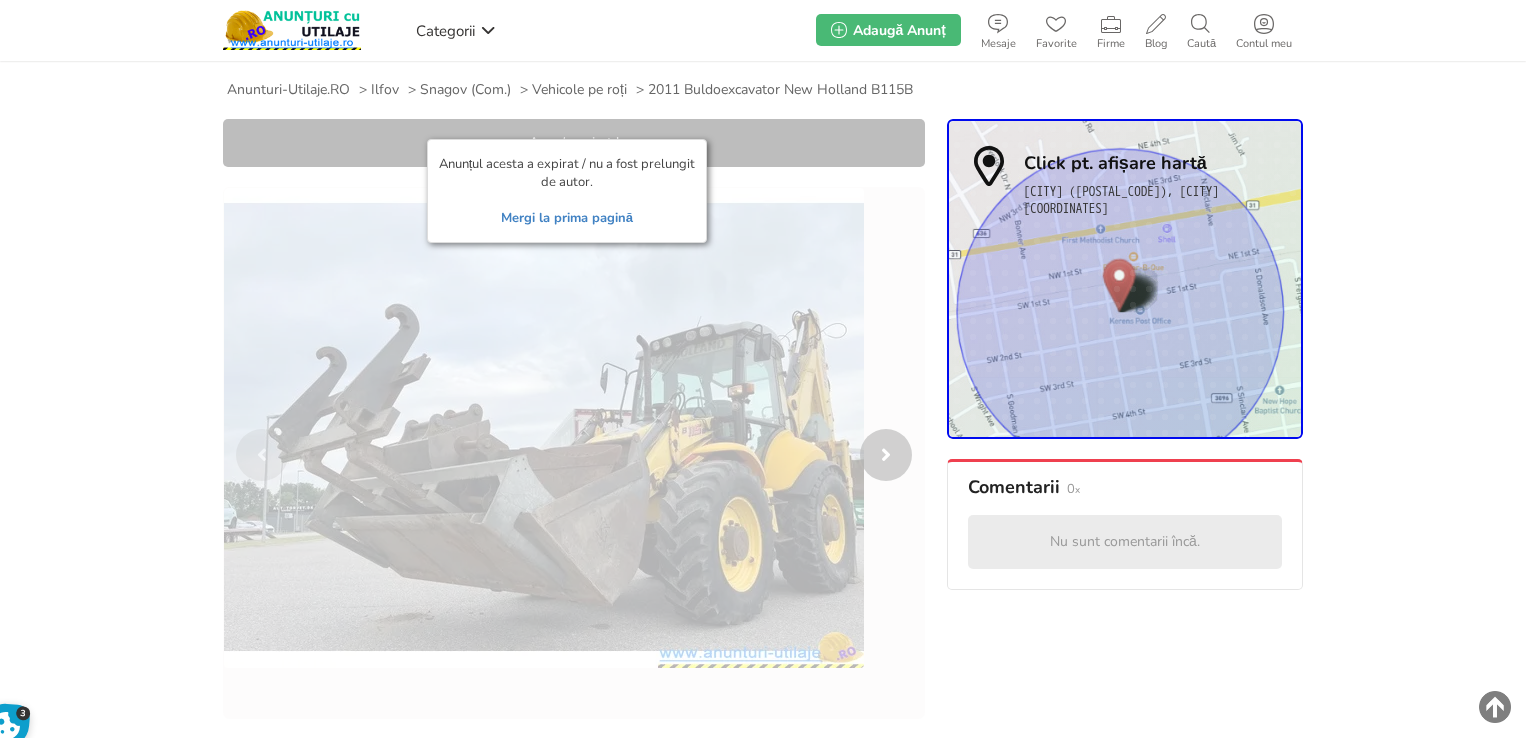 scroll, scrollTop: 0, scrollLeft: 0, axis: both 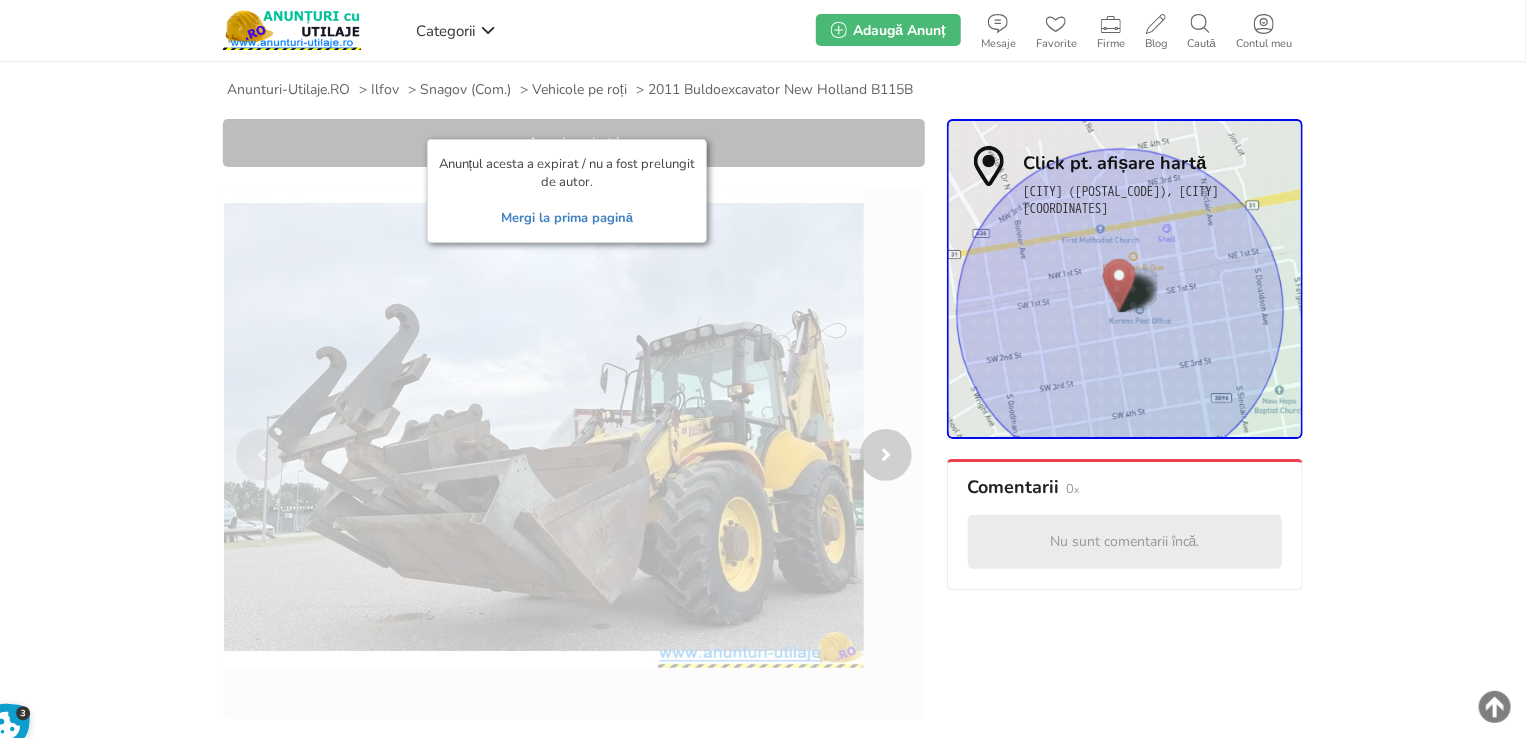 click on "Anunțul acesta a expirat / nu a fost prelungit de autor. Mergi la prima pagină" at bounding box center (567, 191) 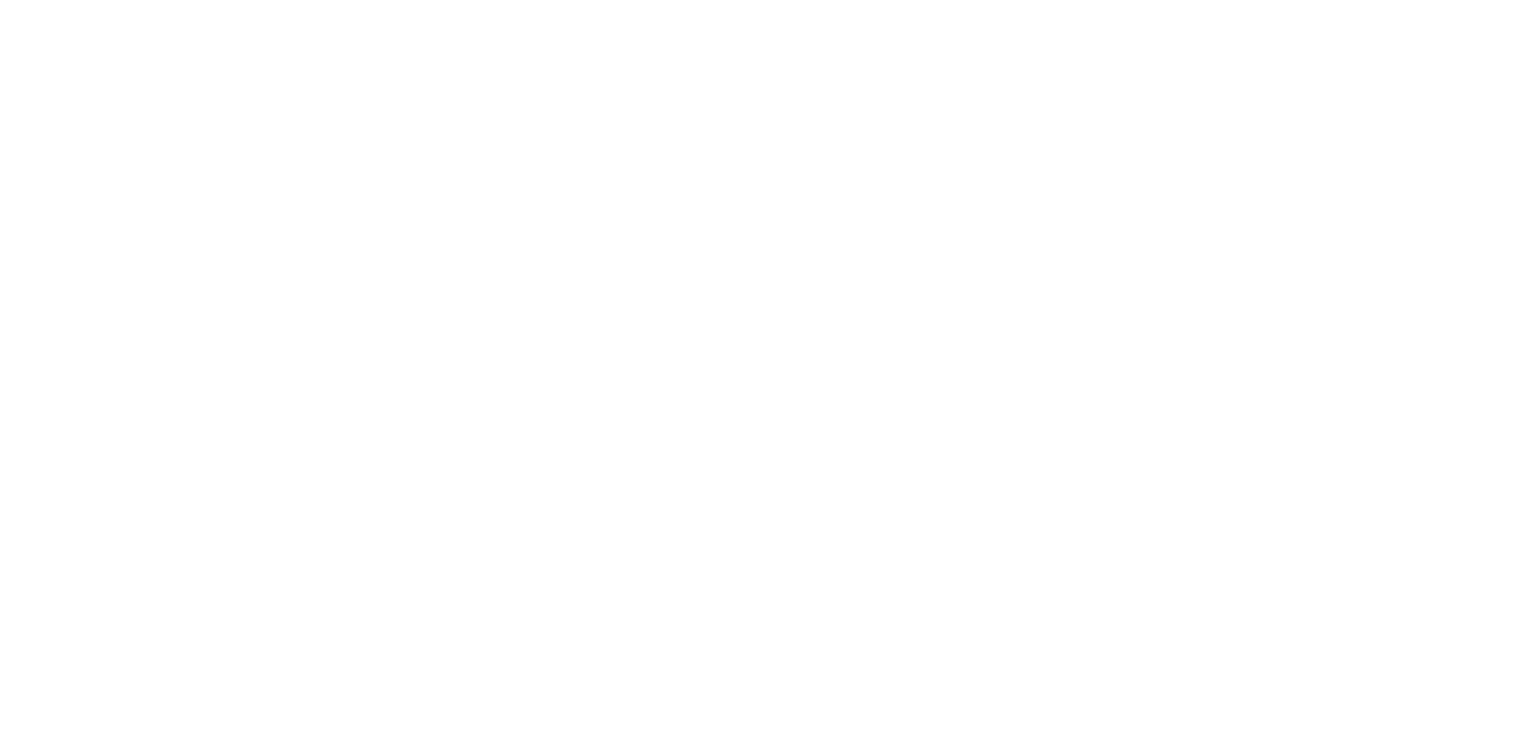 scroll, scrollTop: 0, scrollLeft: 0, axis: both 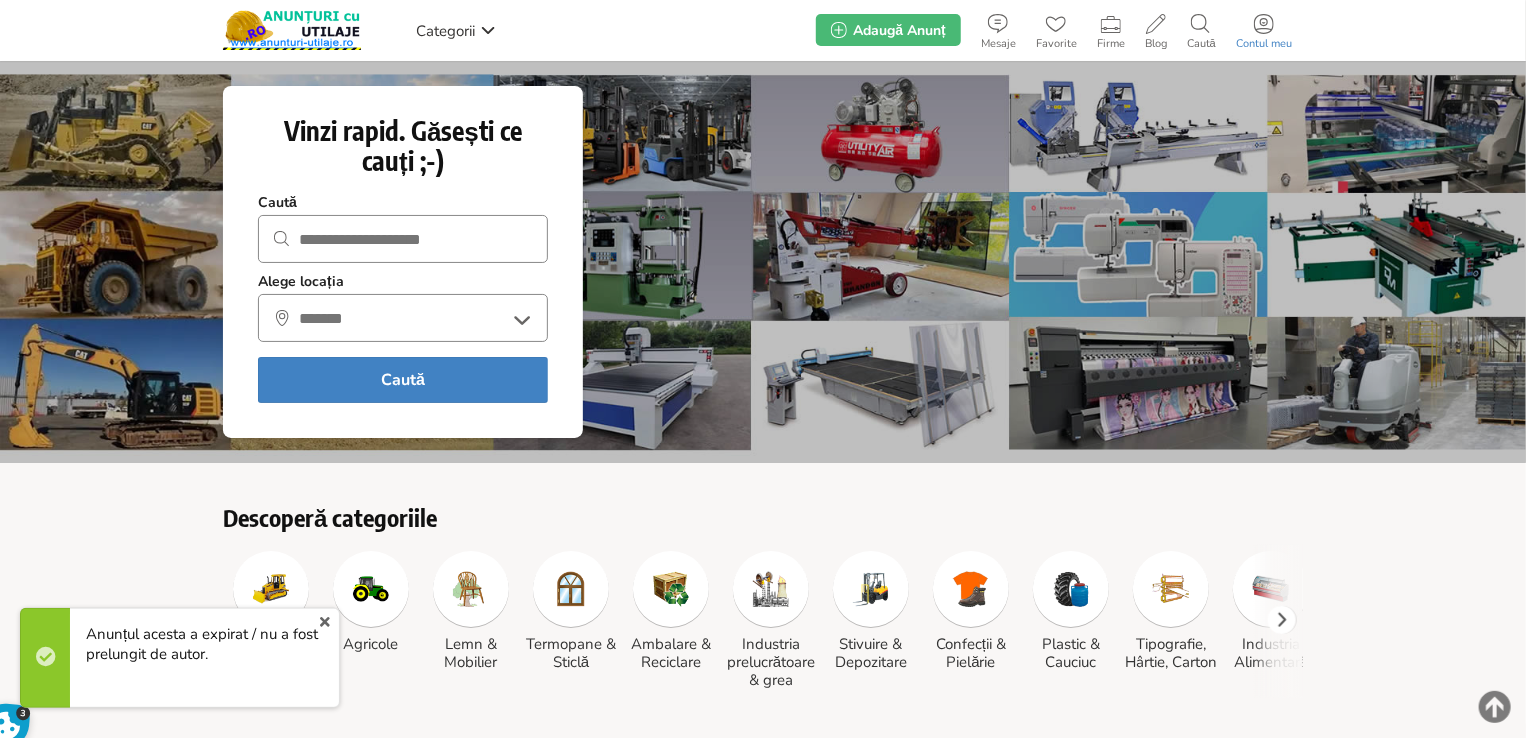 click at bounding box center (1264, 24) 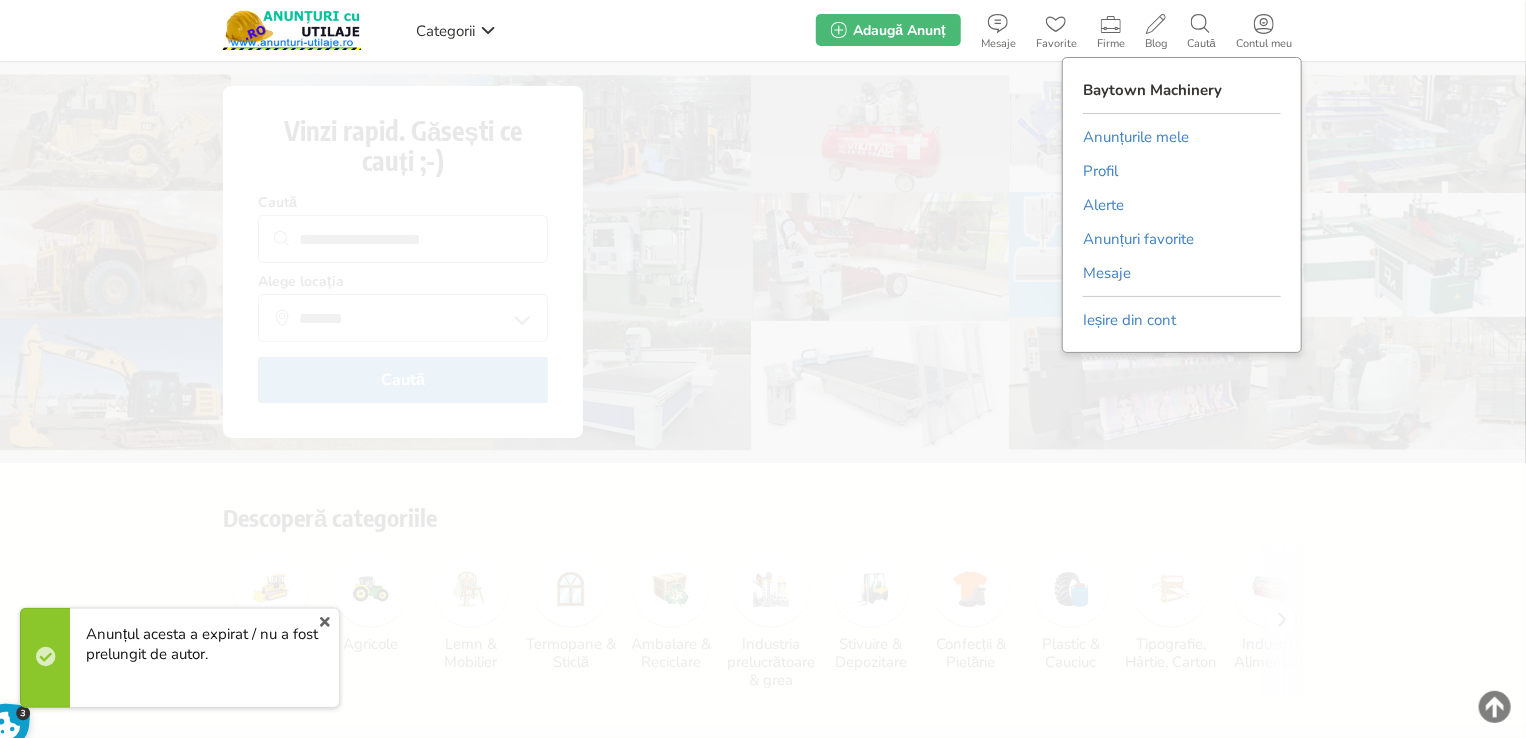 click on "Anunțurile mele" at bounding box center (1136, 137) 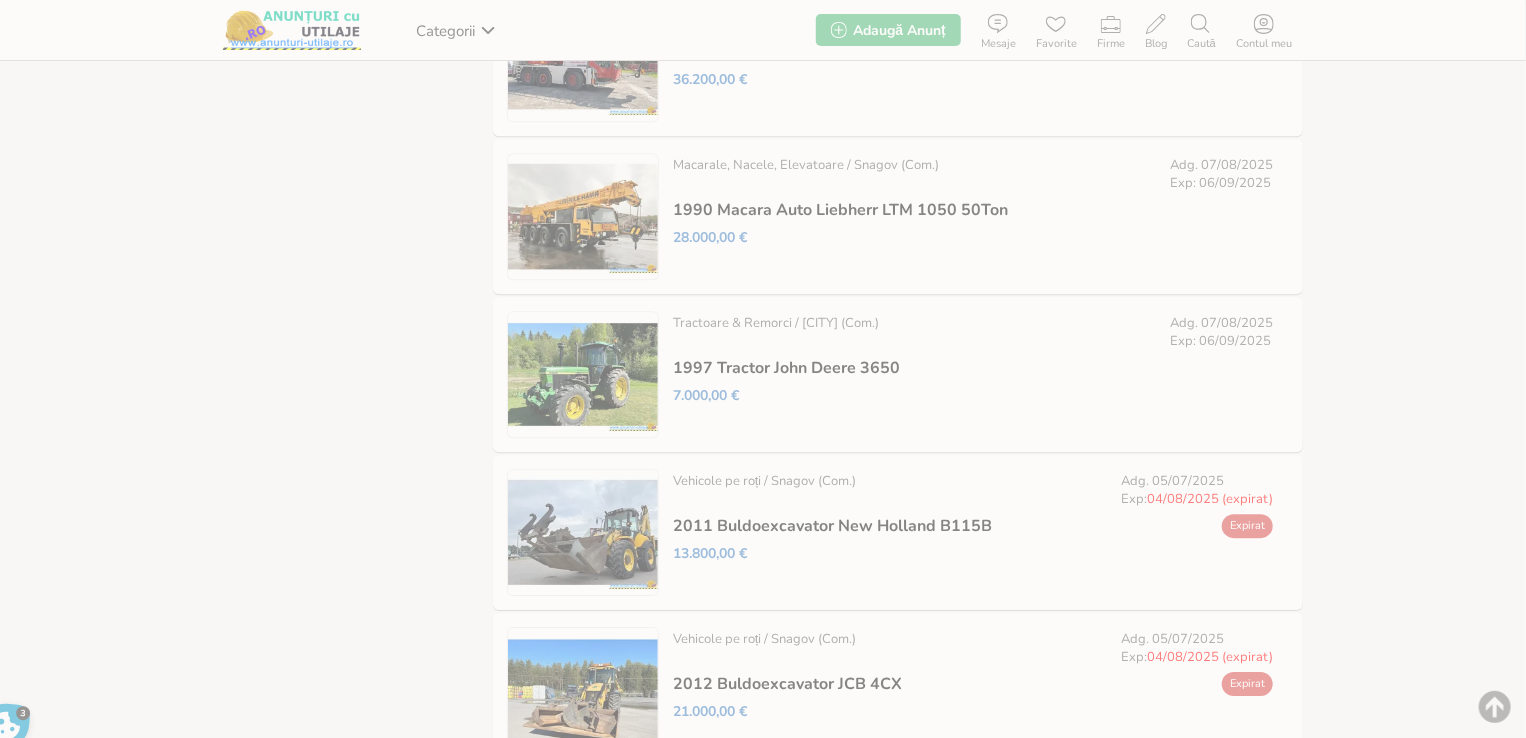 scroll, scrollTop: 3088, scrollLeft: 0, axis: vertical 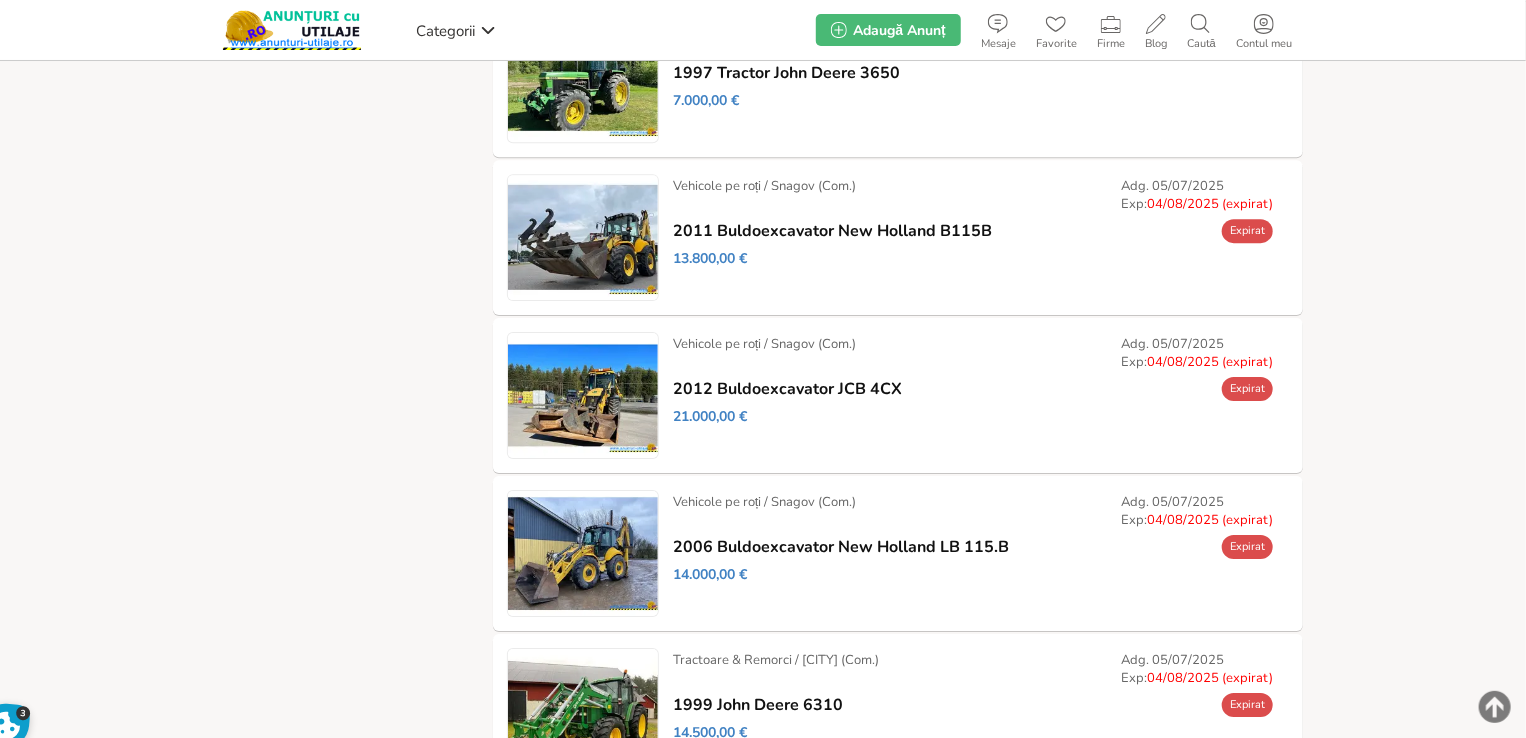 click on "Prelungește" at bounding box center (0, 0) 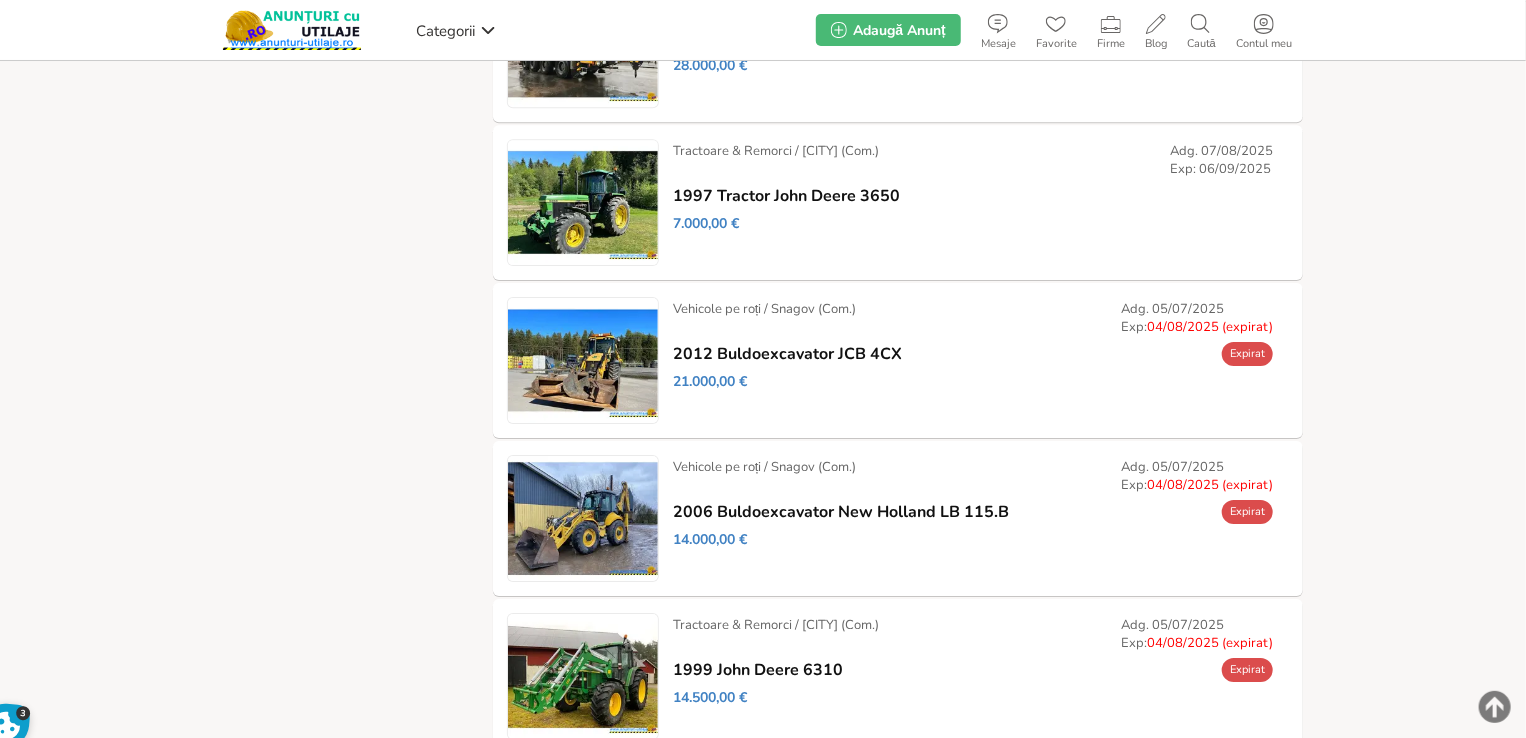 scroll, scrollTop: 3088, scrollLeft: 0, axis: vertical 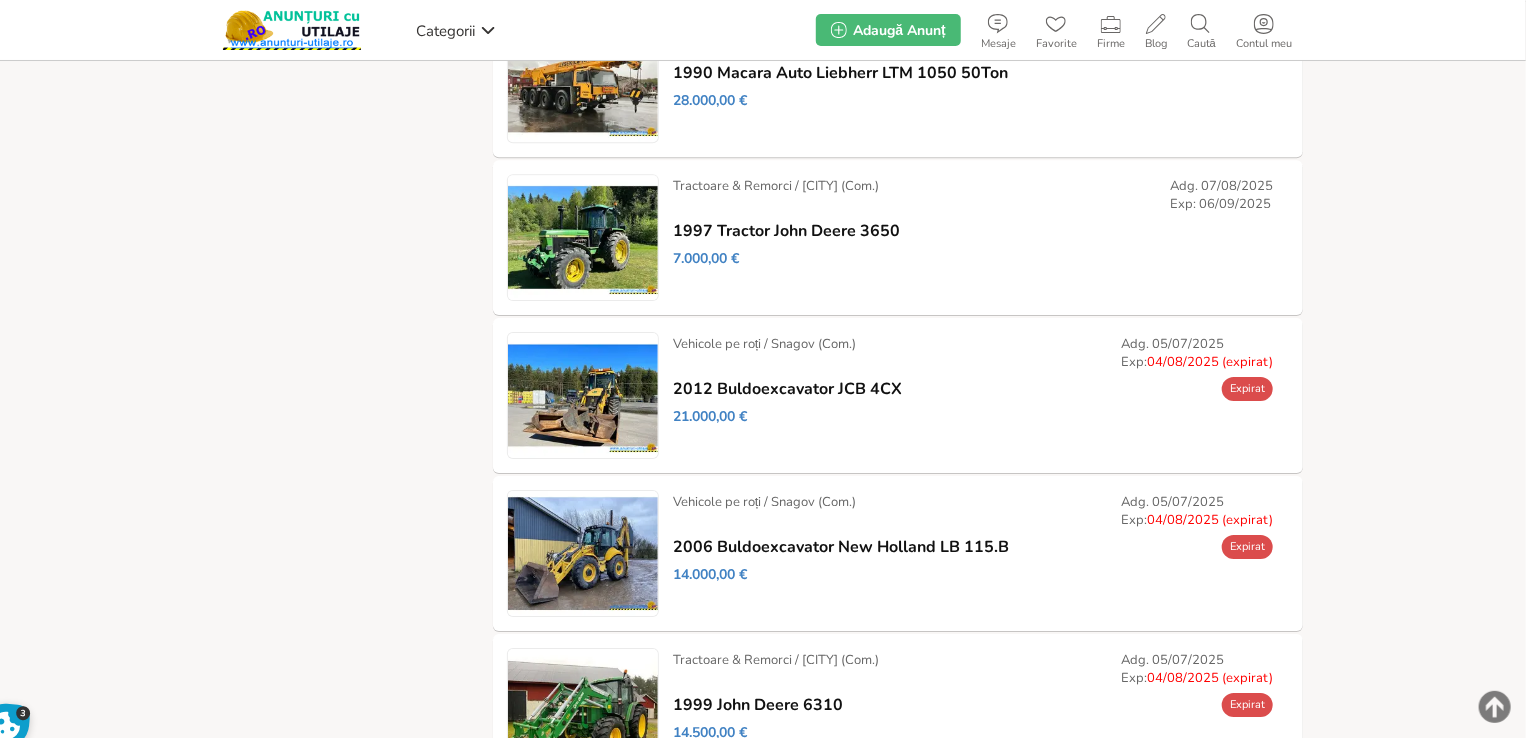 drag, startPoint x: 922, startPoint y: 387, endPoint x: 900, endPoint y: 389, distance: 22.090721 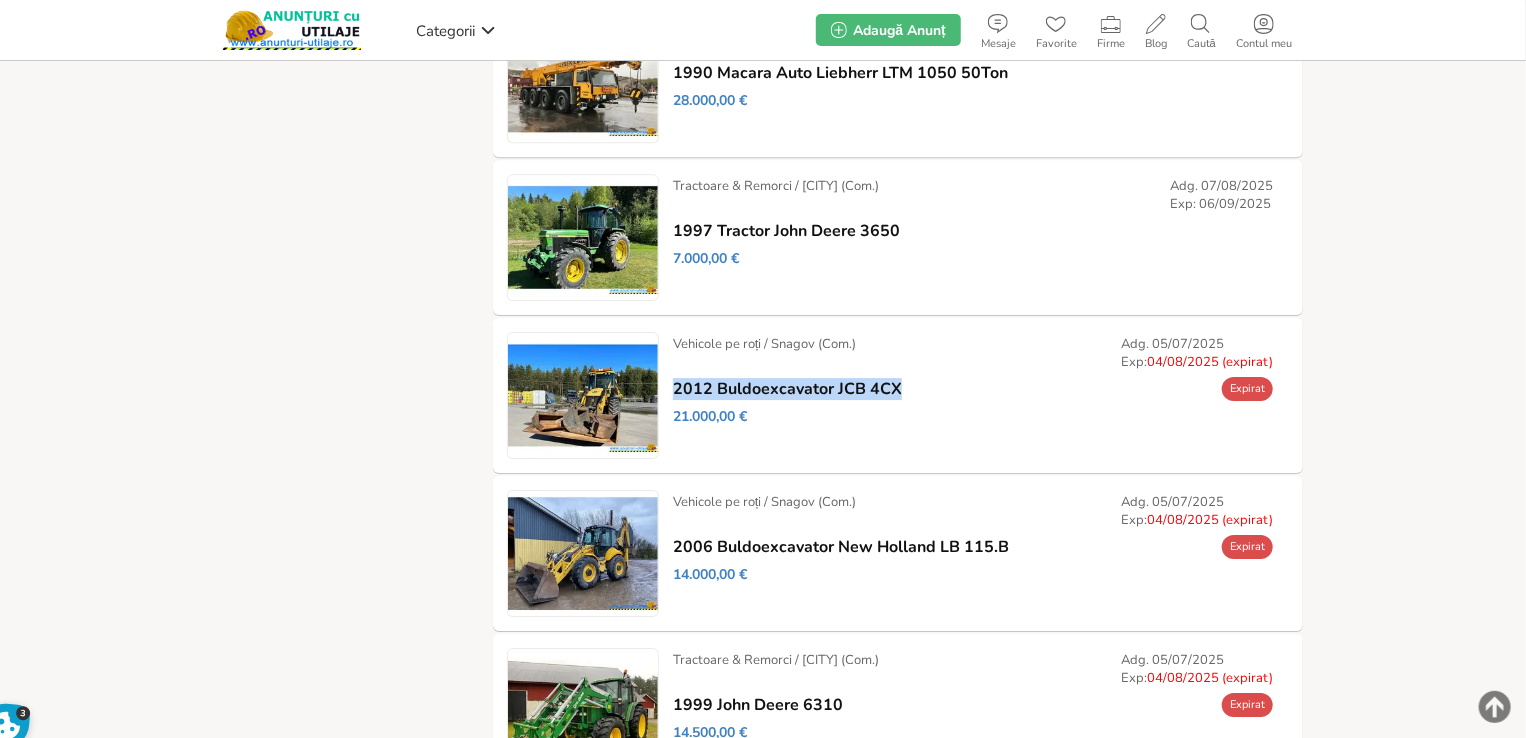 drag, startPoint x: 924, startPoint y: 379, endPoint x: 895, endPoint y: 389, distance: 30.675724 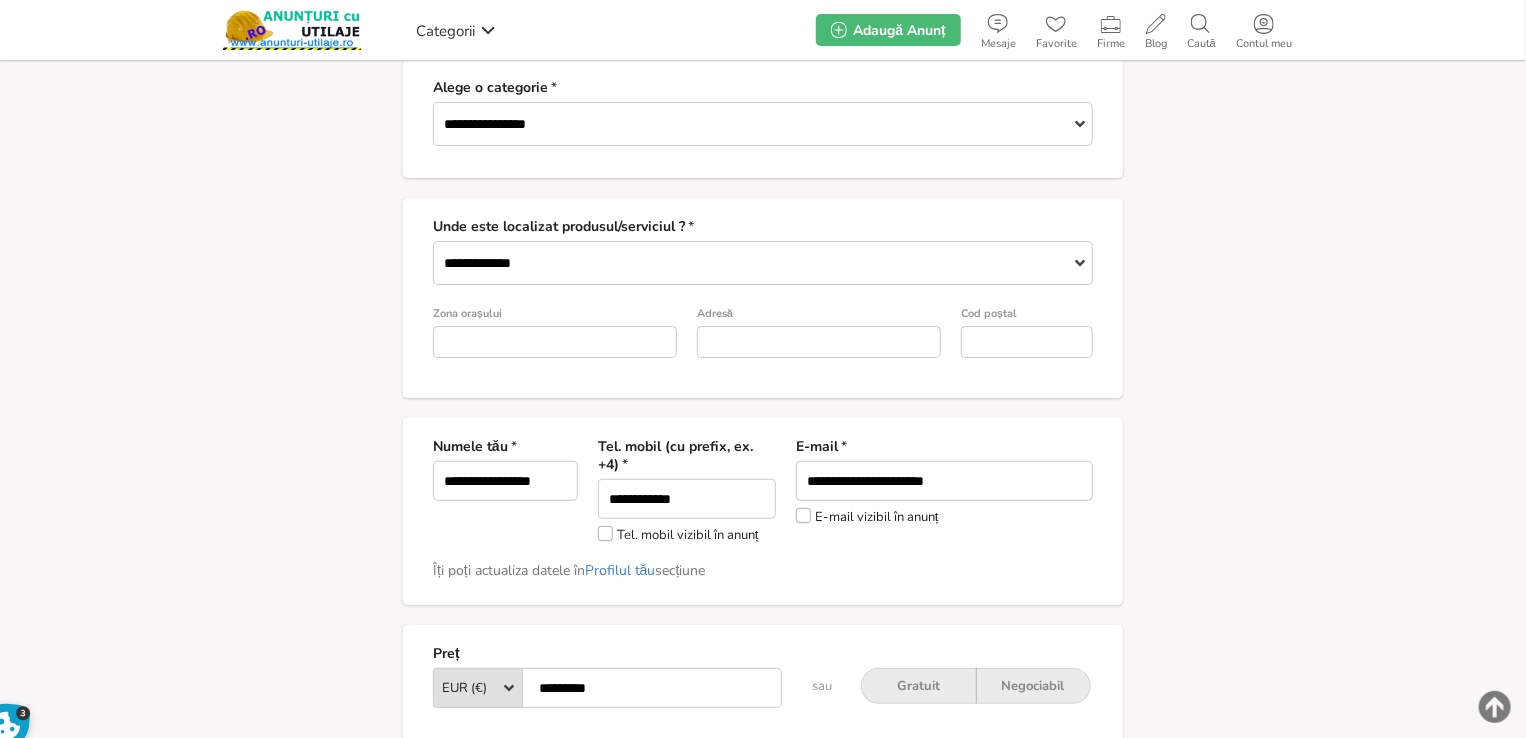 scroll, scrollTop: 300, scrollLeft: 0, axis: vertical 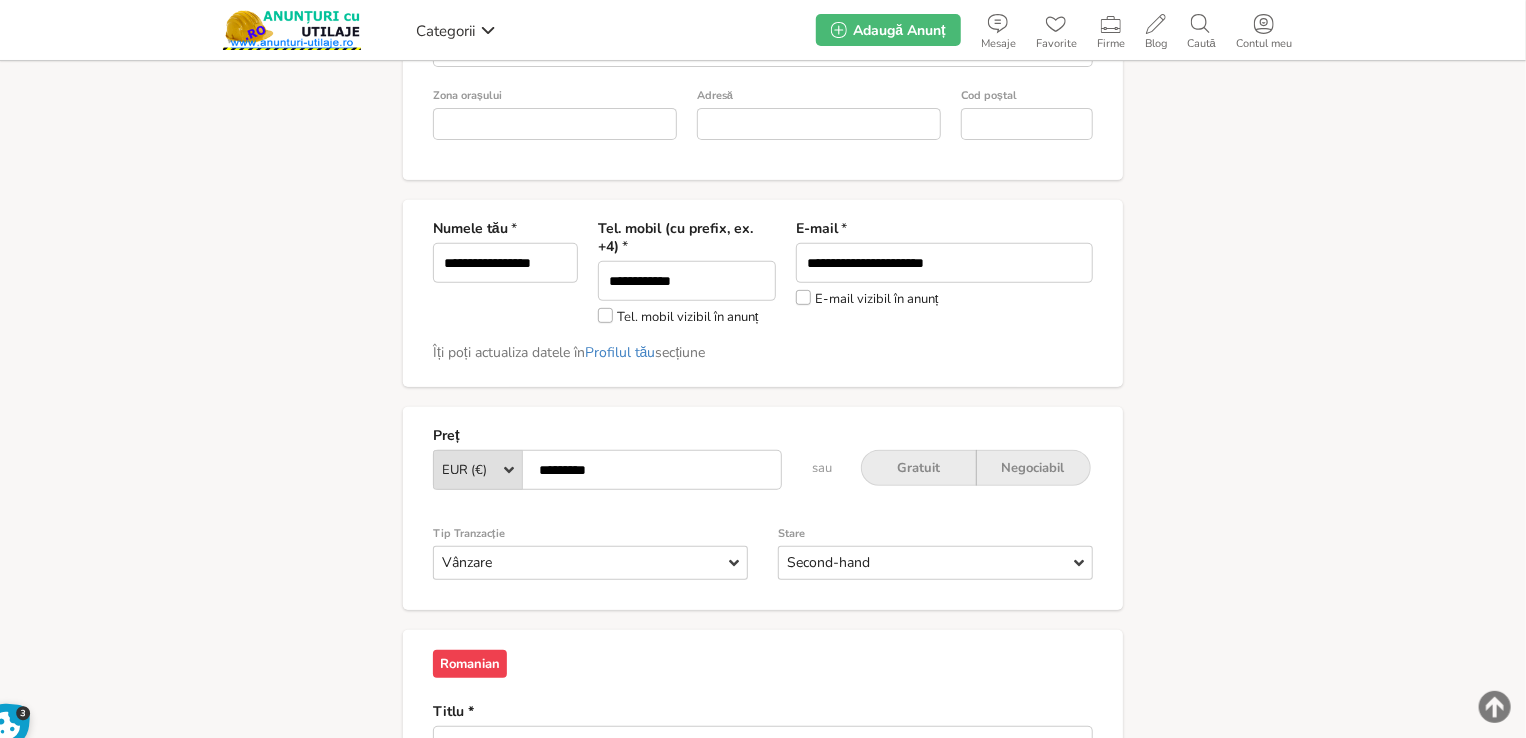 click on "Tel. mobil vizibil în anunț" at bounding box center (678, 316) 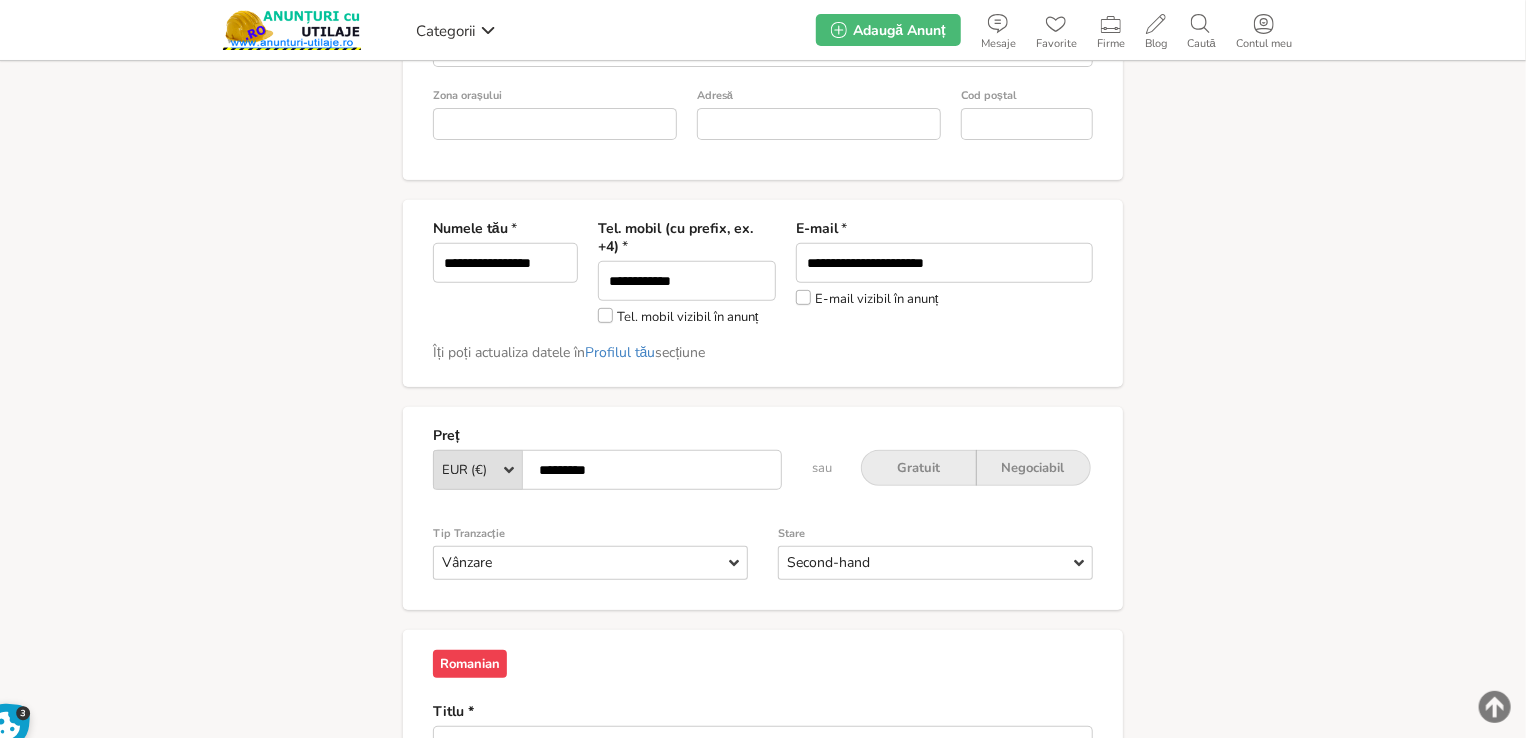 click on "*********" at bounding box center [607, 470] 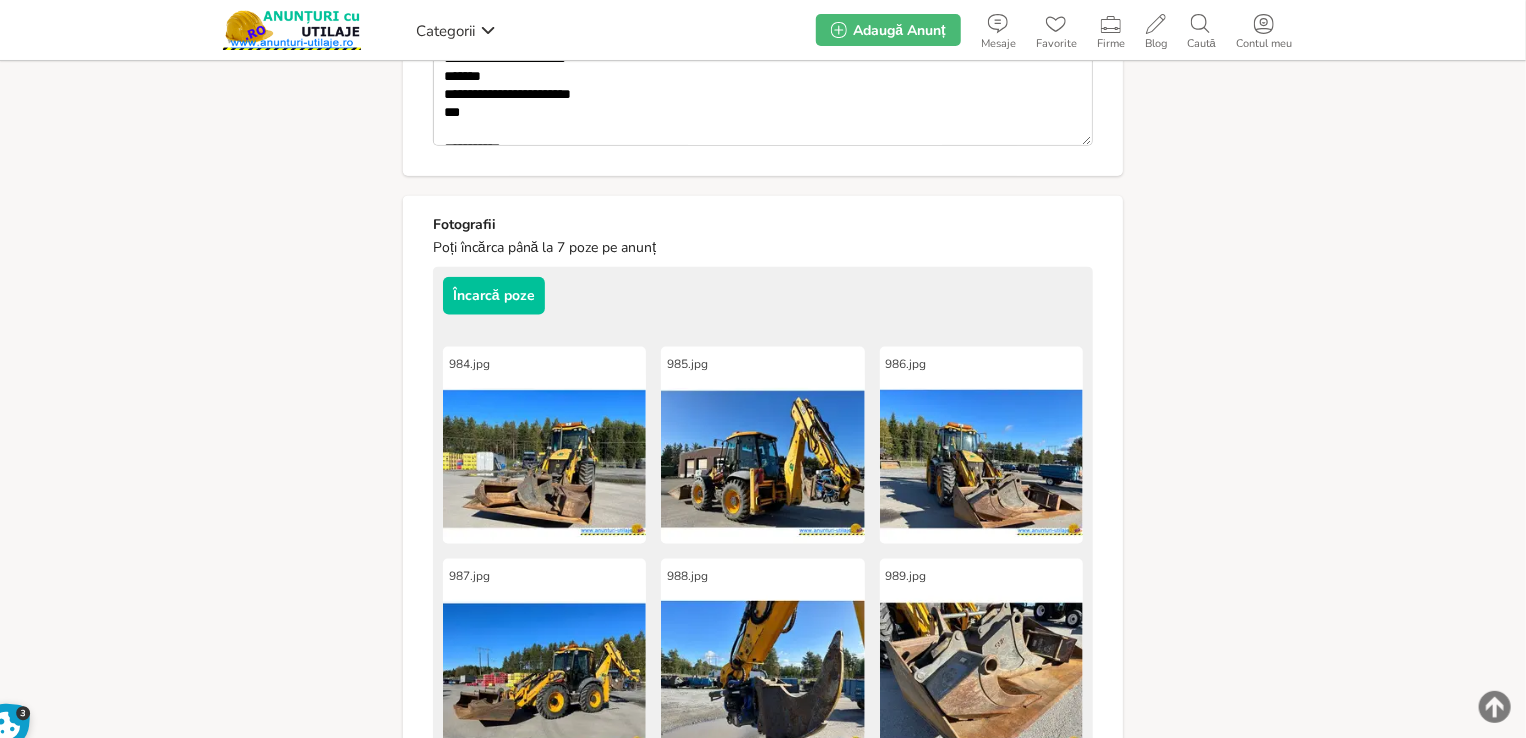 scroll, scrollTop: 900, scrollLeft: 0, axis: vertical 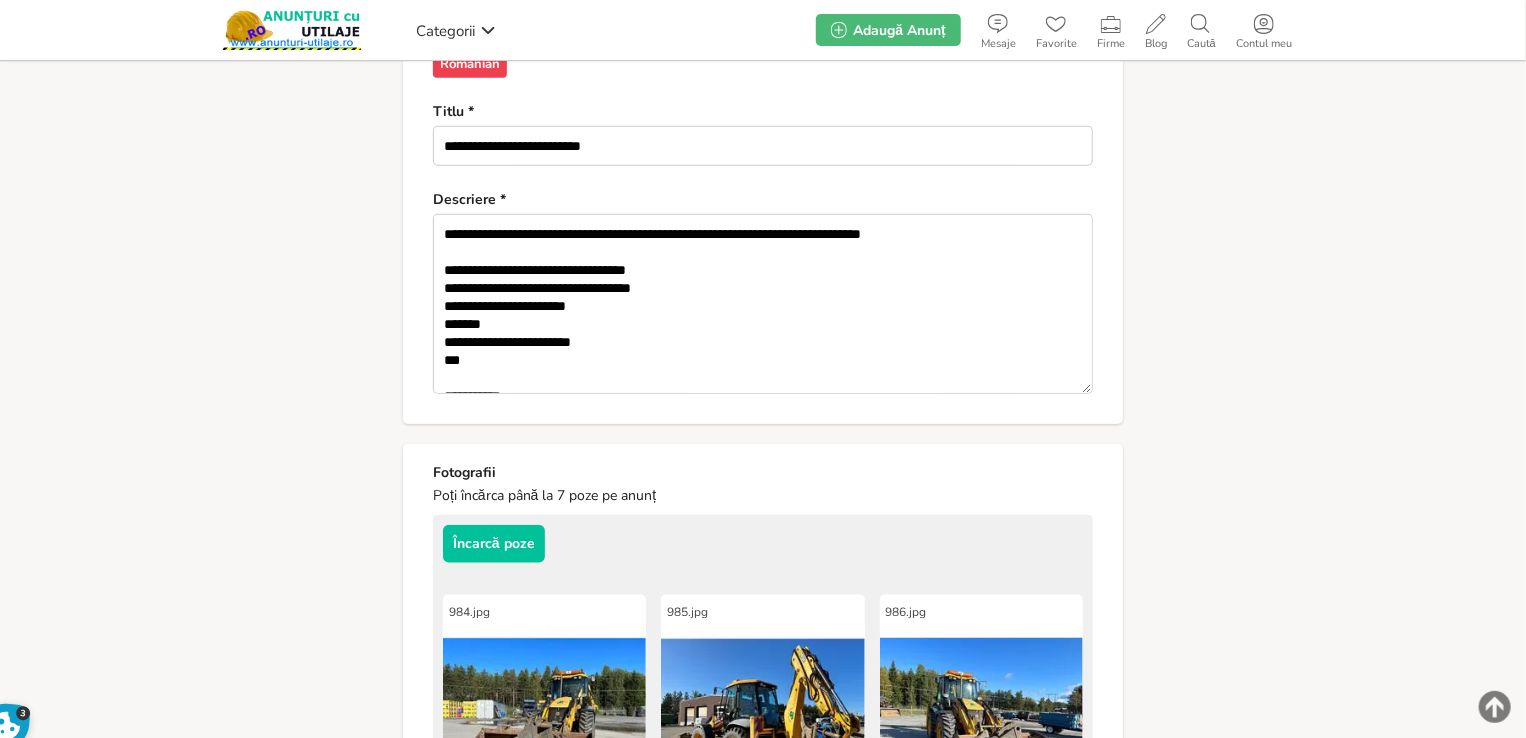type on "*********" 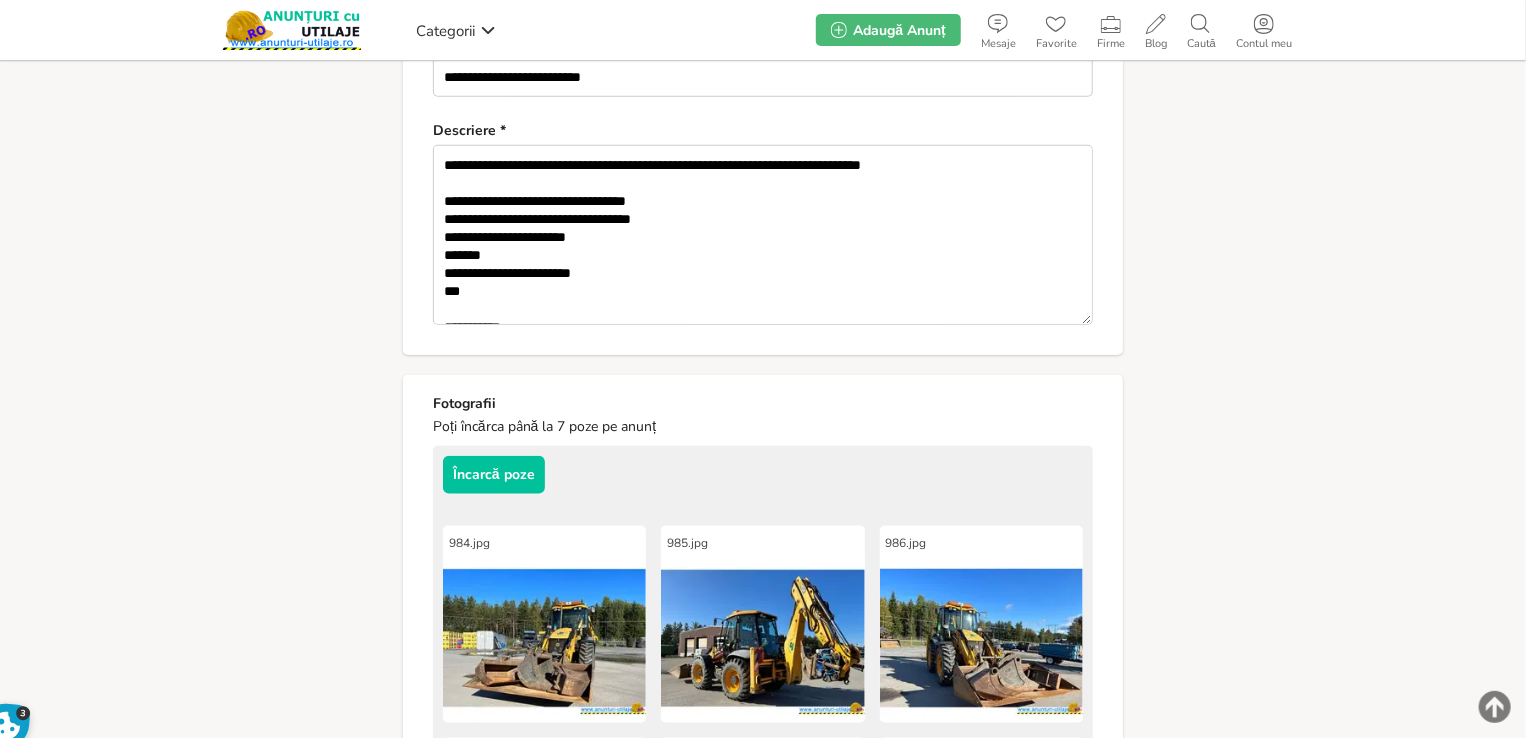 click on "**********" at bounding box center [763, 235] 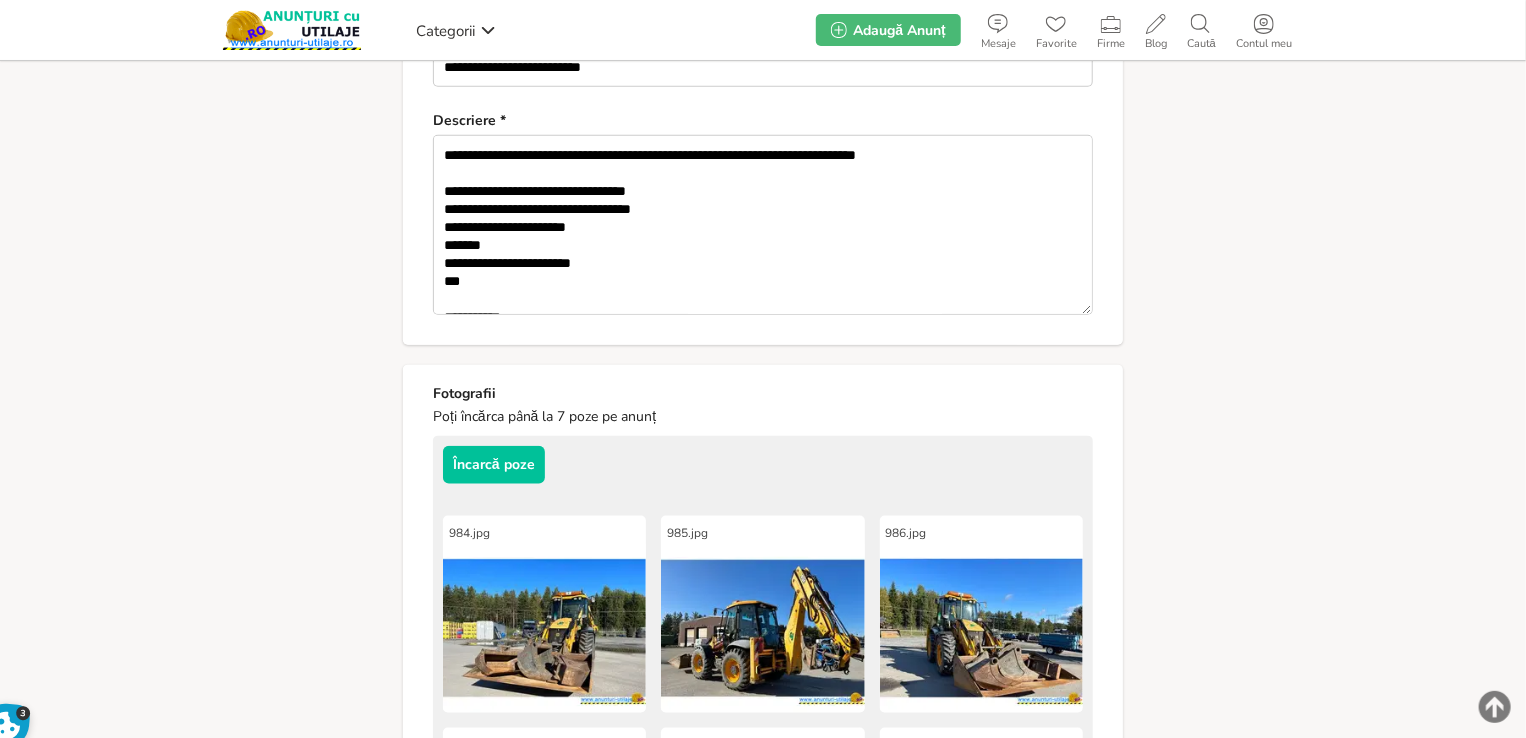 click on "**********" at bounding box center (763, 225) 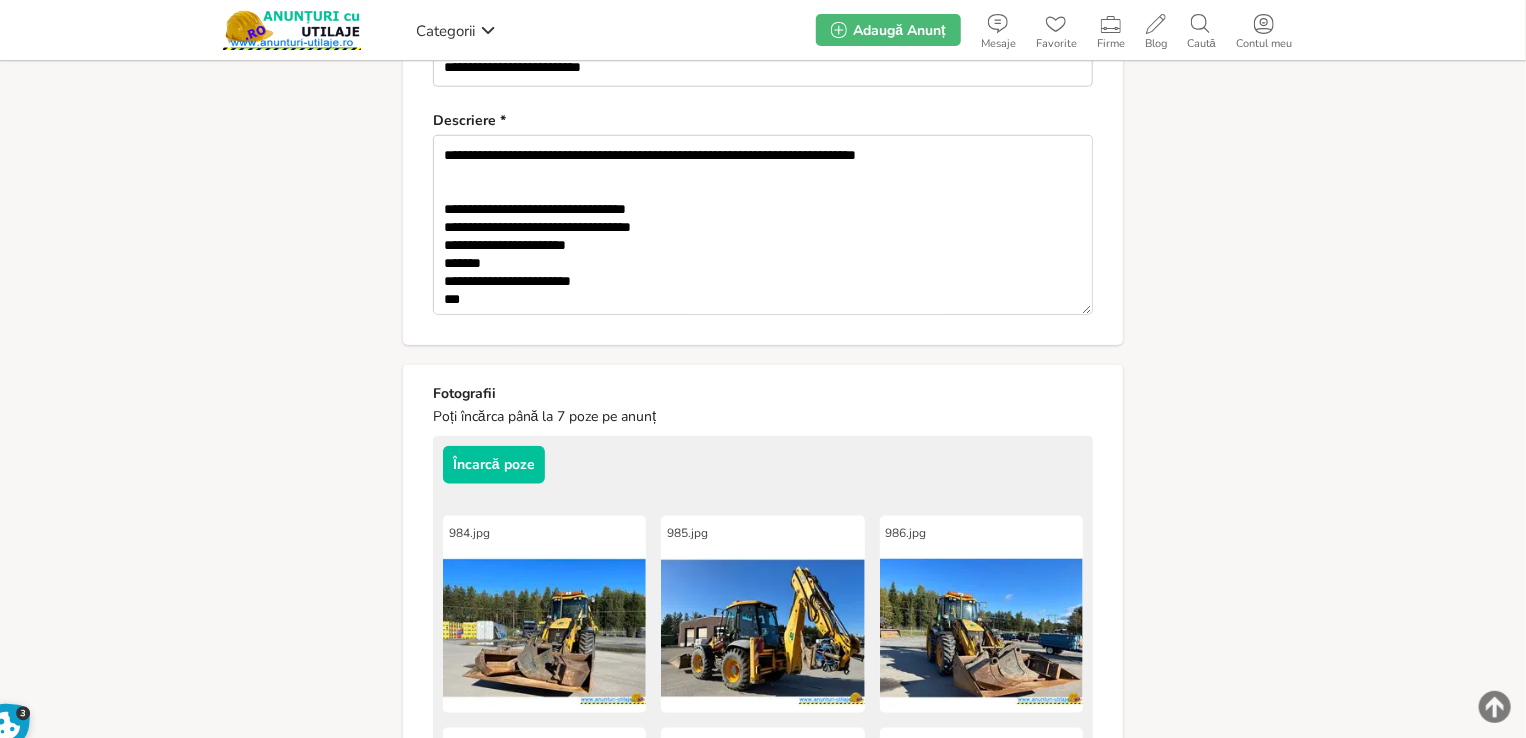 drag, startPoint x: 204, startPoint y: 255, endPoint x: 460, endPoint y: 279, distance: 257.12253 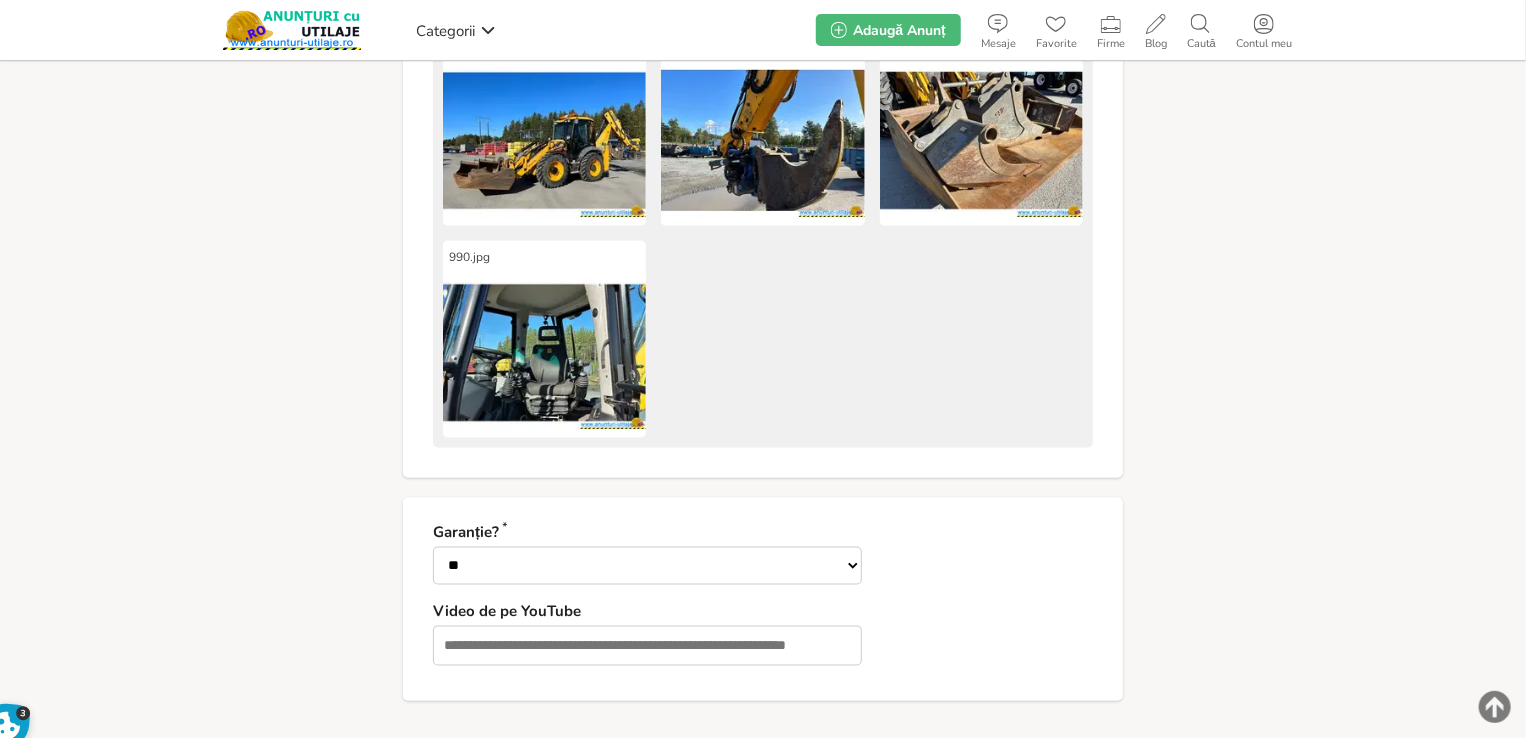 scroll, scrollTop: 2269, scrollLeft: 0, axis: vertical 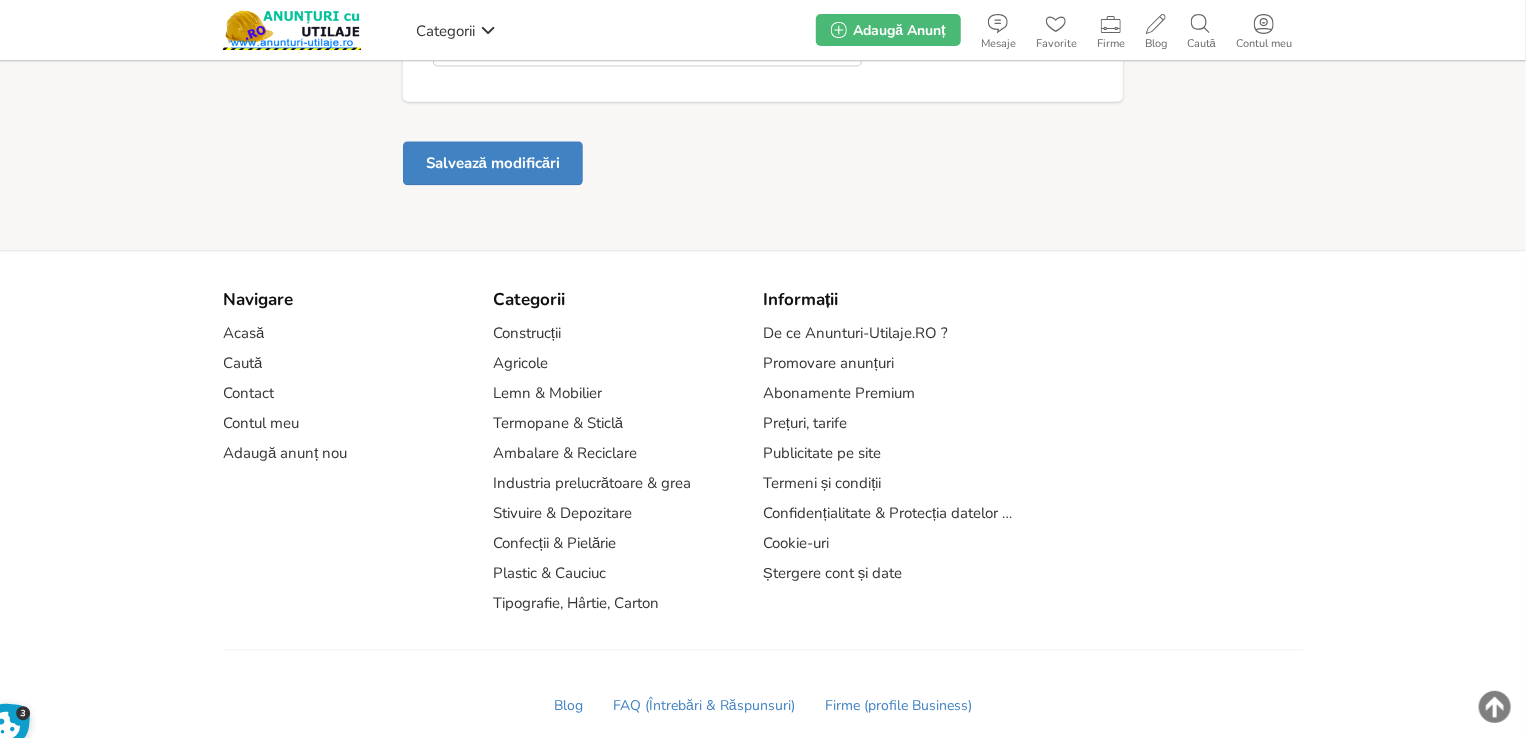 type on "**********" 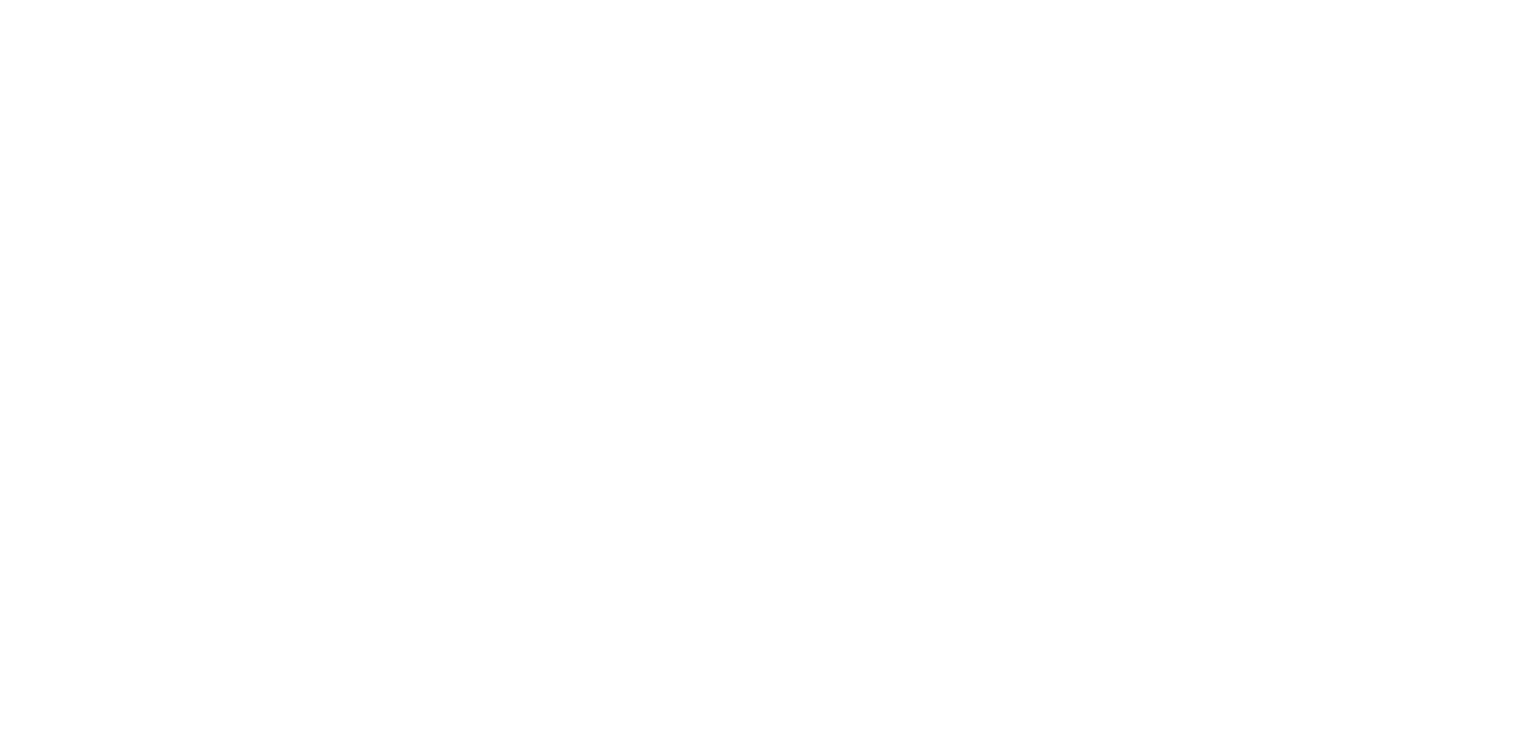 scroll, scrollTop: 0, scrollLeft: 0, axis: both 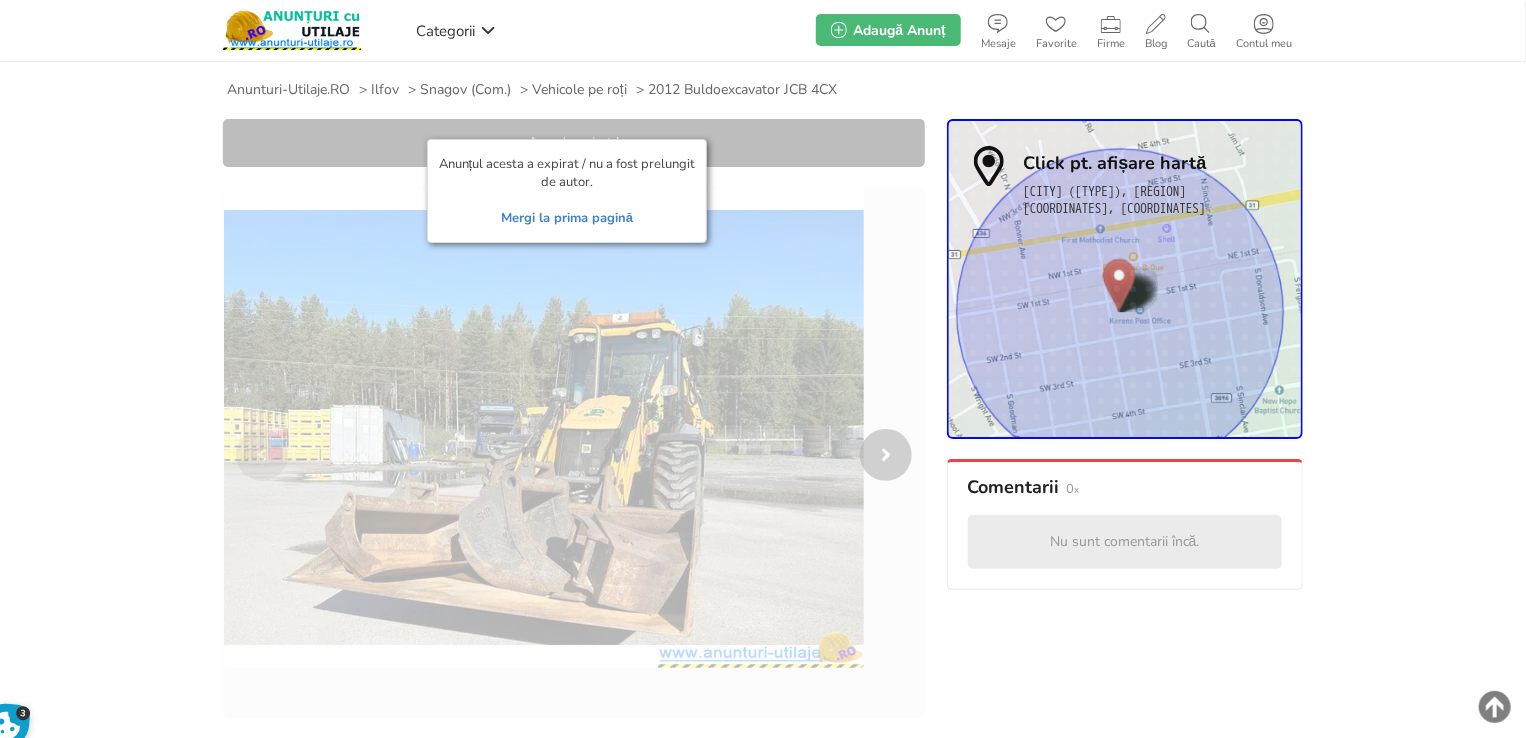 click on "Mergi la prima pagină" at bounding box center [567, 218] 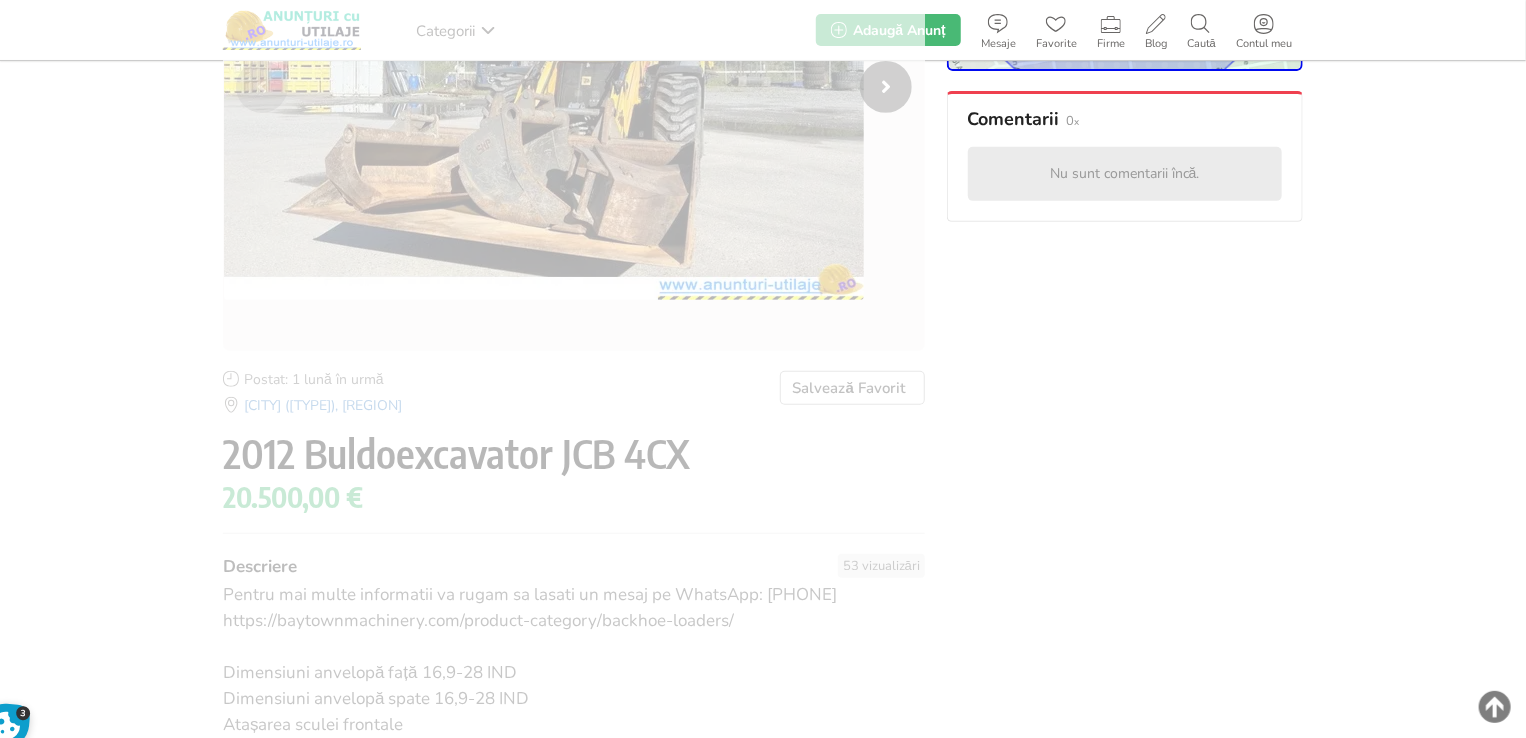 scroll, scrollTop: 500, scrollLeft: 0, axis: vertical 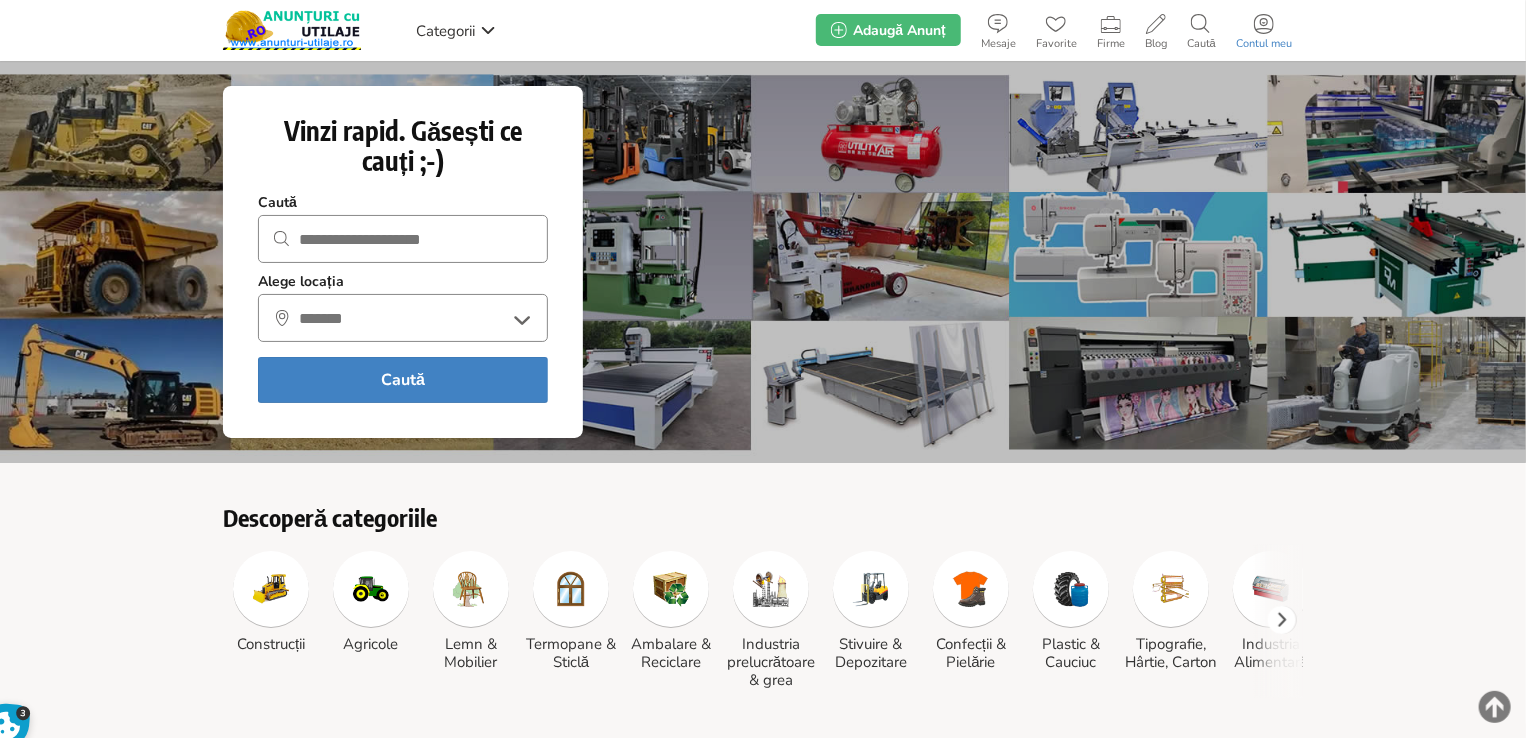 click on "Contul meu" at bounding box center [1264, 44] 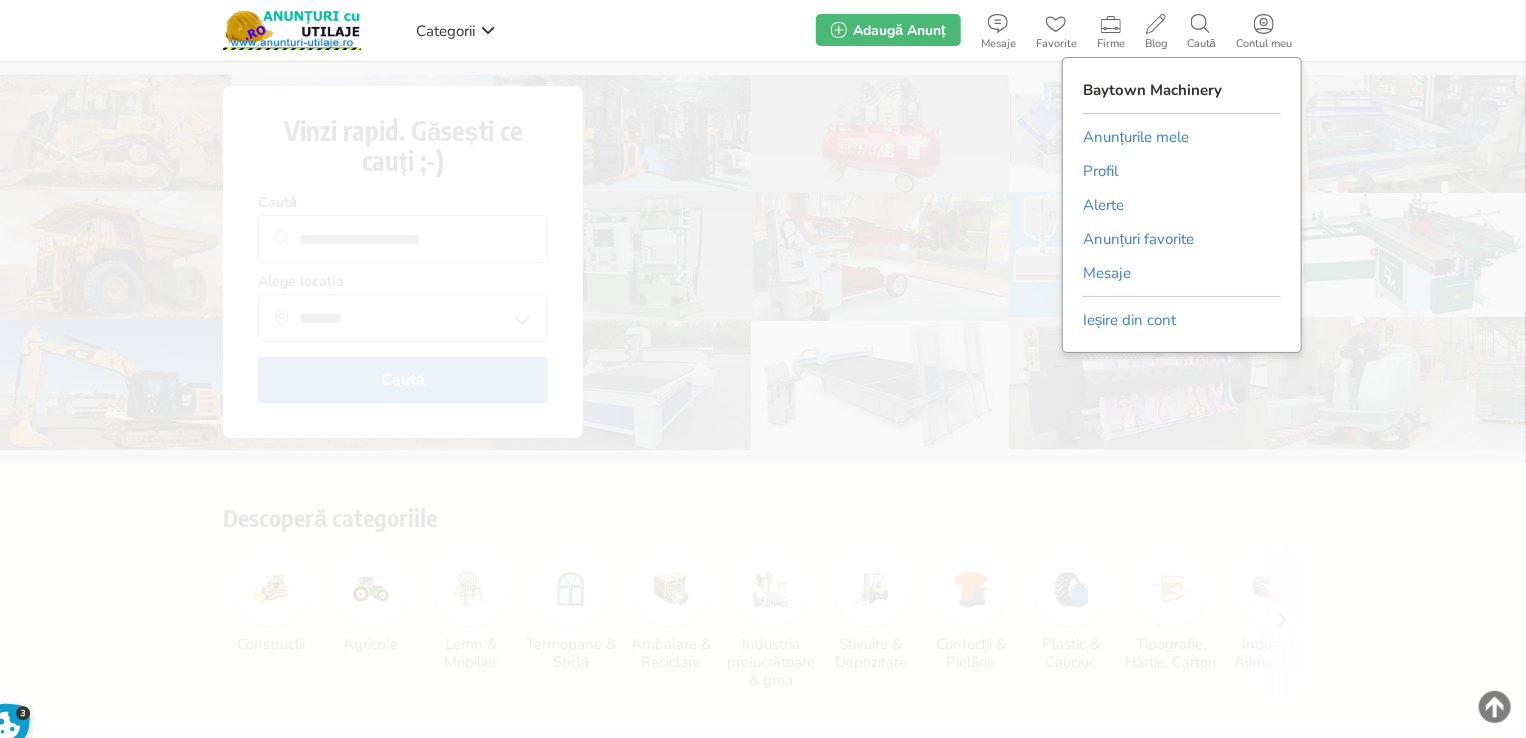 click on "Anunțurile mele" at bounding box center [1136, 137] 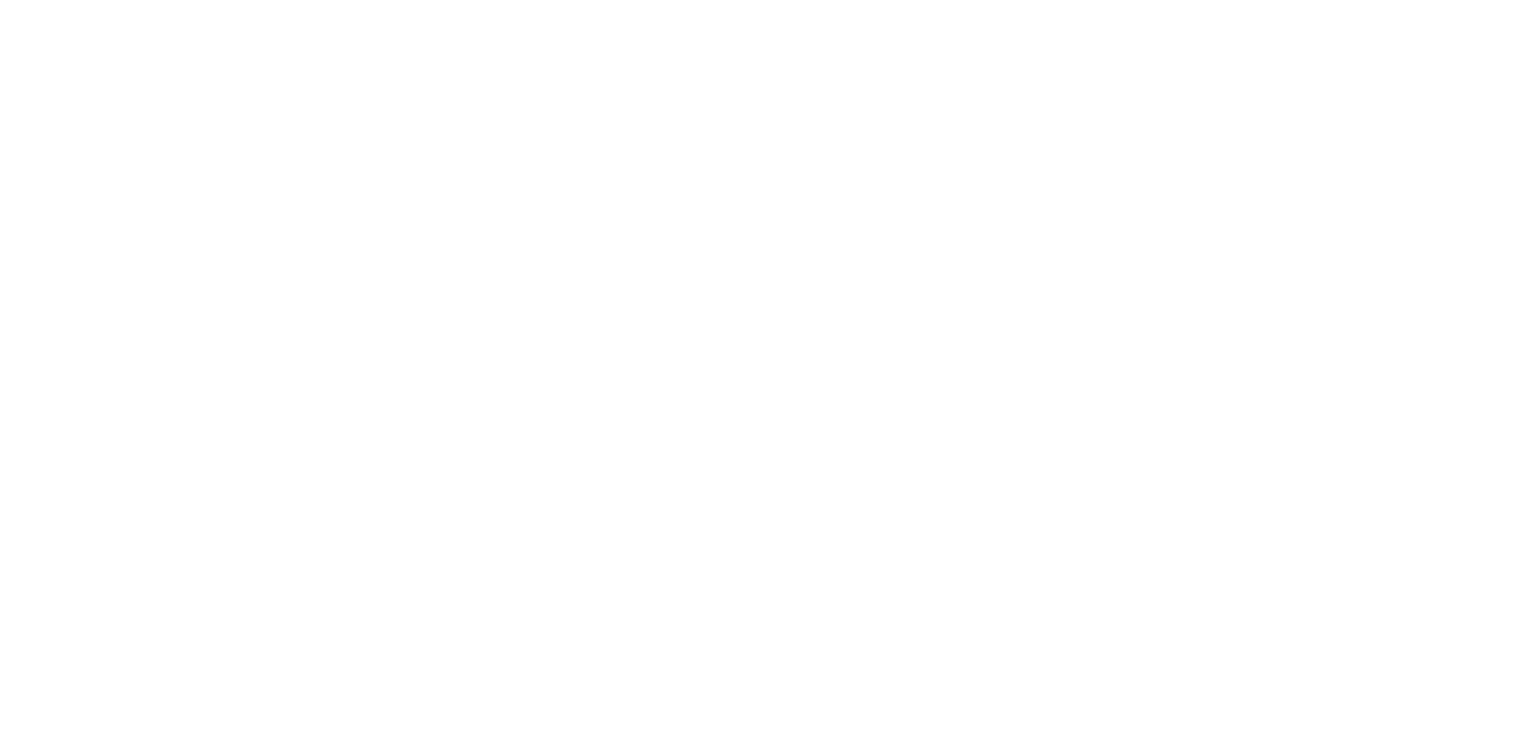 scroll, scrollTop: 0, scrollLeft: 0, axis: both 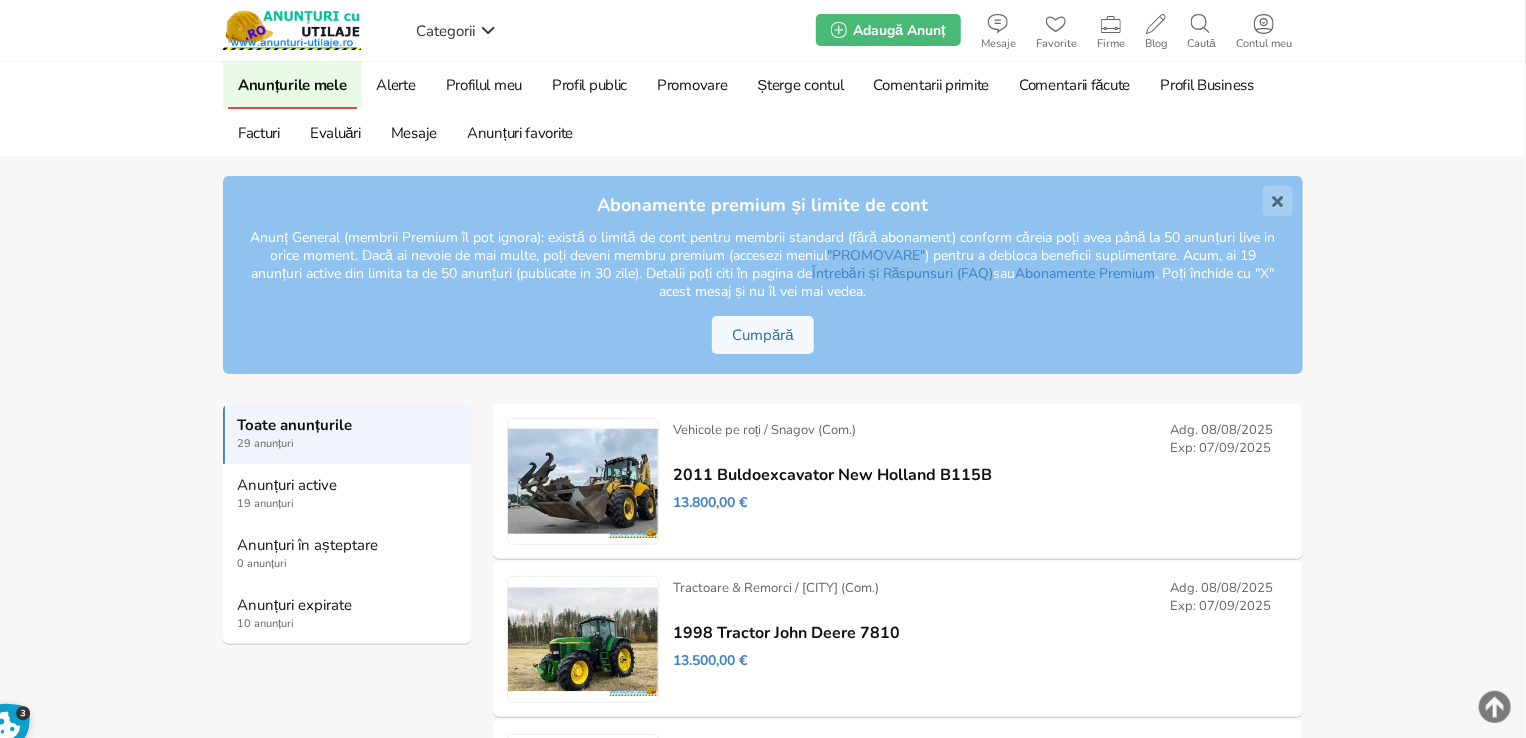 drag, startPoint x: 0, startPoint y: 437, endPoint x: 54, endPoint y: 437, distance: 54 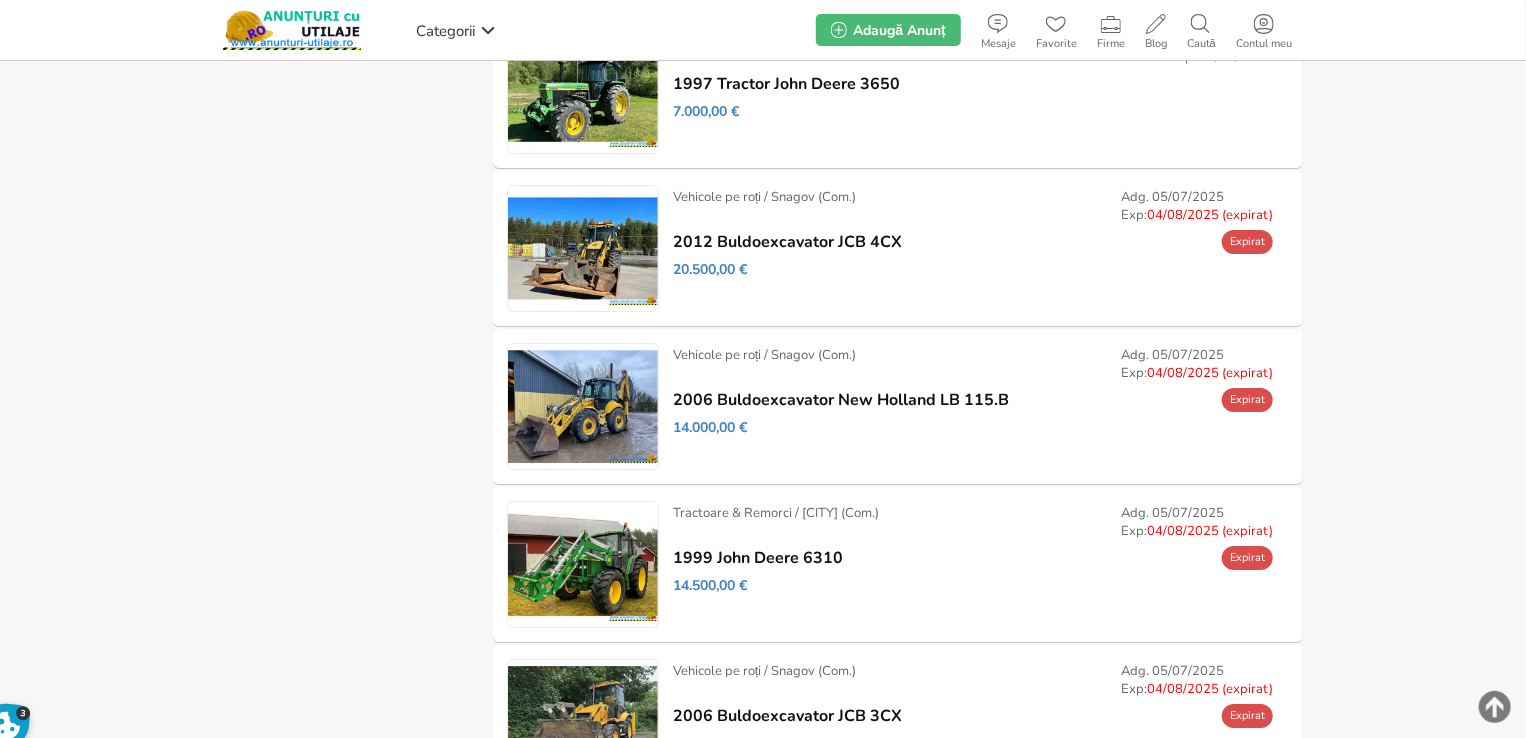 scroll, scrollTop: 3200, scrollLeft: 0, axis: vertical 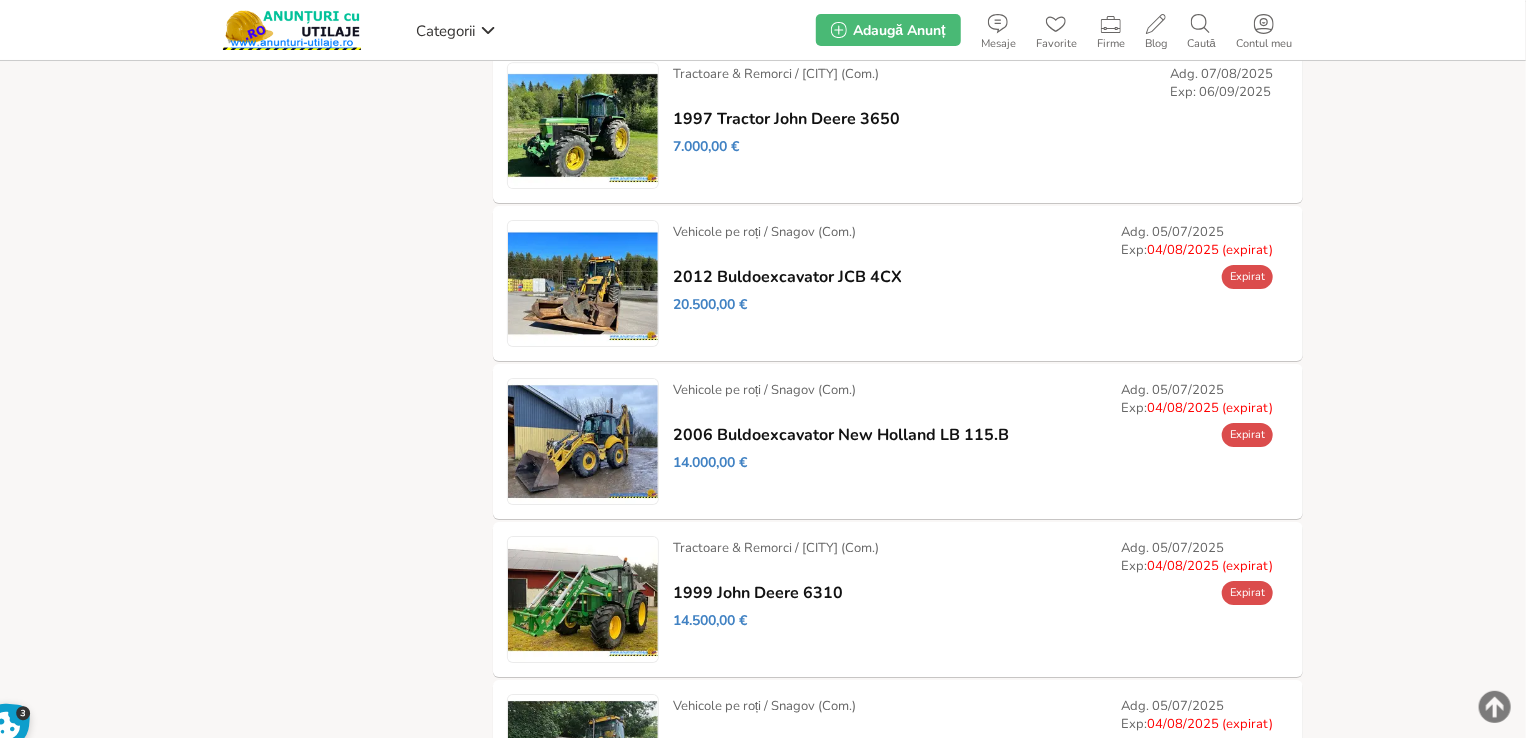 click on "Prelungește" at bounding box center [0, 0] 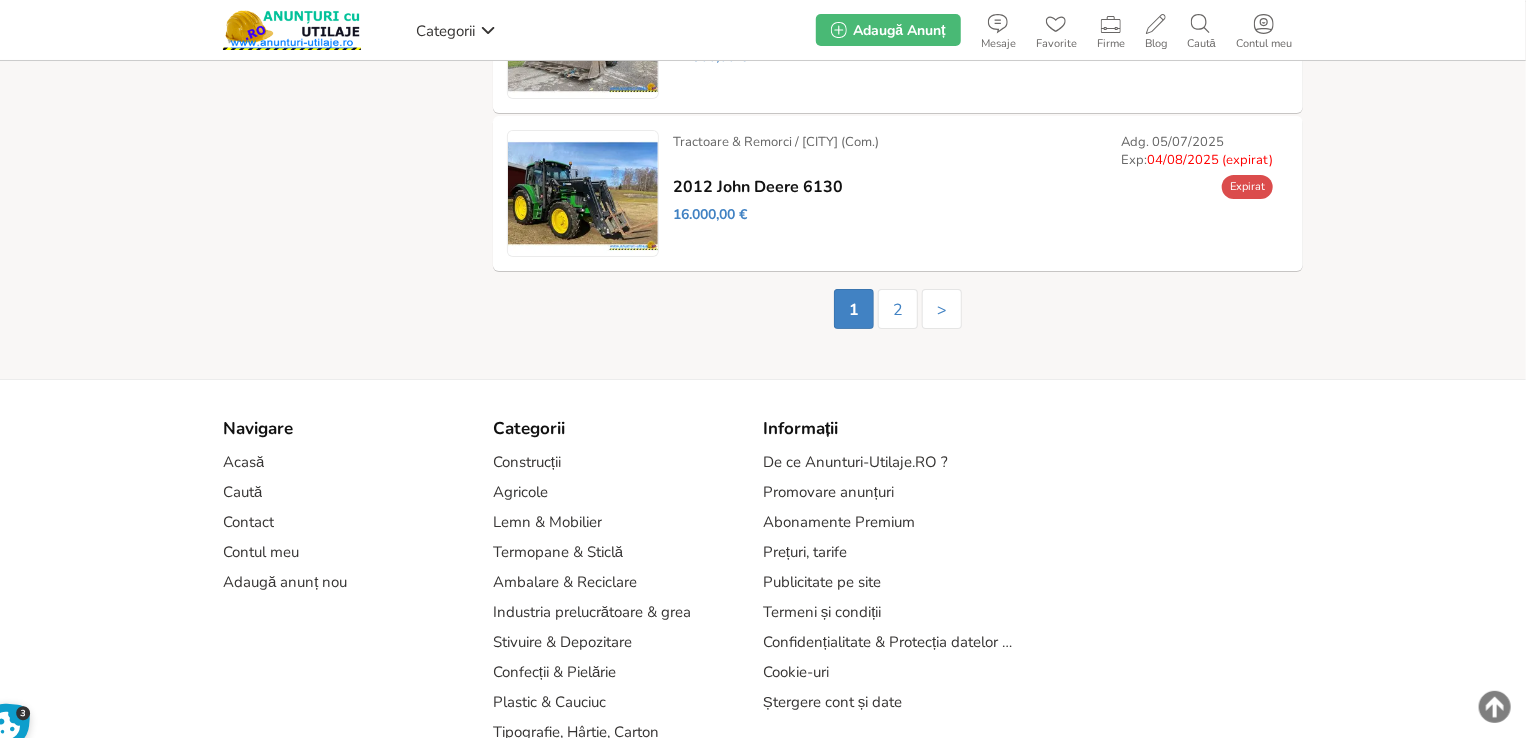 scroll, scrollTop: 3188, scrollLeft: 0, axis: vertical 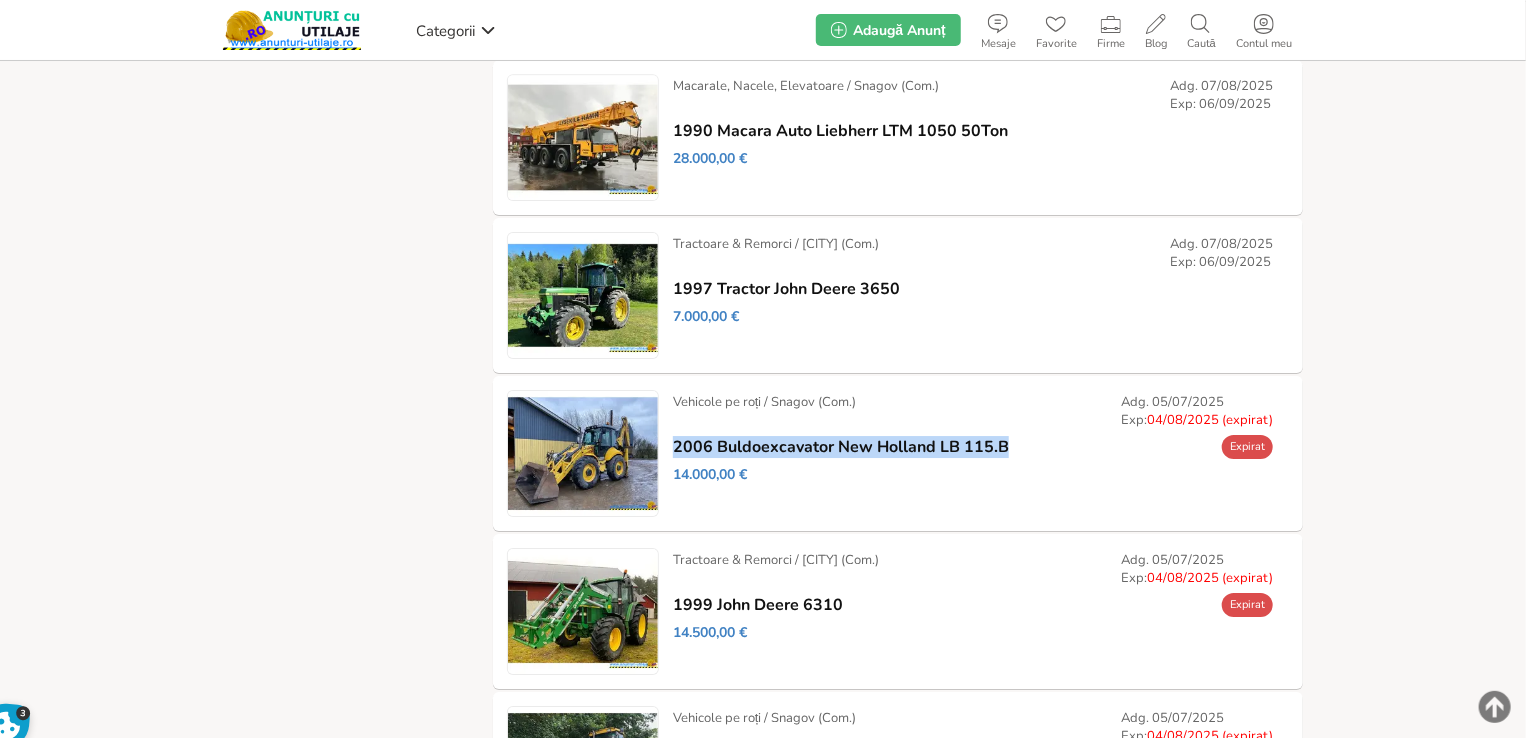 drag, startPoint x: 1022, startPoint y: 442, endPoint x: 1003, endPoint y: 450, distance: 20.615528 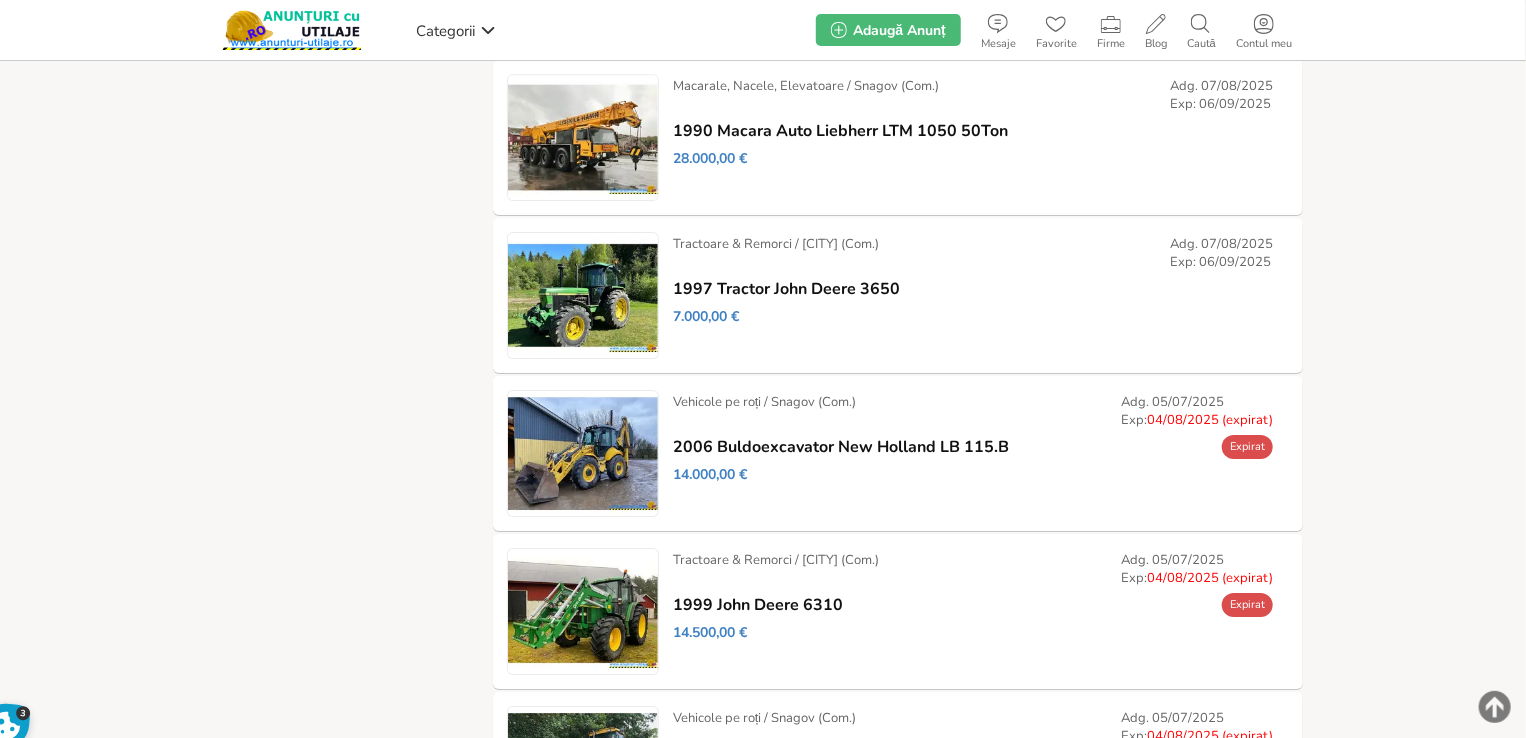 click on "Anunturi-Utilaje.RO
>  Cont
>  Anunțurile mele
Anunțurile mele Alerte Profilul meu Profil public  Promovare  Șterge contul Comentarii primite Comentarii făcute  Profil Business  Facturi  Evaluări  Mesaje 0 Anunțuri favorite
Abonamente premium și limite de cont Anunț General (membrii Premium îl pot ignora): există o limită de cont pentru membrii standard (fără abonament) conform căreia poți avea până la 50 anunțuri live in orice moment. Dacă ai nevoie de mai multe, poți deveni membru premium (accesezi meniul  "PROMOVARE" ) pentru a debloca beneficii suplimentare. Acum, ai 20 anunțuri active din limita ta de 50 anunțuri (publicate in 30 zile). Detalii poți citi în pagina de  Întrebări și Răspunsuri (FAQ)  sau  Abonamente Premium . Poți închide cu "X" acest mesaj și nu îl vei mai vedea. Cumpără
Toate anunțurile
29 anunțuri
Anunțuri active" at bounding box center [763, -1007] 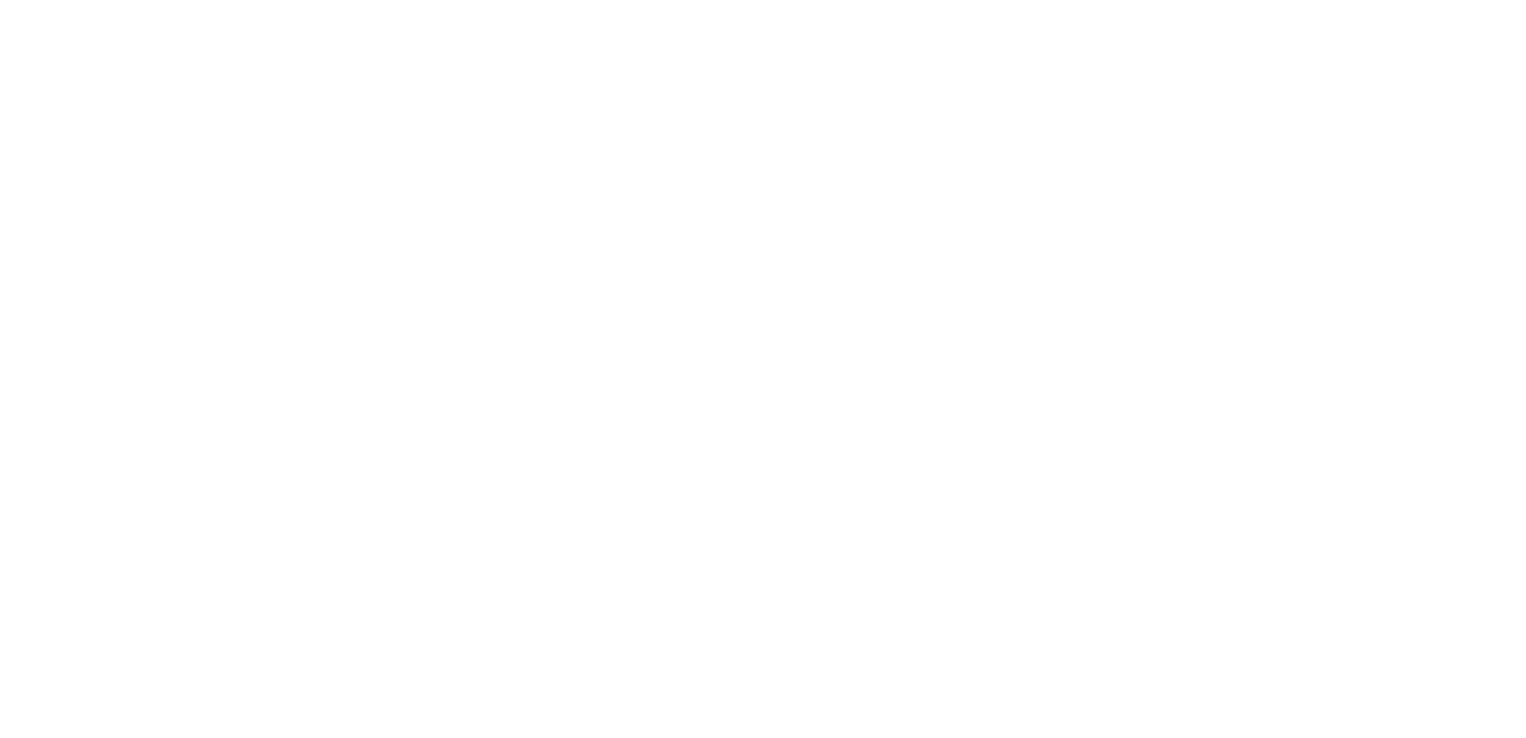 scroll, scrollTop: 0, scrollLeft: 0, axis: both 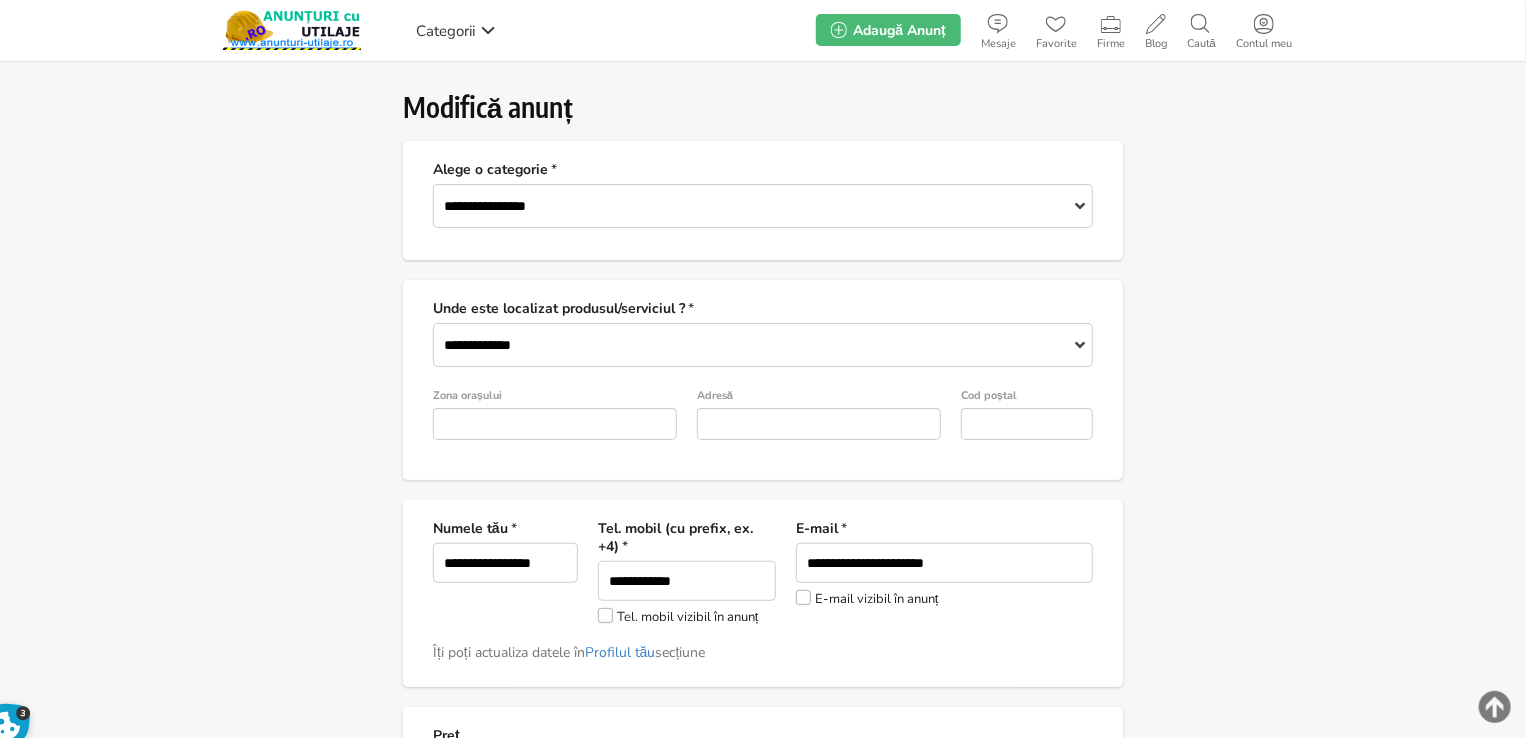 type on "*" 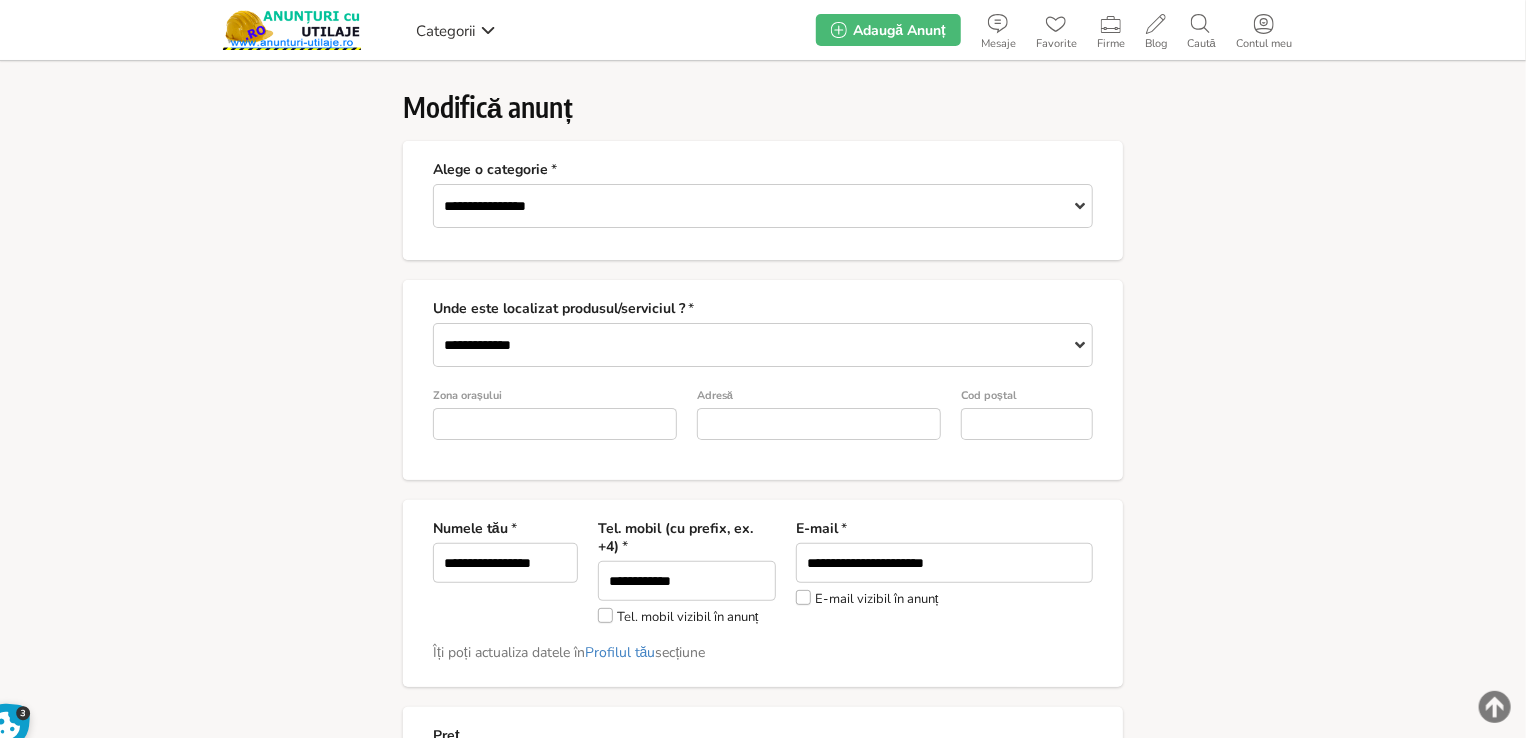 scroll, scrollTop: 300, scrollLeft: 0, axis: vertical 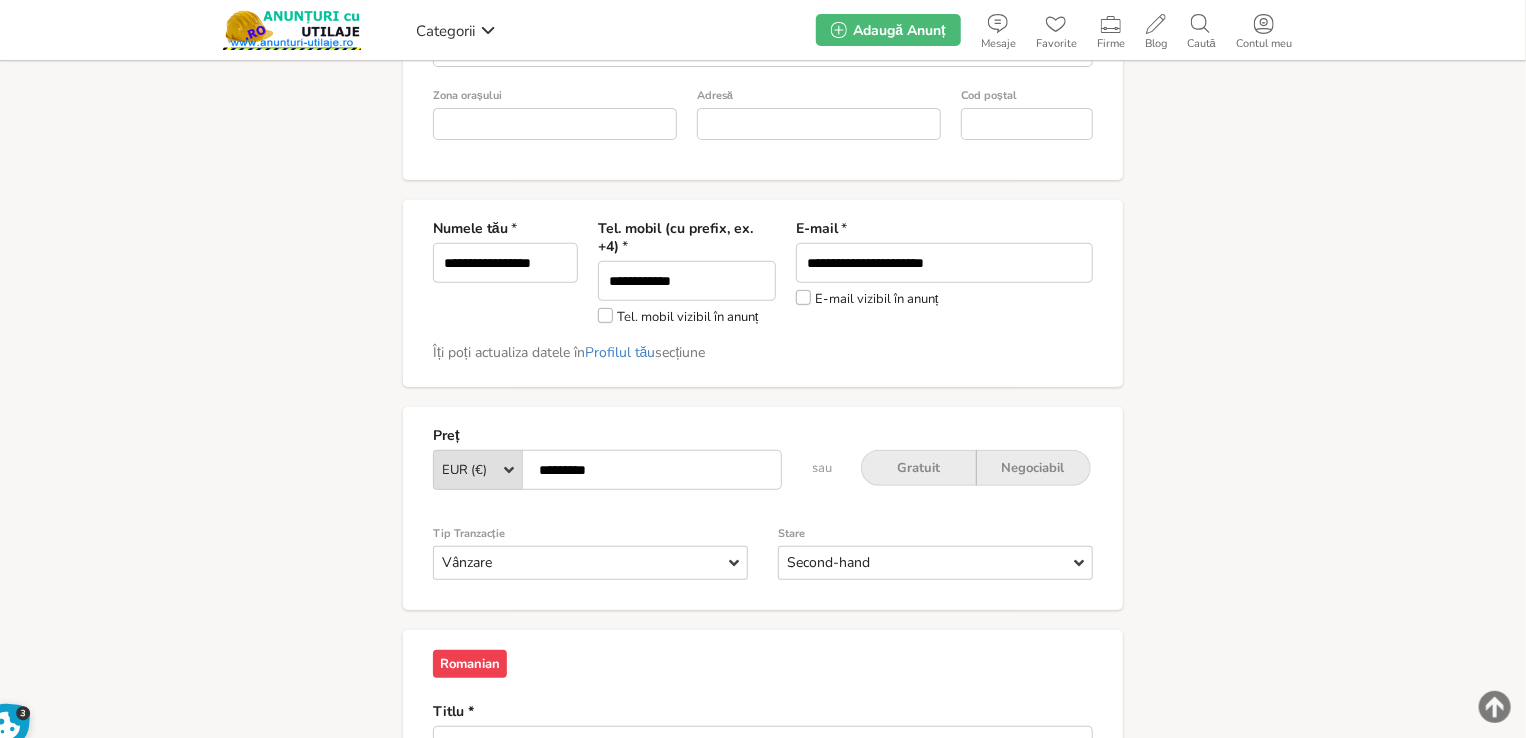 click on "Tel. mobil vizibil în anunț" at bounding box center [678, 316] 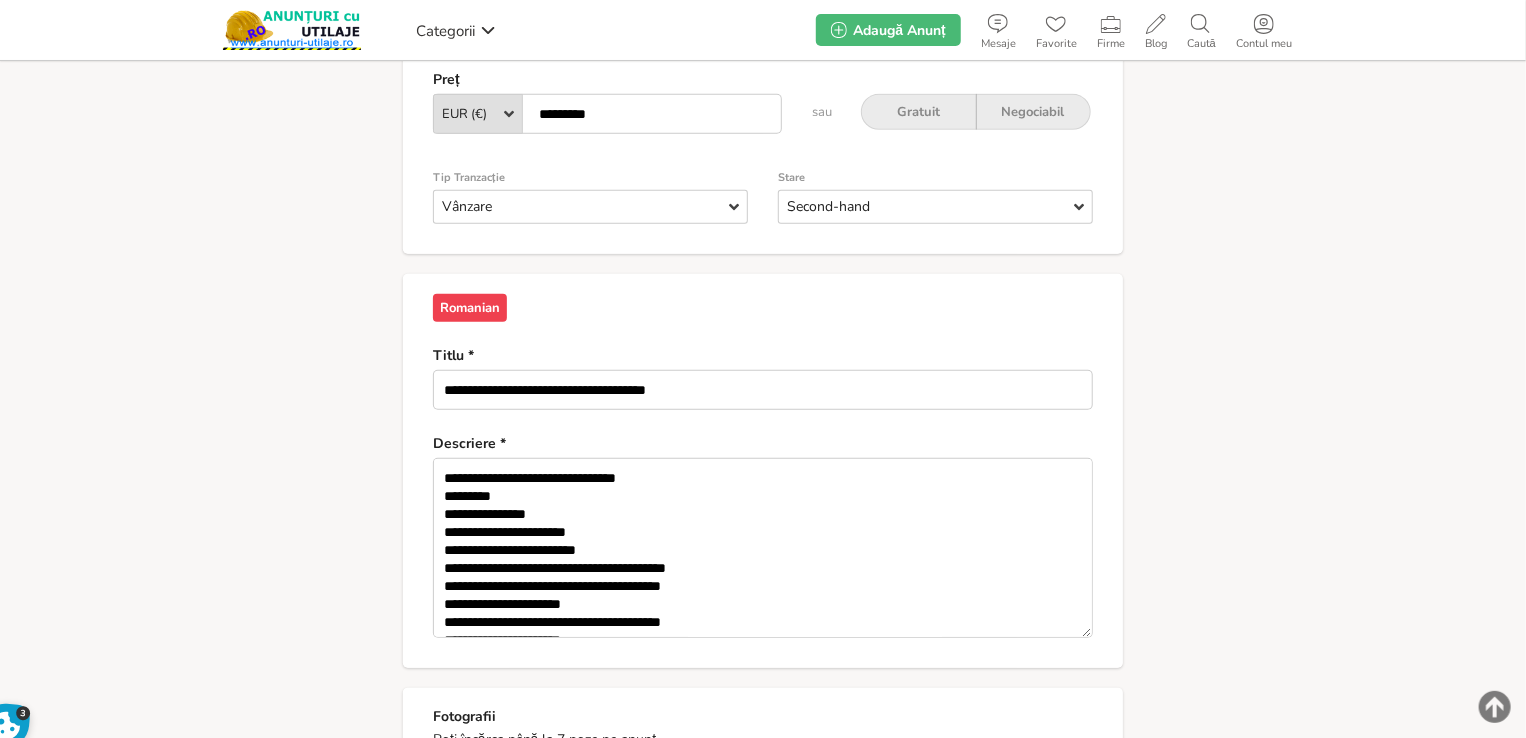 scroll, scrollTop: 700, scrollLeft: 0, axis: vertical 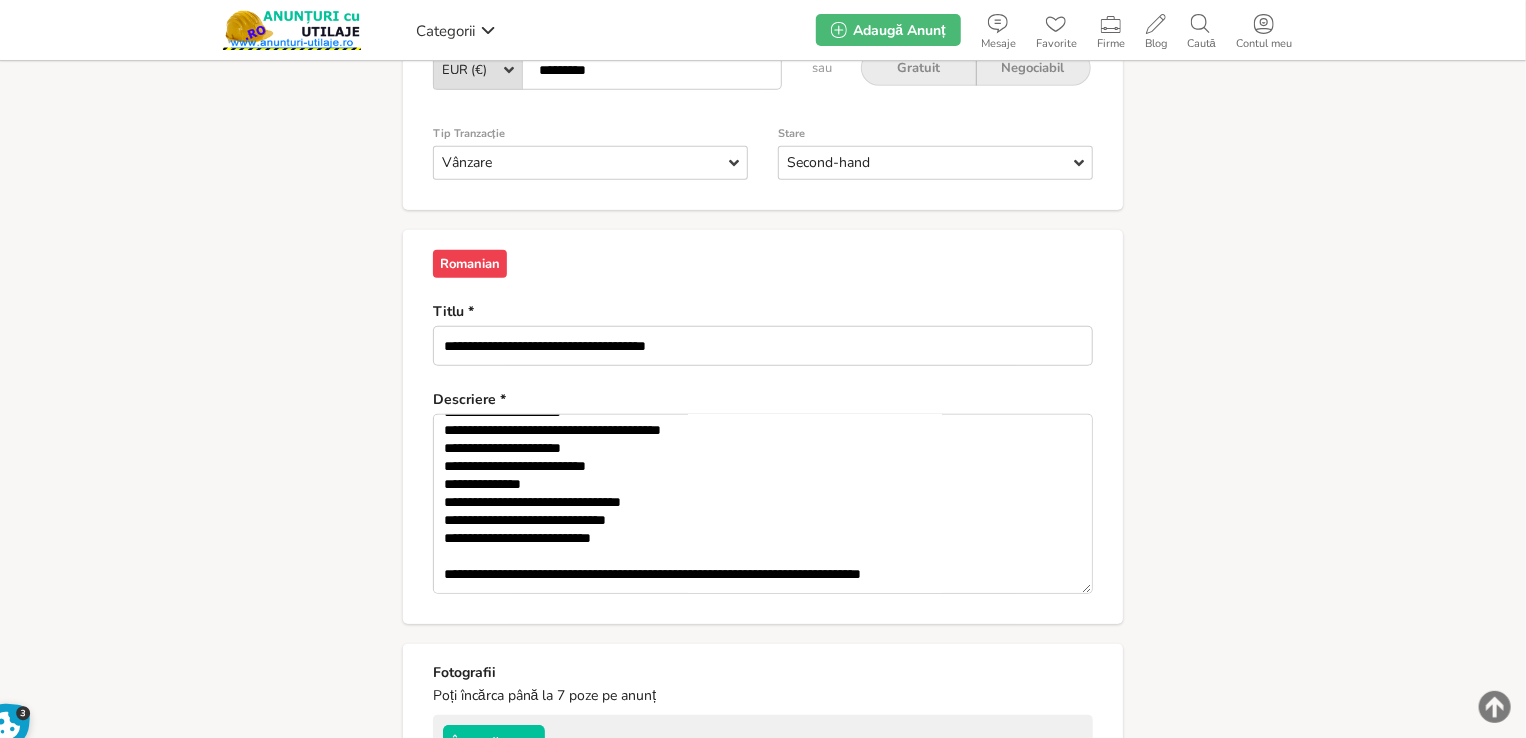 click on "**********" at bounding box center [763, 504] 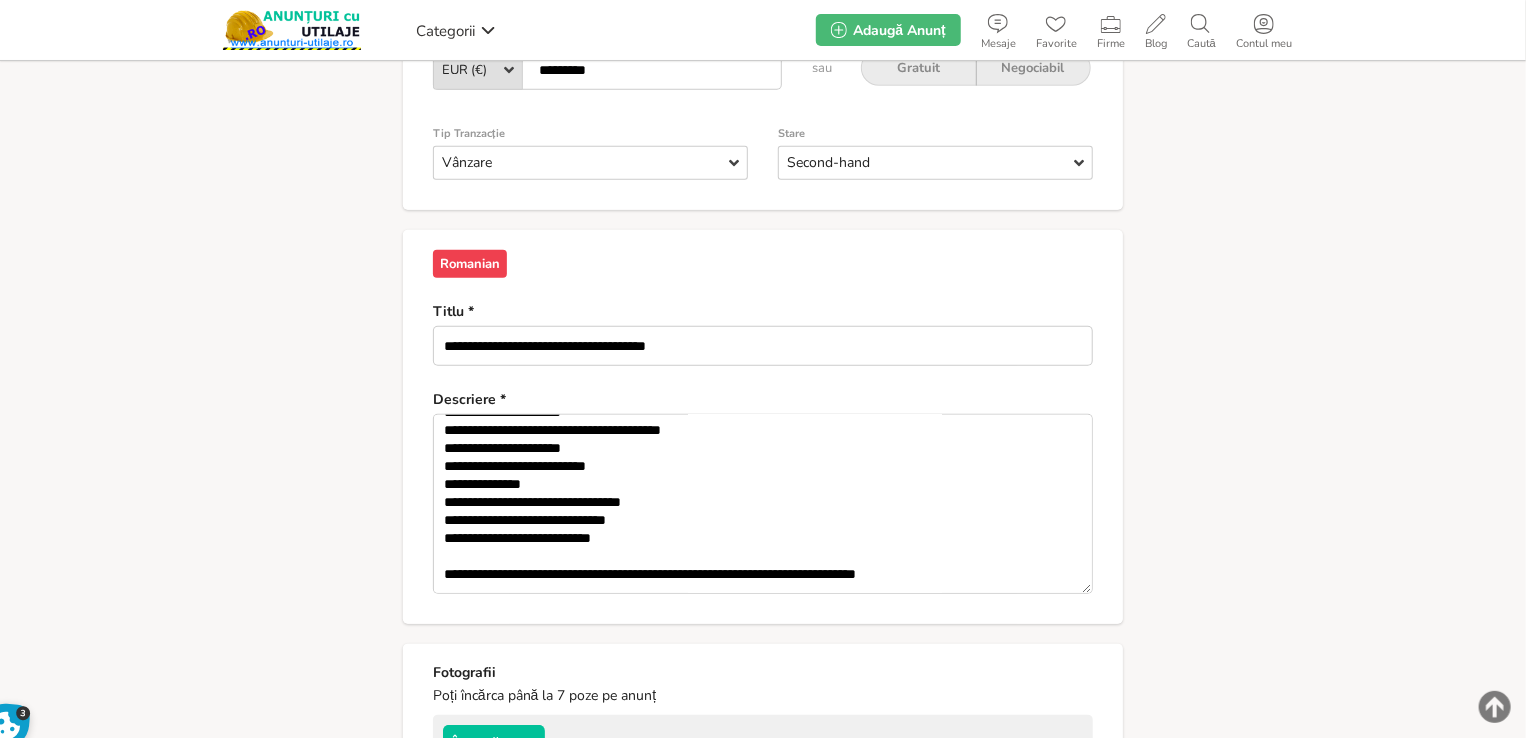 click on "**********" at bounding box center [763, 504] 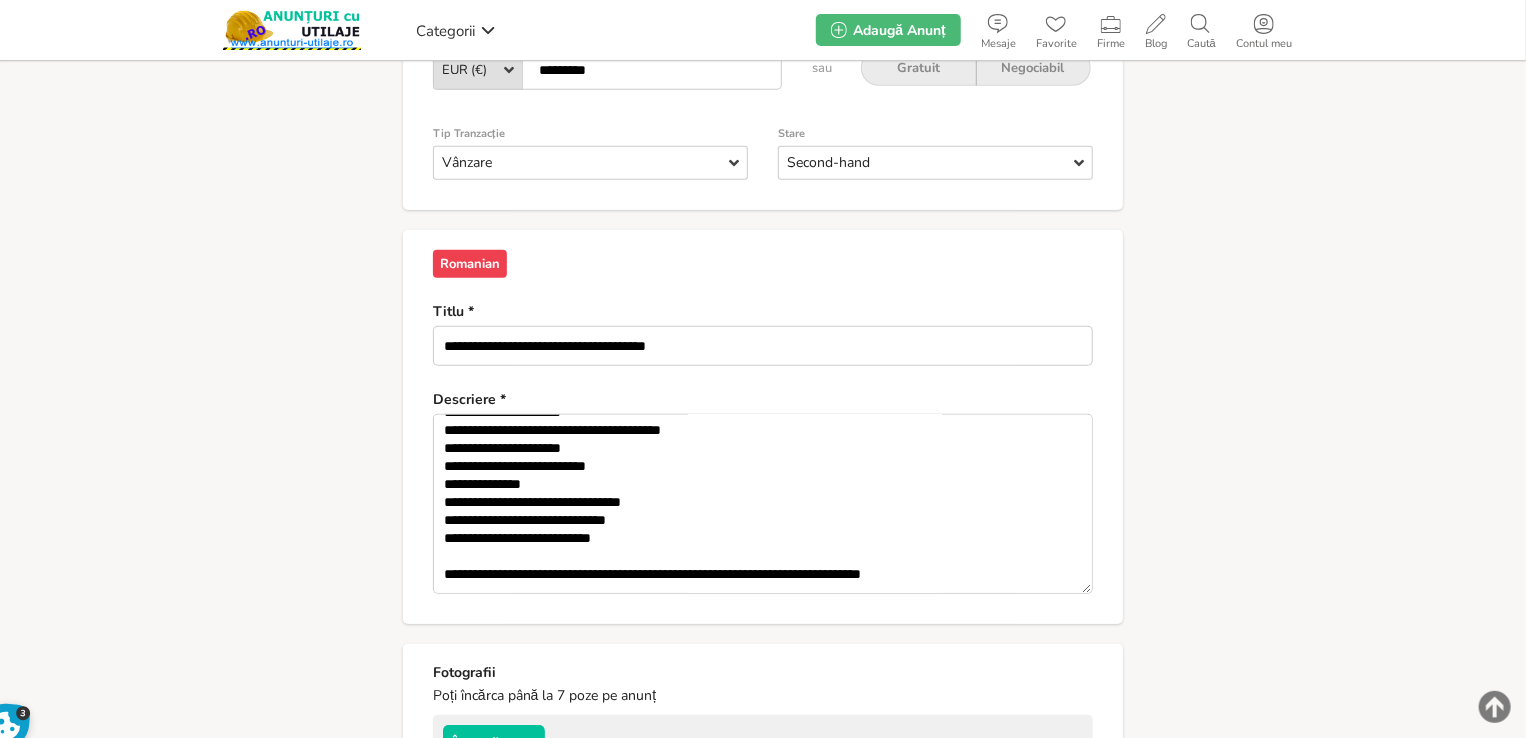 scroll, scrollTop: 156, scrollLeft: 0, axis: vertical 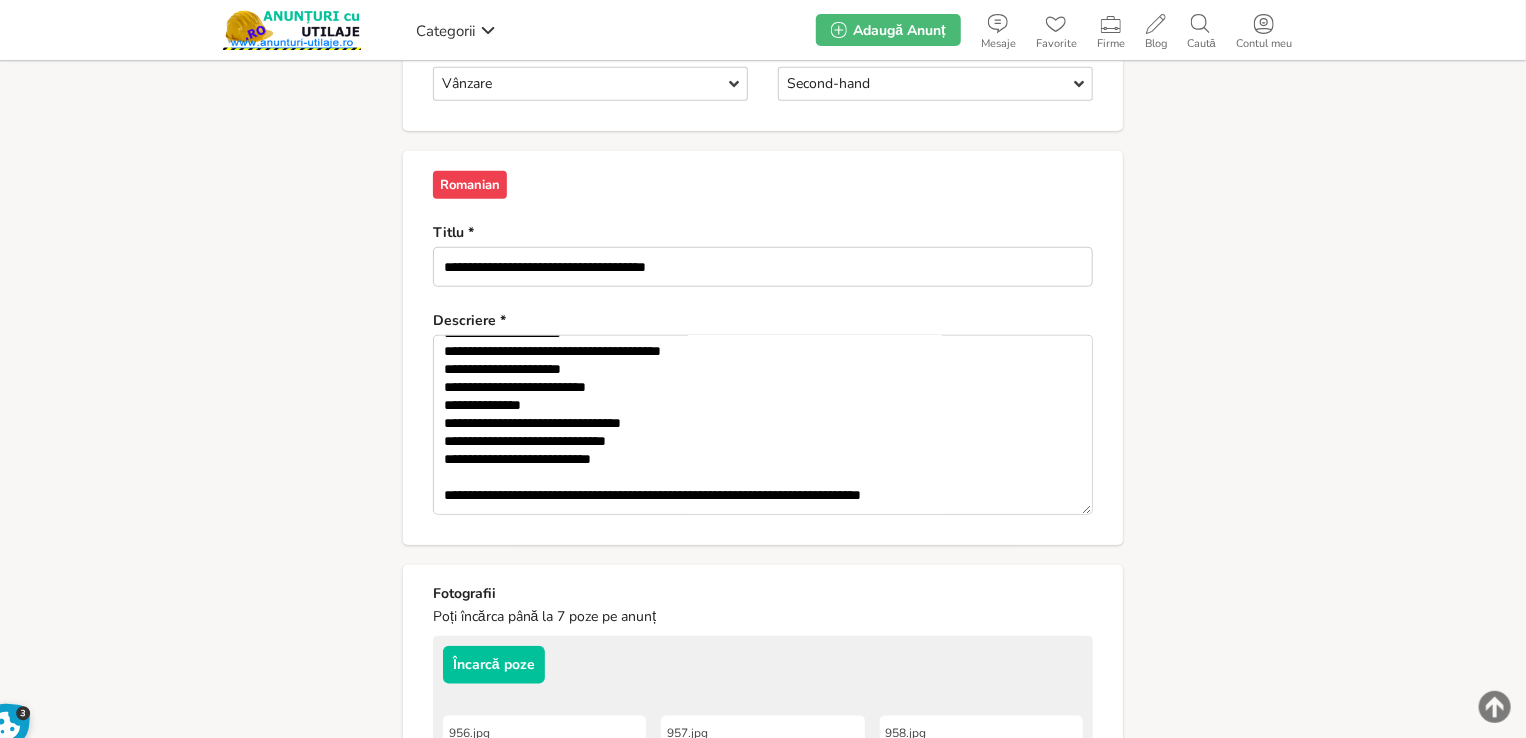 paste on "**********" 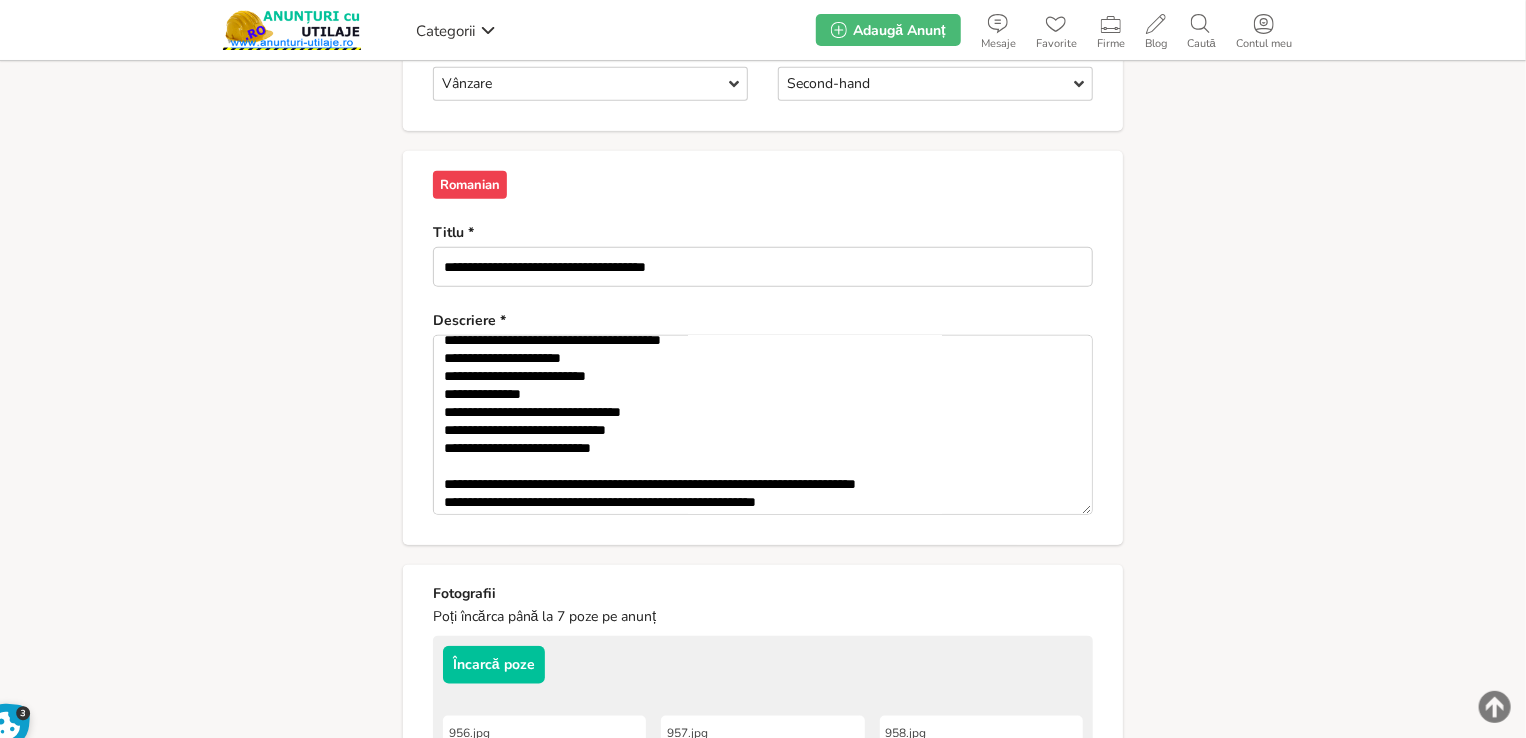 scroll, scrollTop: 165, scrollLeft: 0, axis: vertical 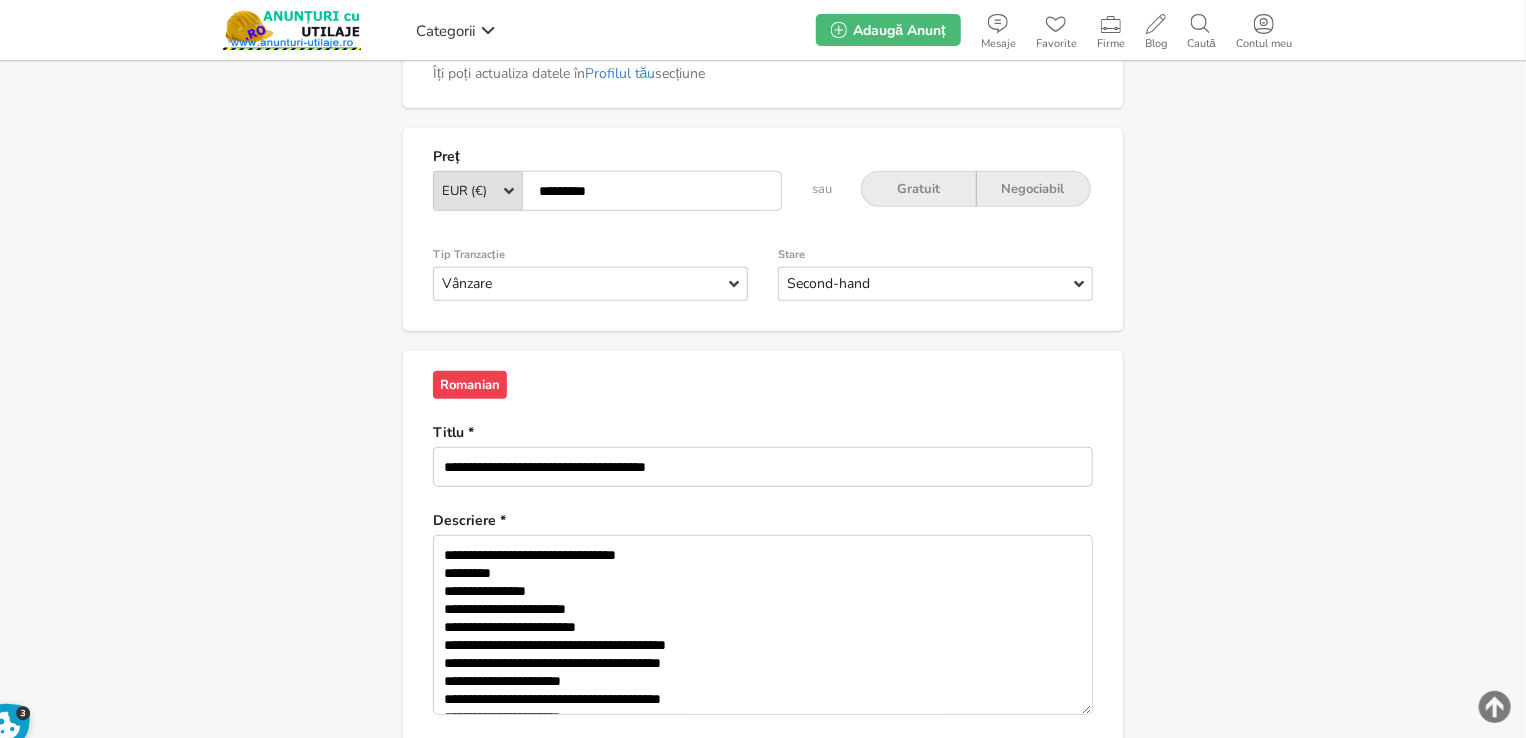 type on "**********" 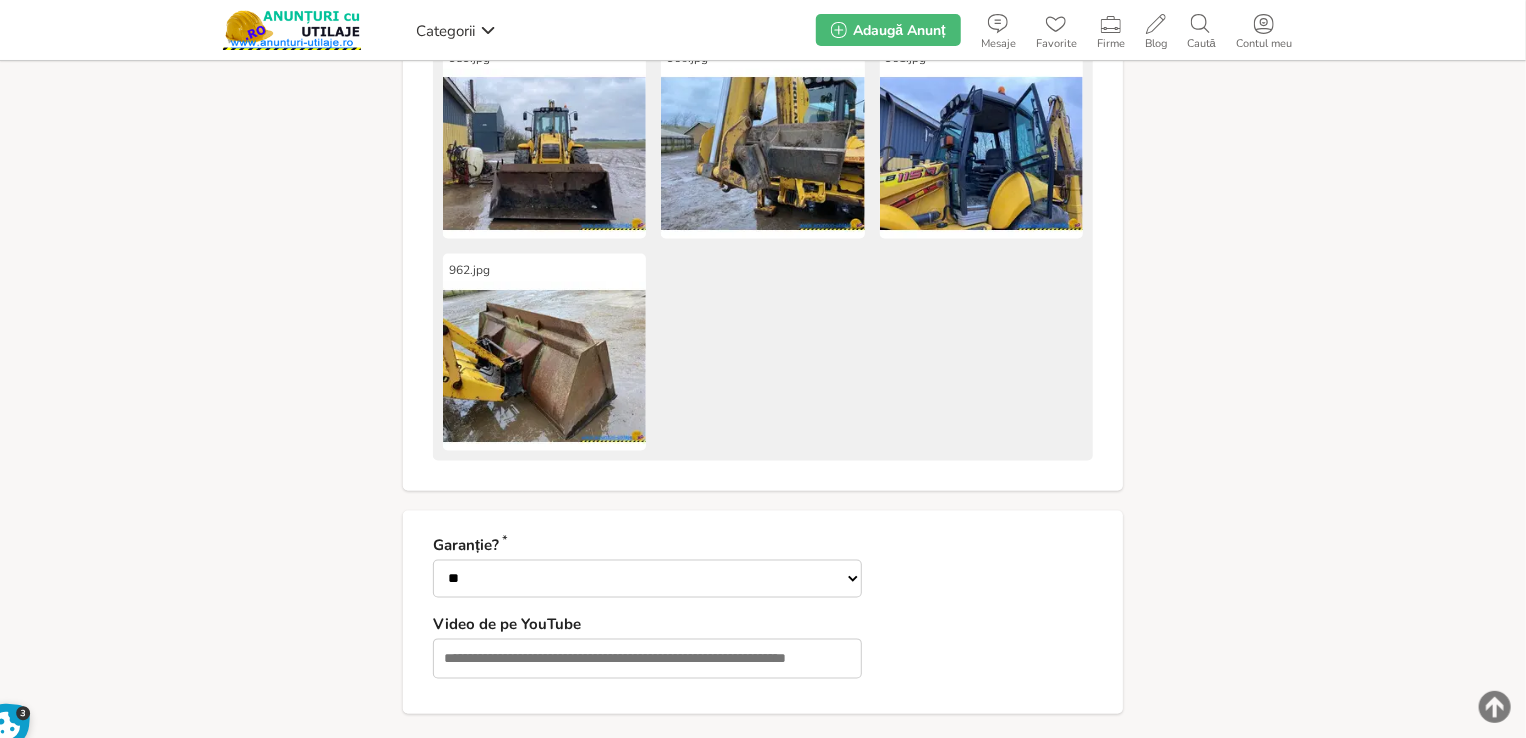 scroll, scrollTop: 1769, scrollLeft: 0, axis: vertical 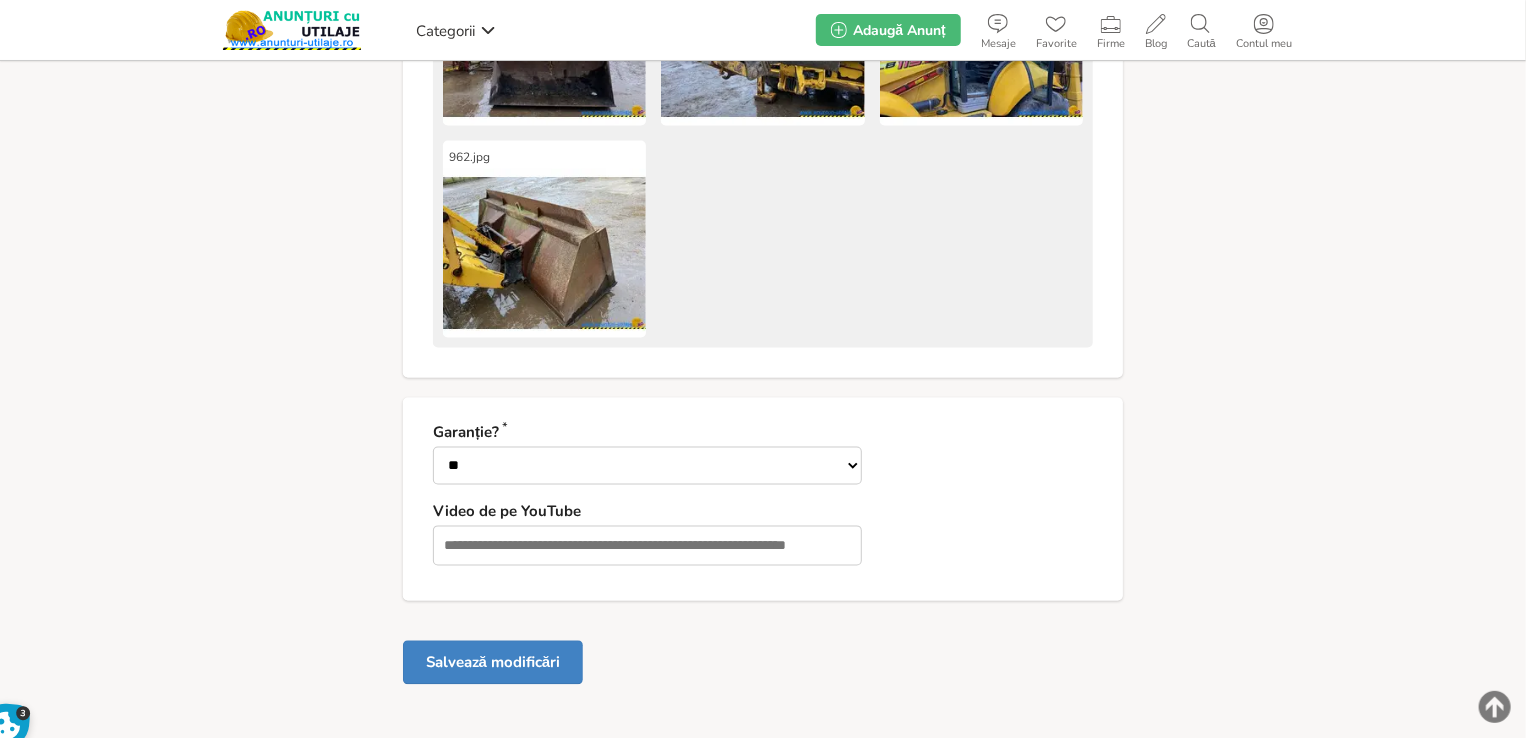 type on "*********" 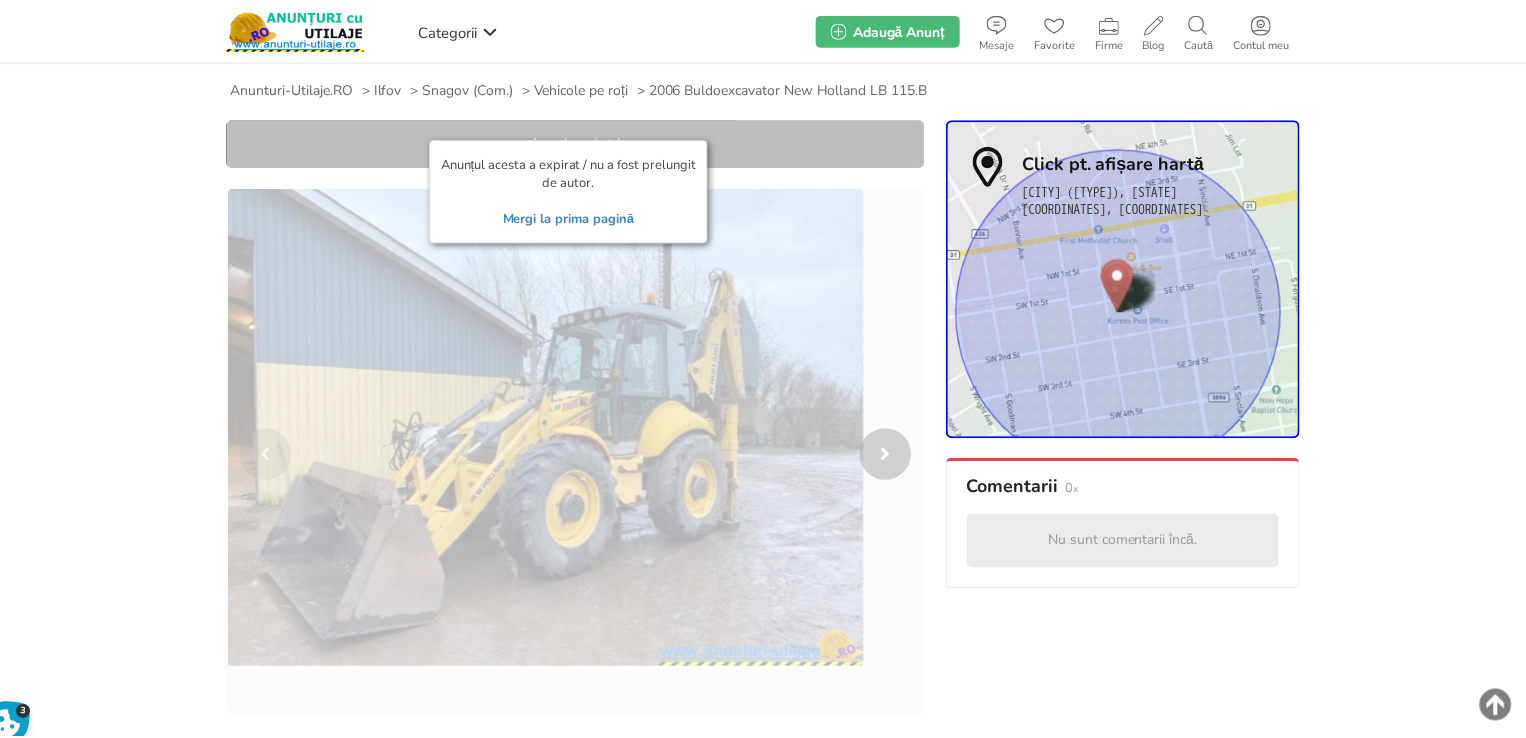 scroll, scrollTop: 0, scrollLeft: 0, axis: both 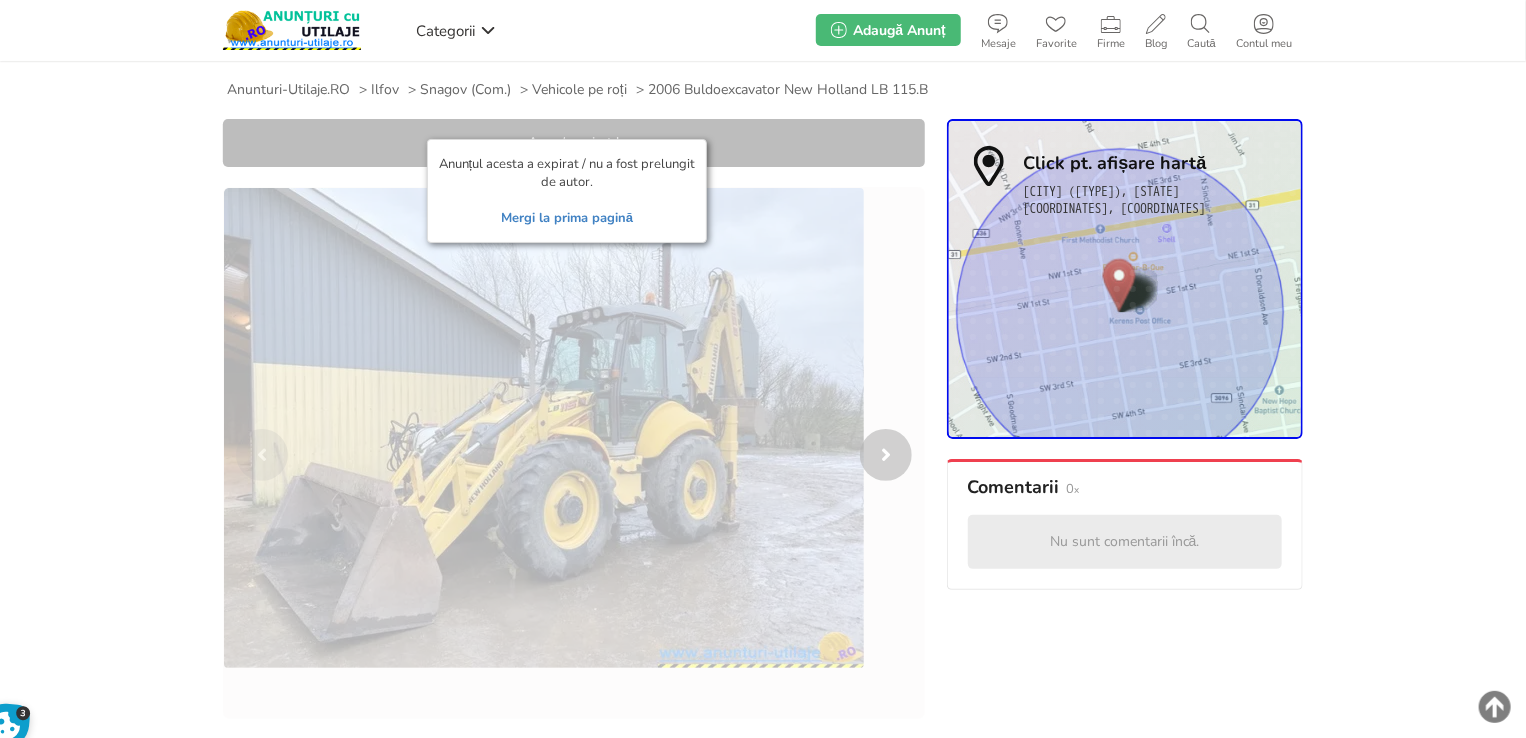 click on "Mergi la prima pagină" at bounding box center [567, 218] 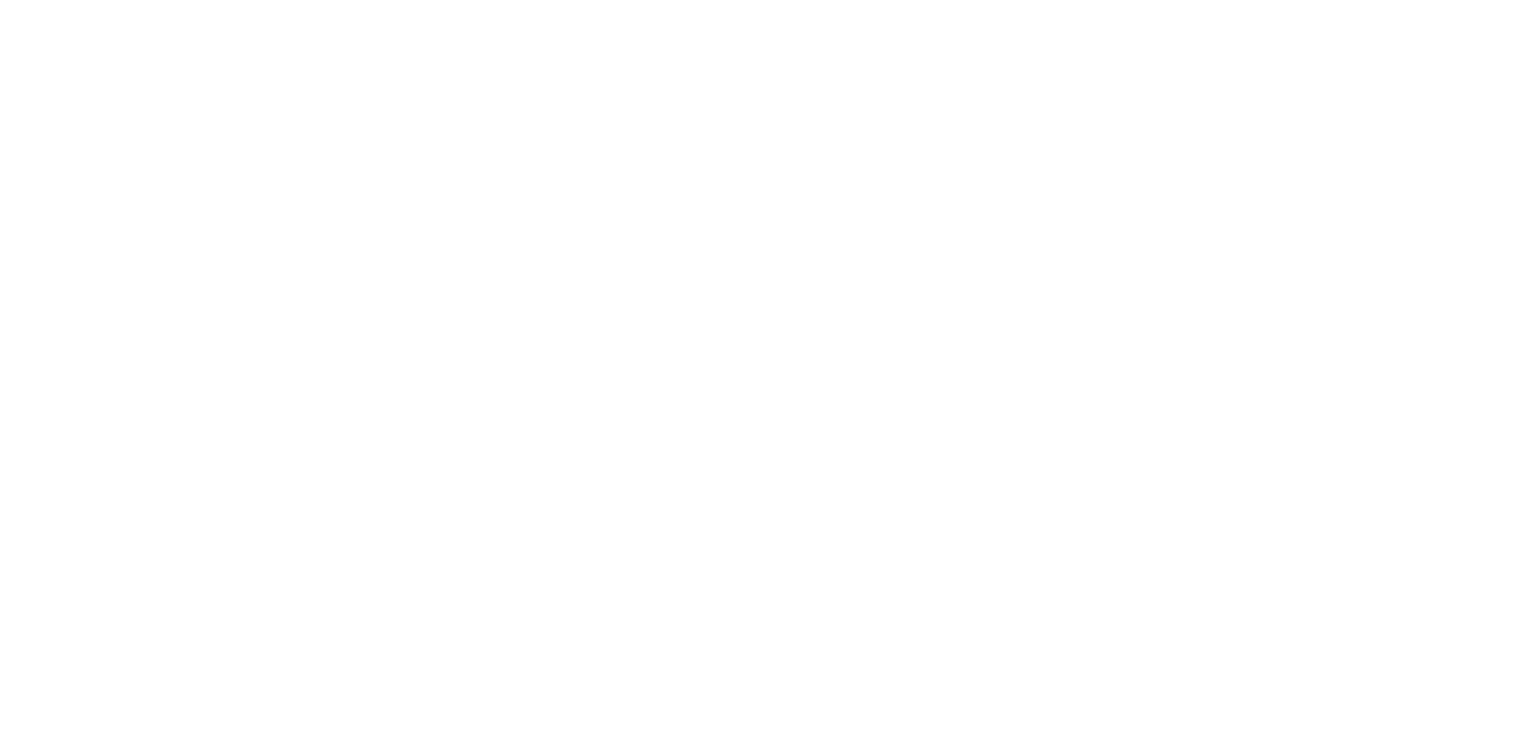 scroll, scrollTop: 0, scrollLeft: 0, axis: both 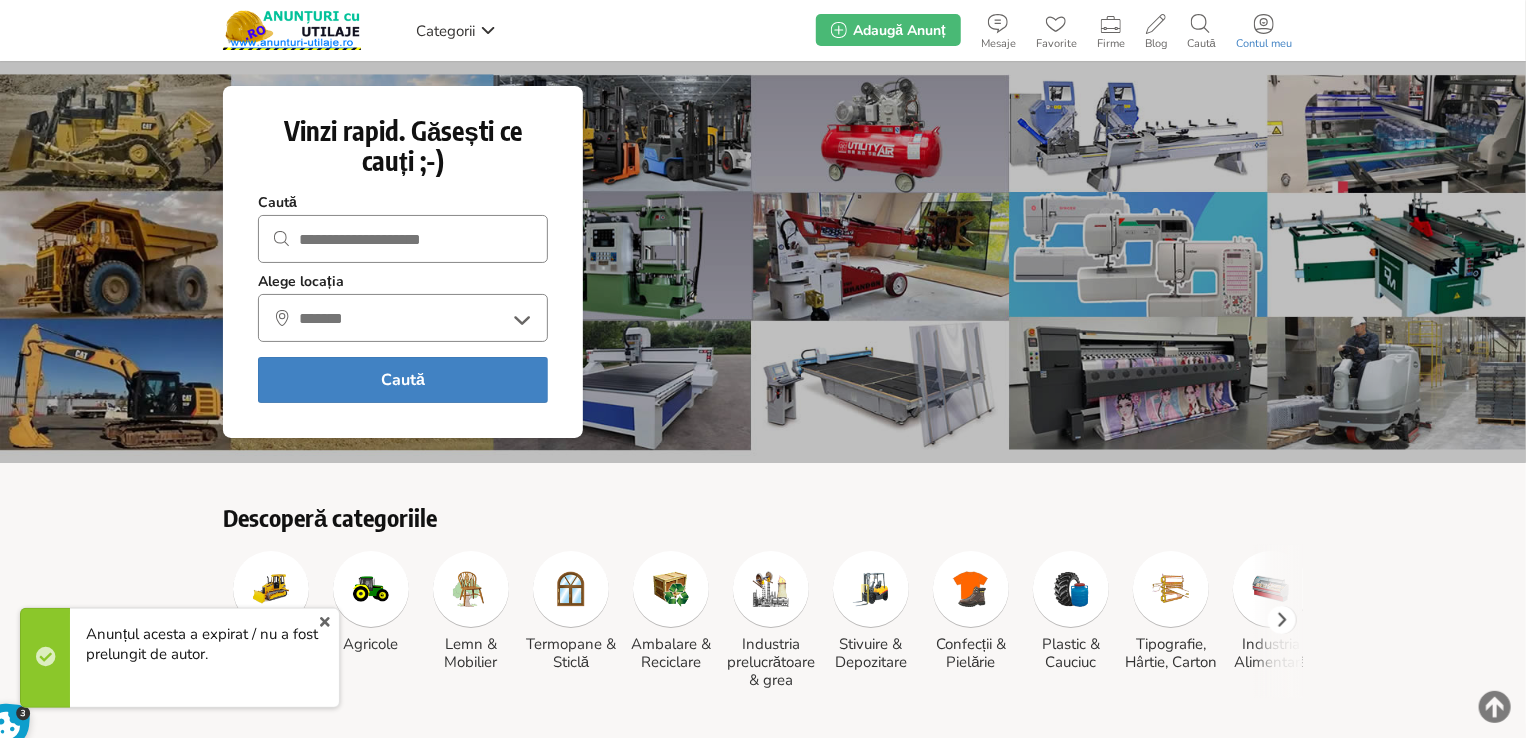 click 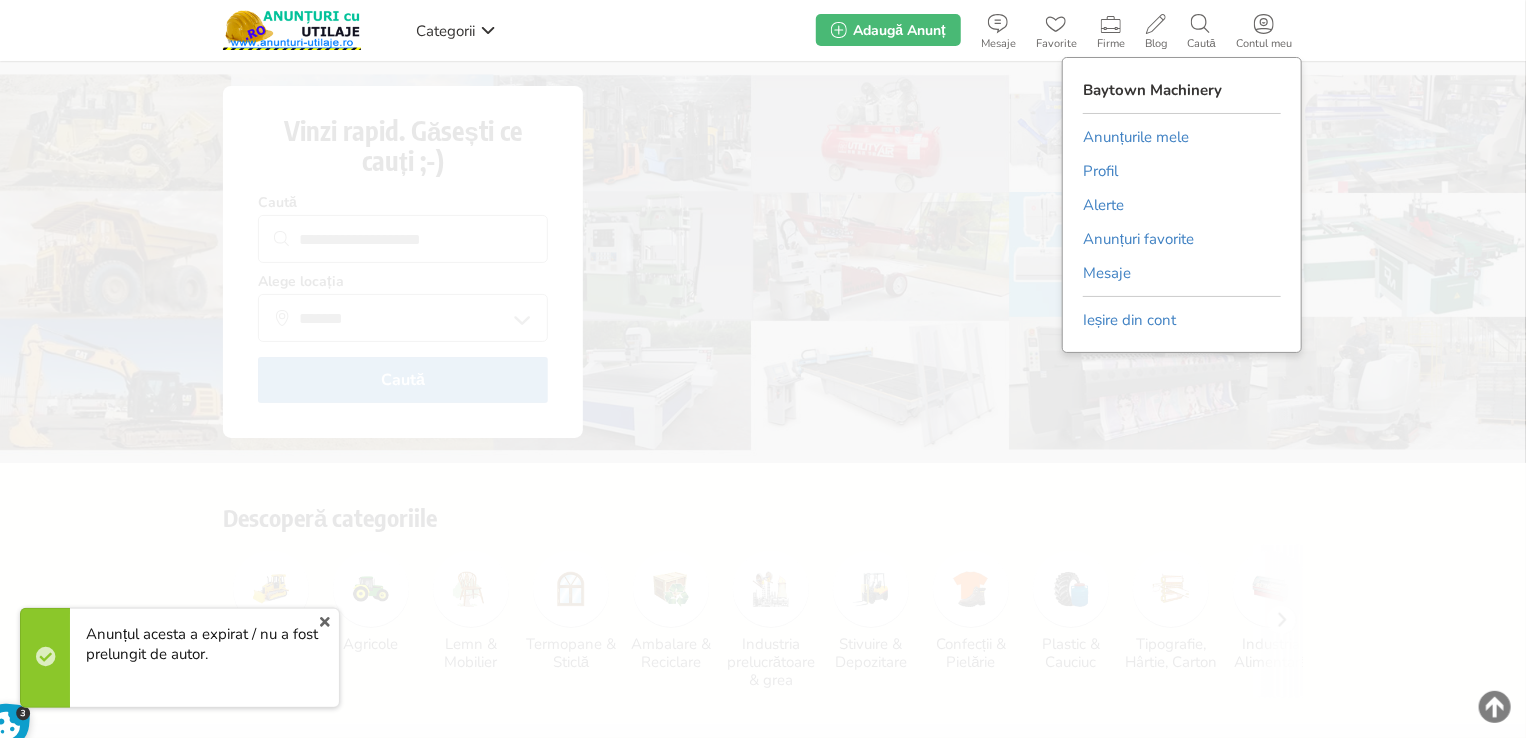 click on "Anunțurile mele" at bounding box center (1136, 137) 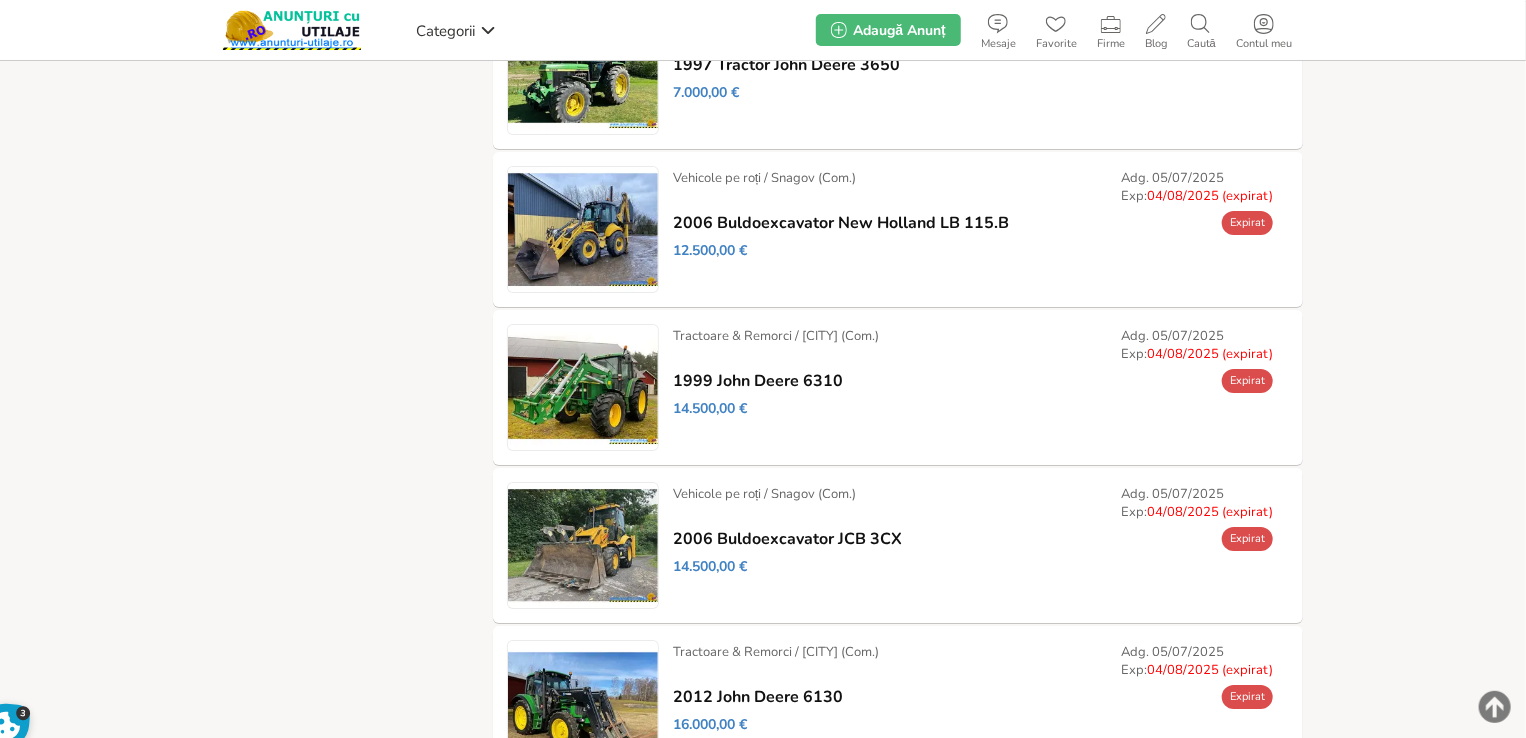 scroll, scrollTop: 3377, scrollLeft: 0, axis: vertical 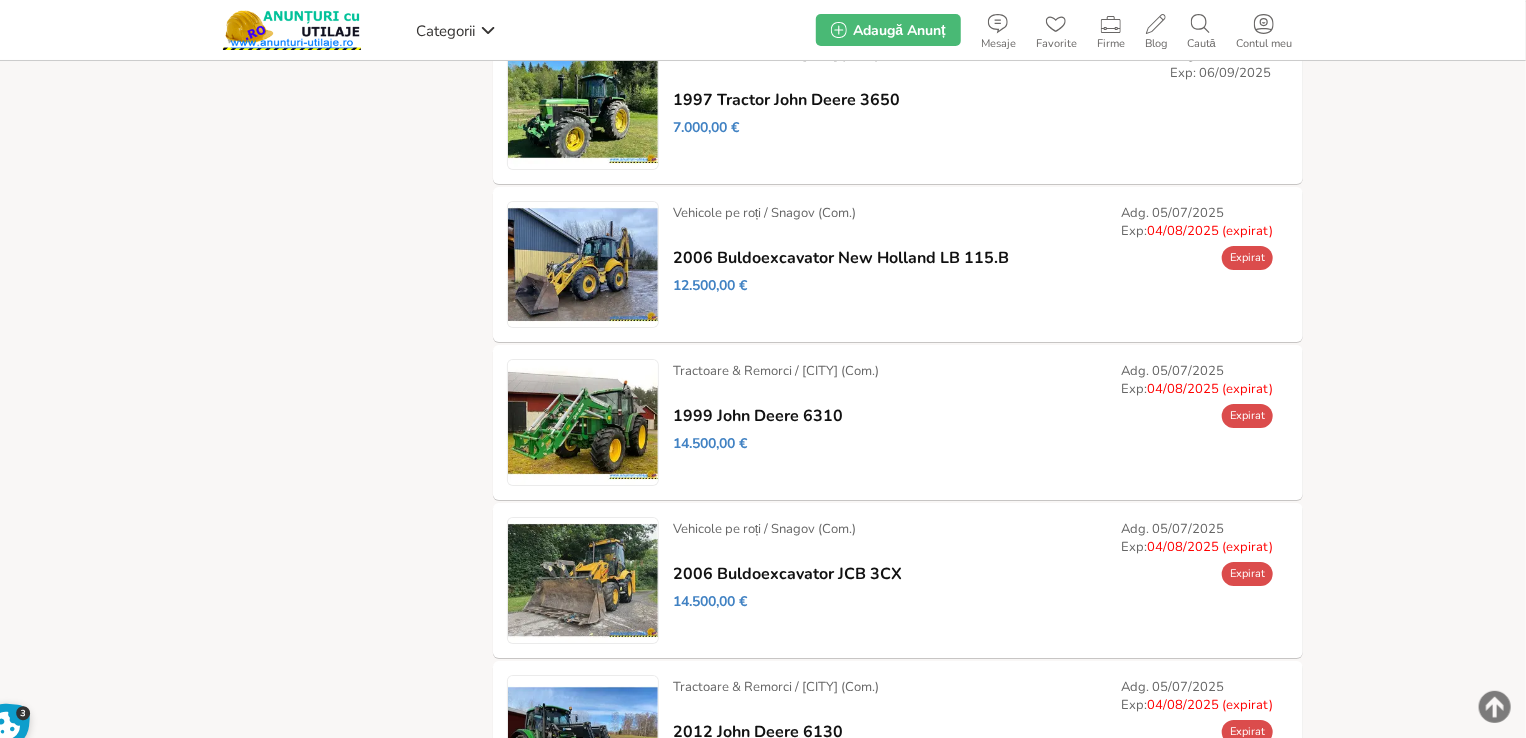 click on "Prelungește" at bounding box center (0, 0) 